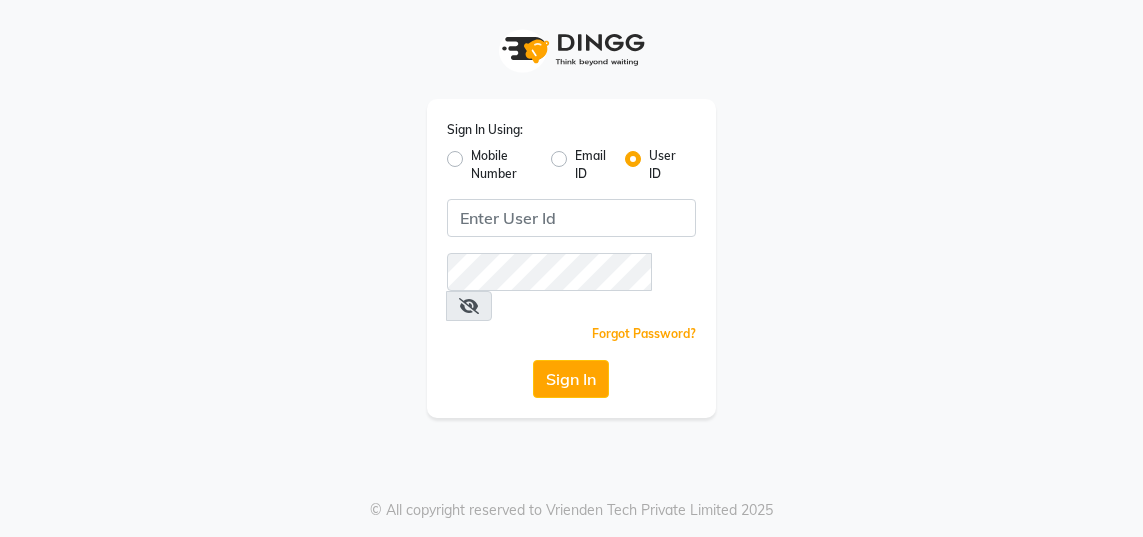 scroll, scrollTop: 0, scrollLeft: 0, axis: both 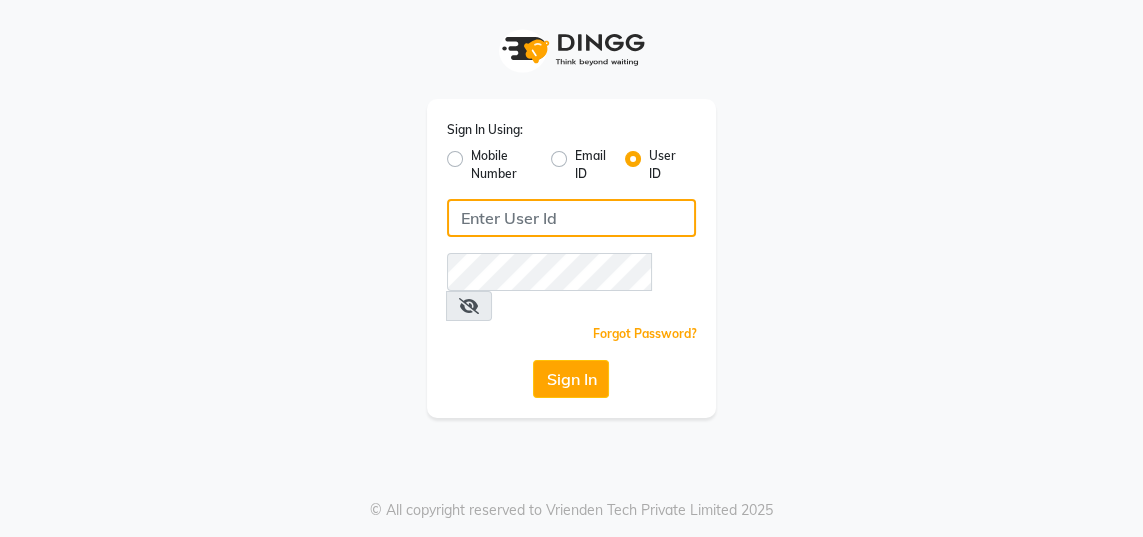 click 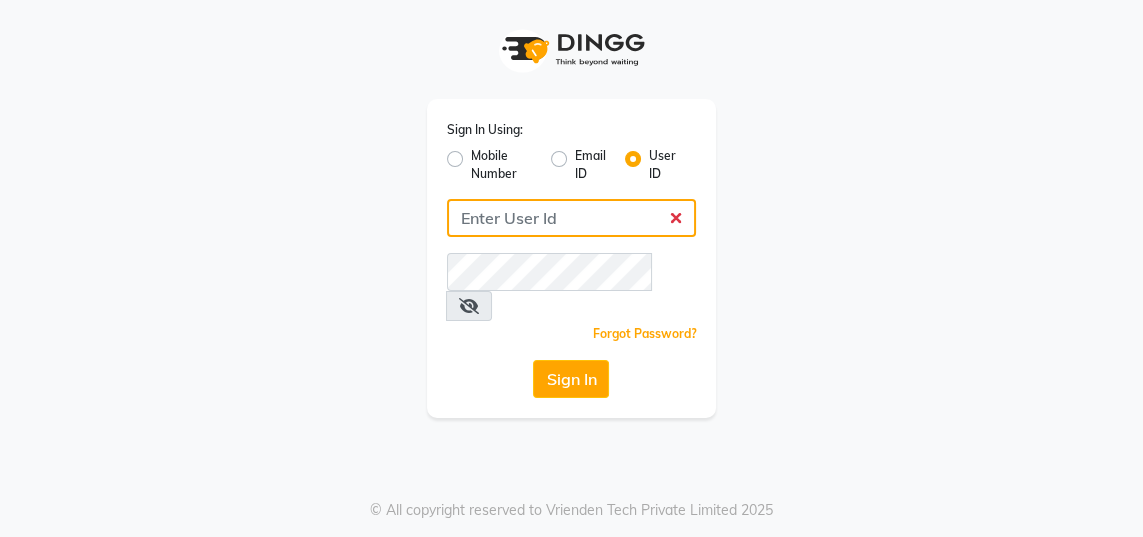 type on "gingerlinsalon" 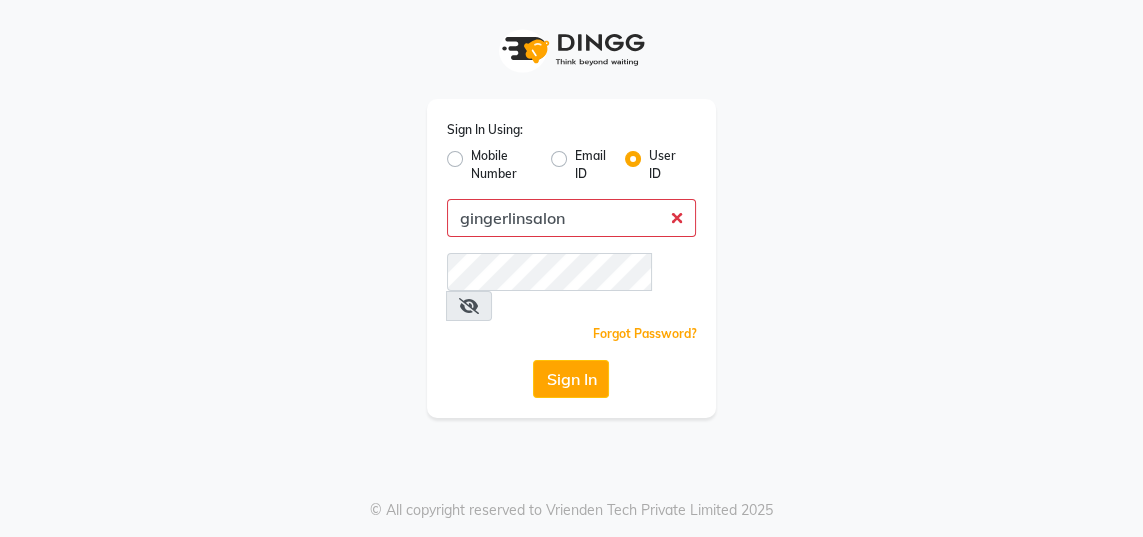 click on "Sign In" 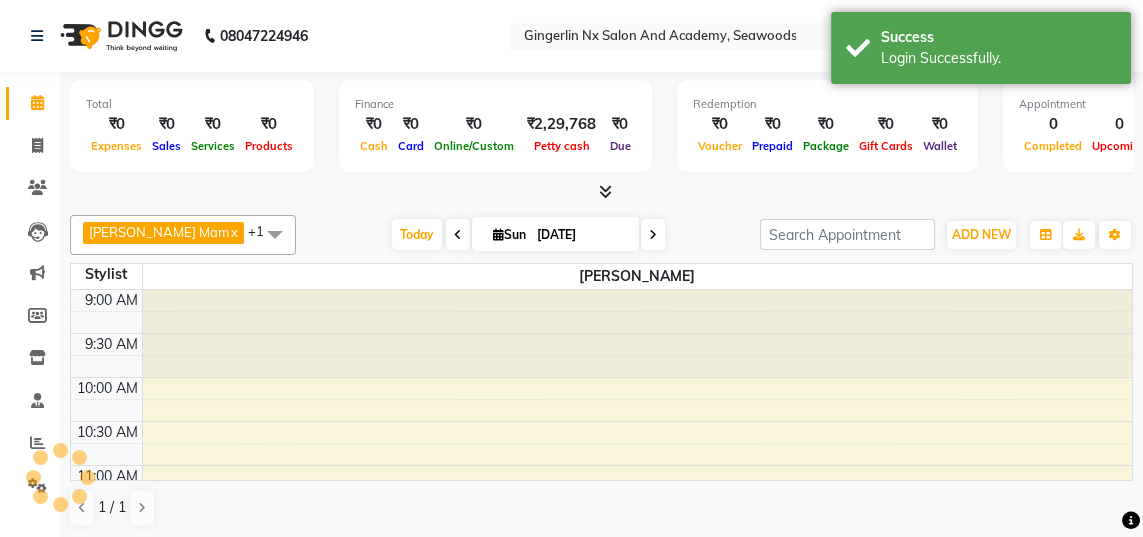 scroll, scrollTop: 0, scrollLeft: 0, axis: both 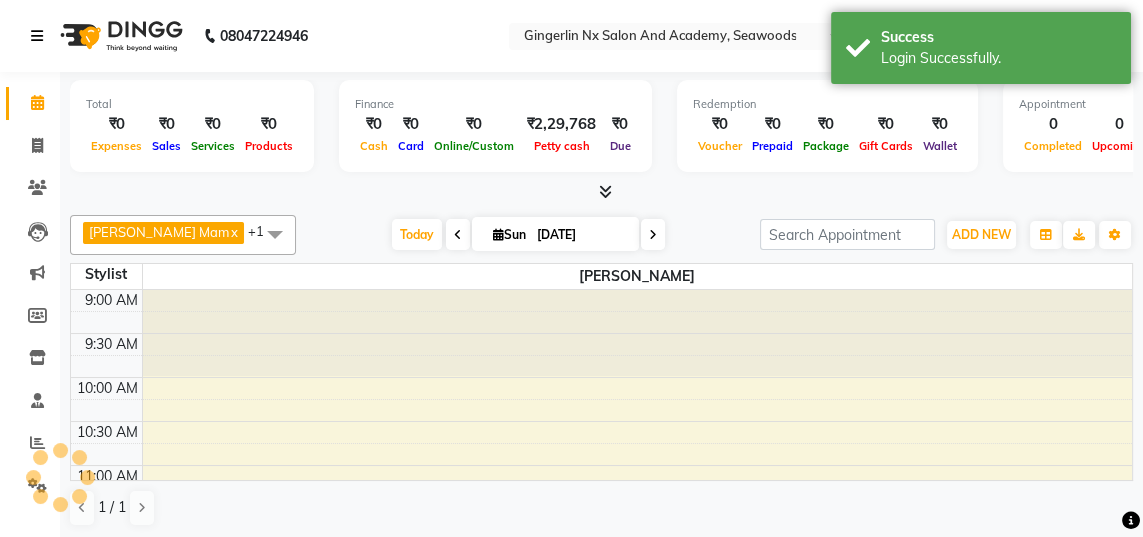 click at bounding box center [41, 36] 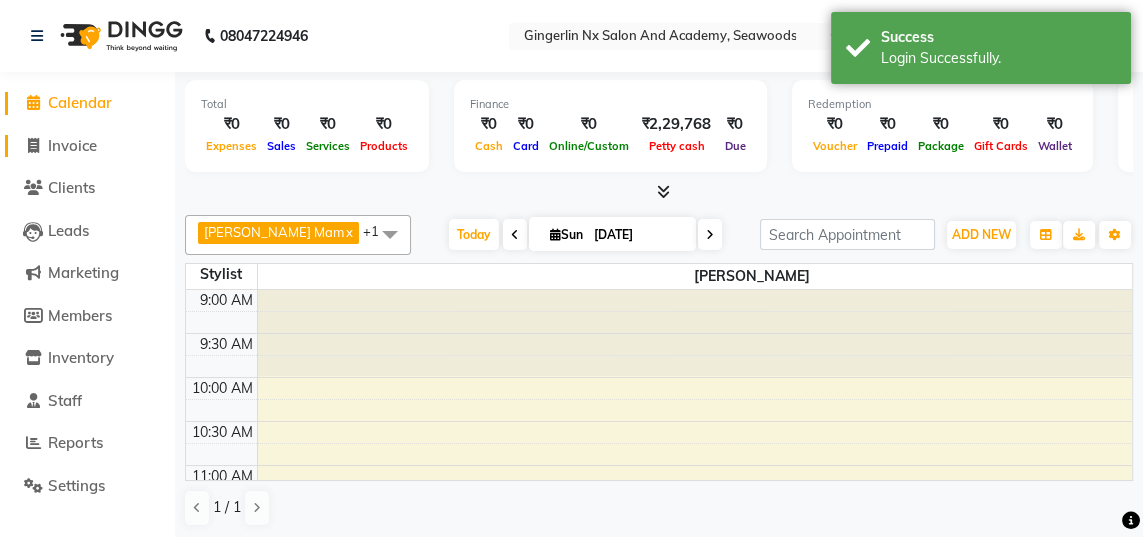 click on "Invoice" 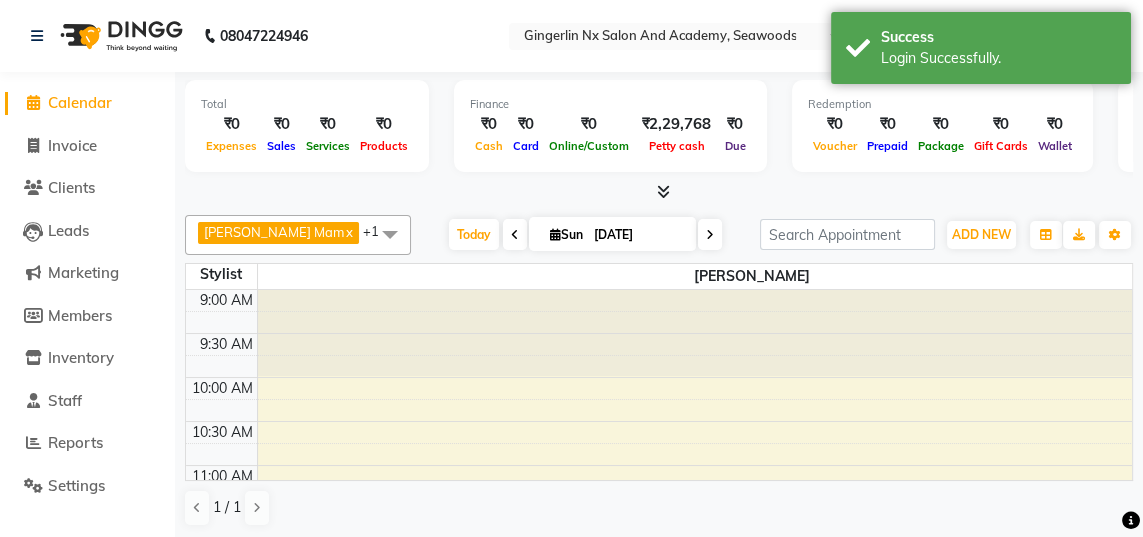 select on "480" 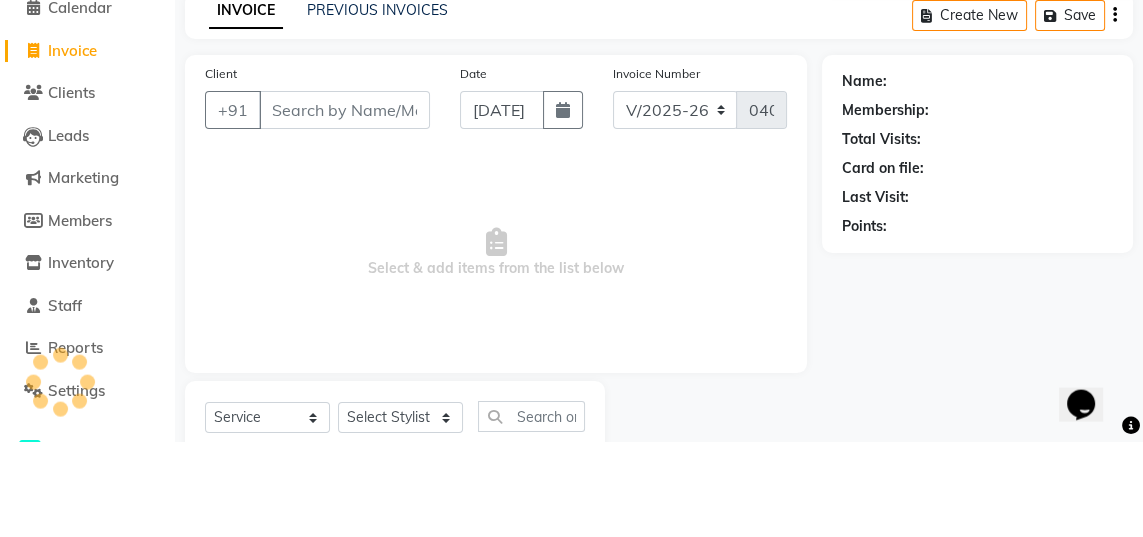 scroll, scrollTop: 0, scrollLeft: 0, axis: both 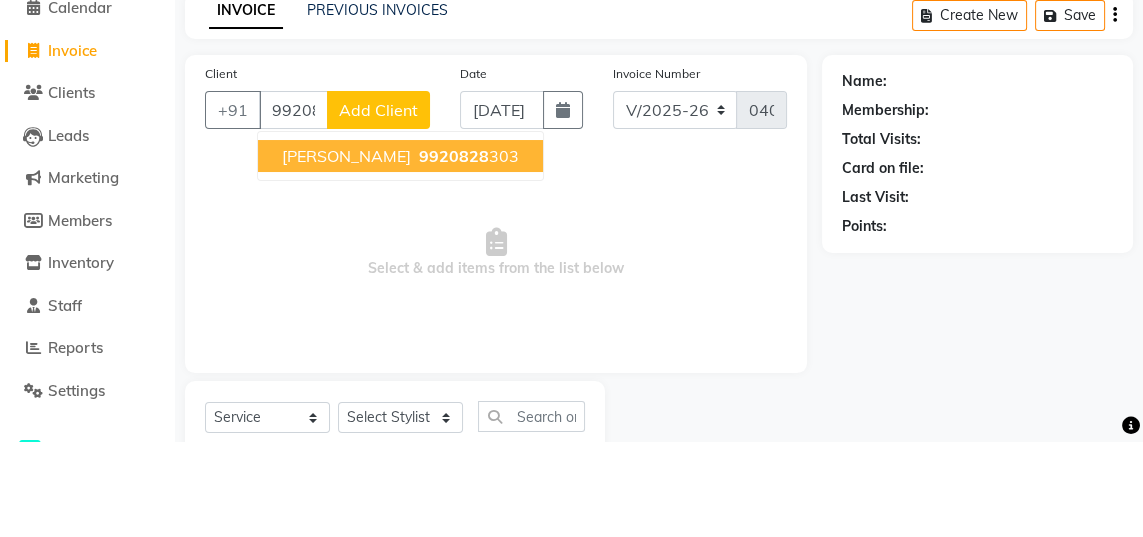 click on "9920828" at bounding box center (454, 251) 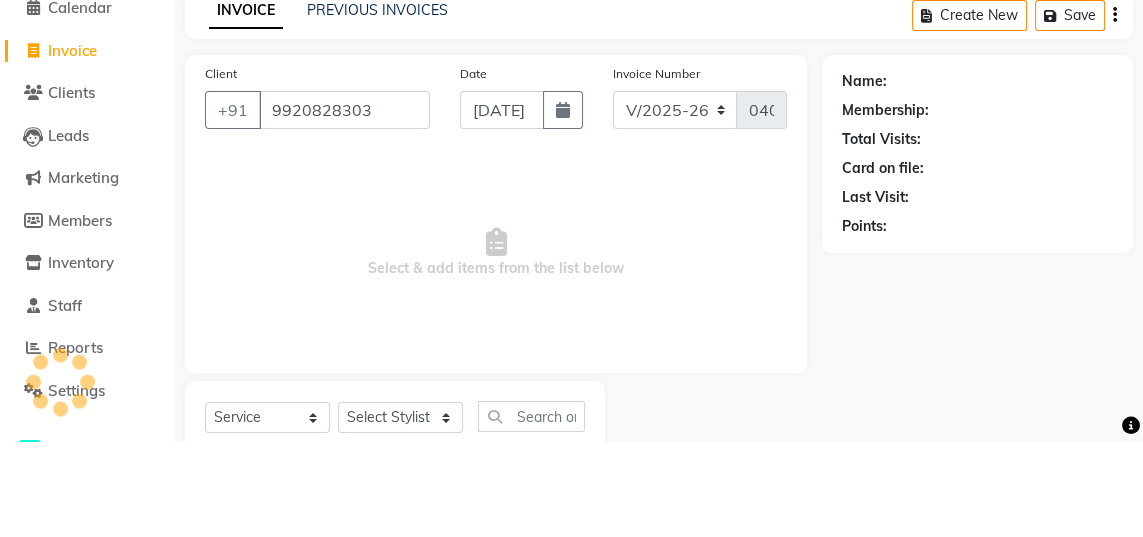 type on "9920828303" 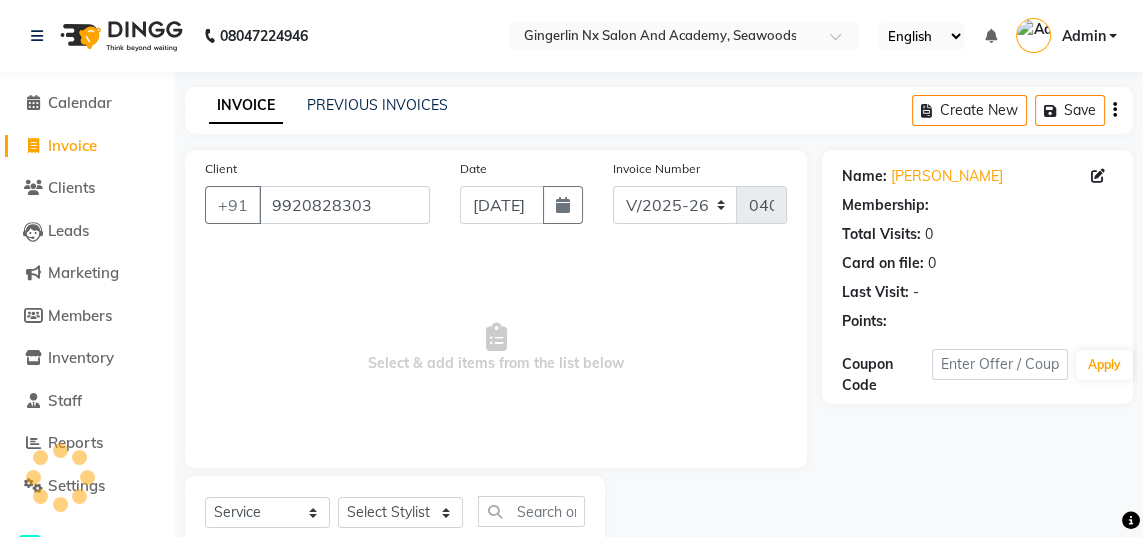 select on "1: Object" 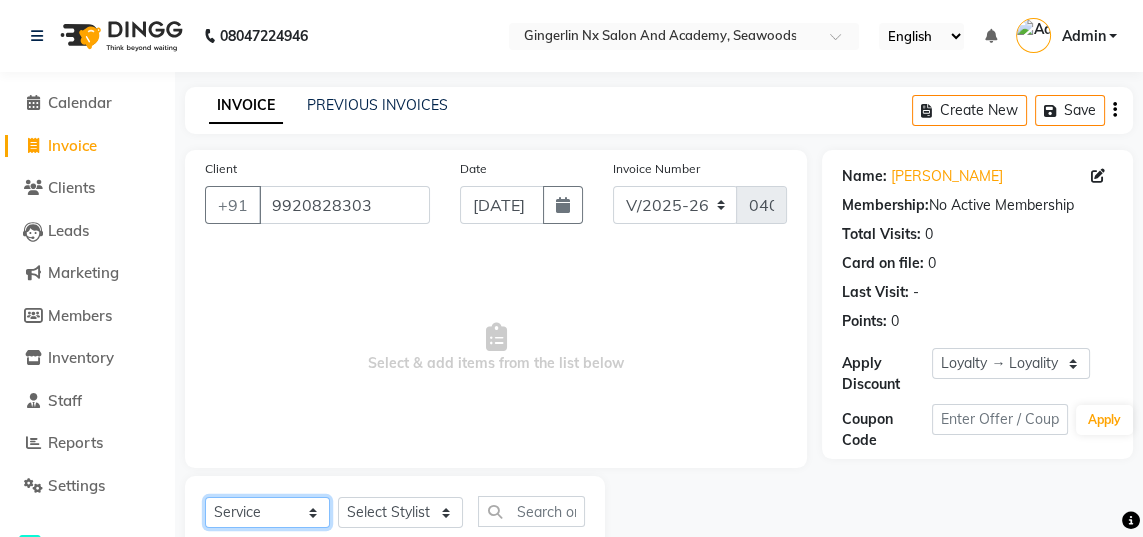 click on "Select  Service  Product  Membership  Package Voucher Prepaid Gift Card" 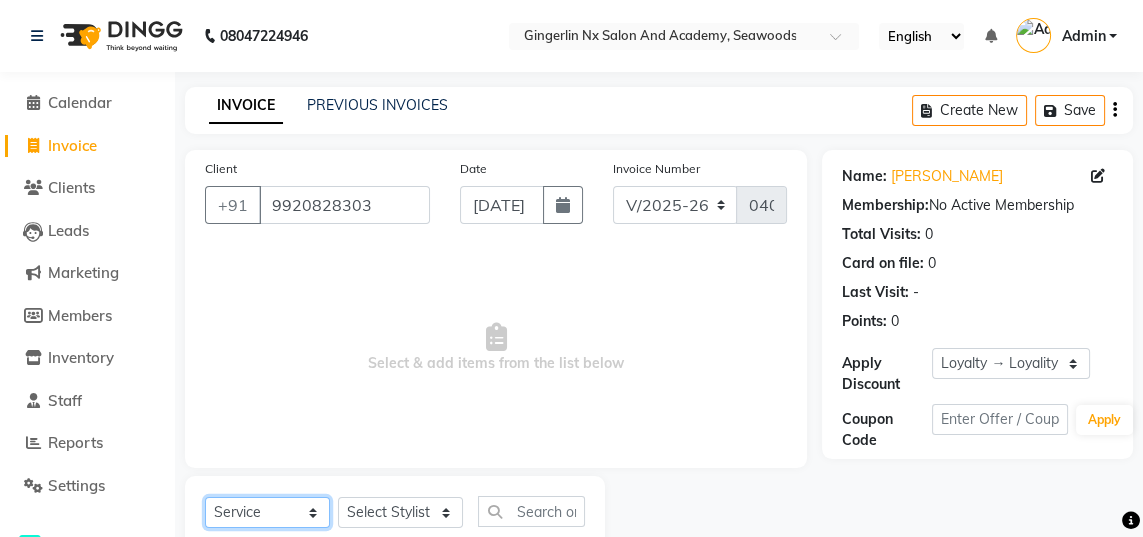 select on "membership" 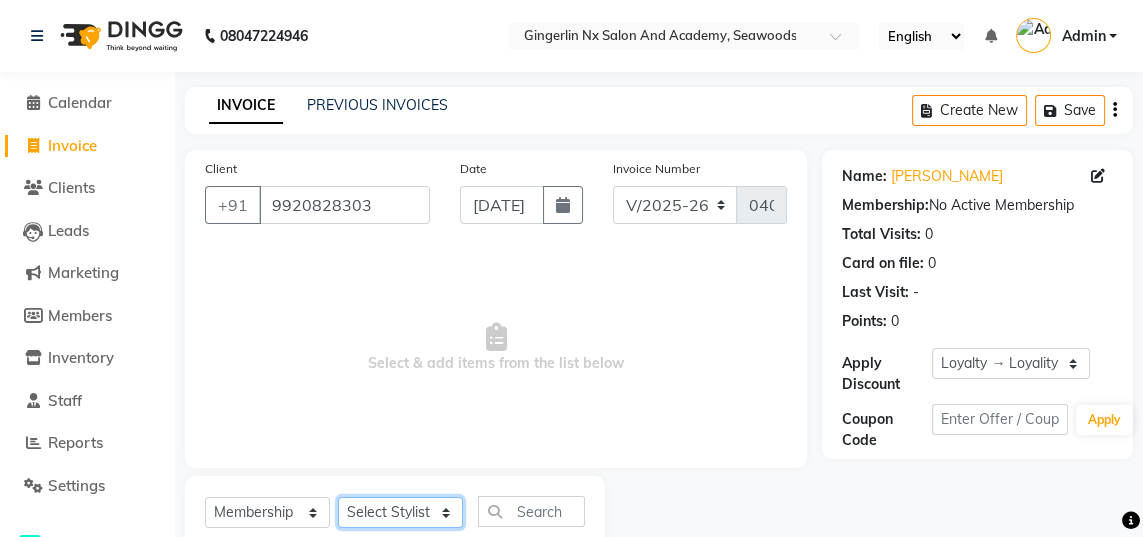 click on "Select Stylist [PERSON_NAME] [PERSON_NAME] [PERSON_NAME]" 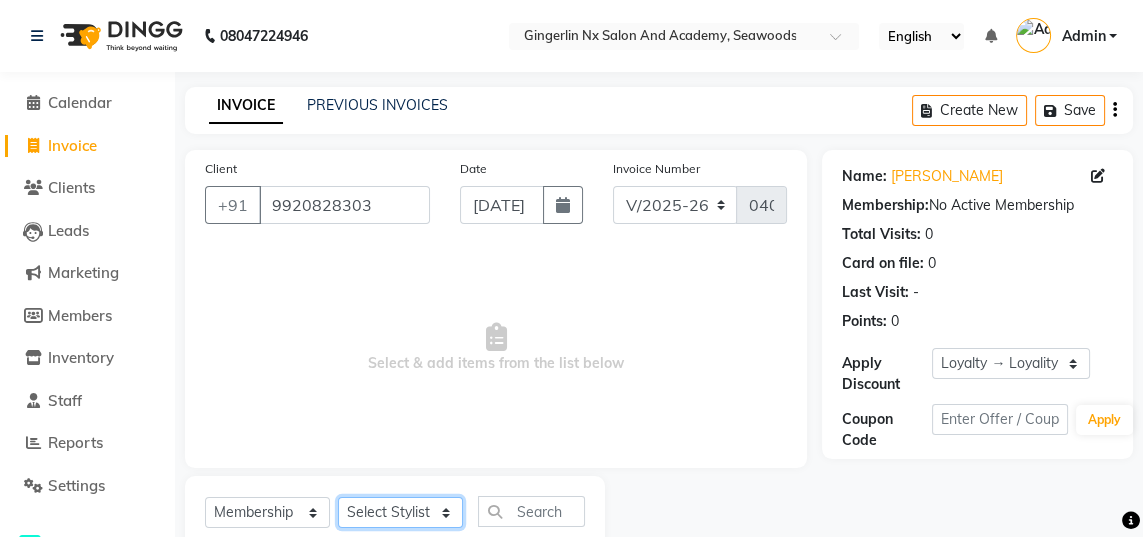 select on "84215" 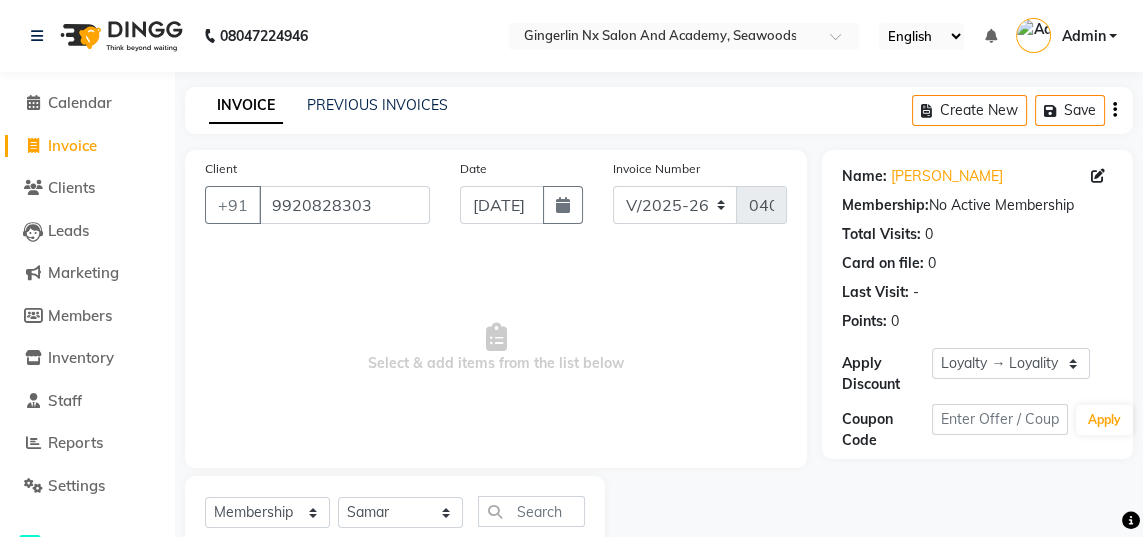 click 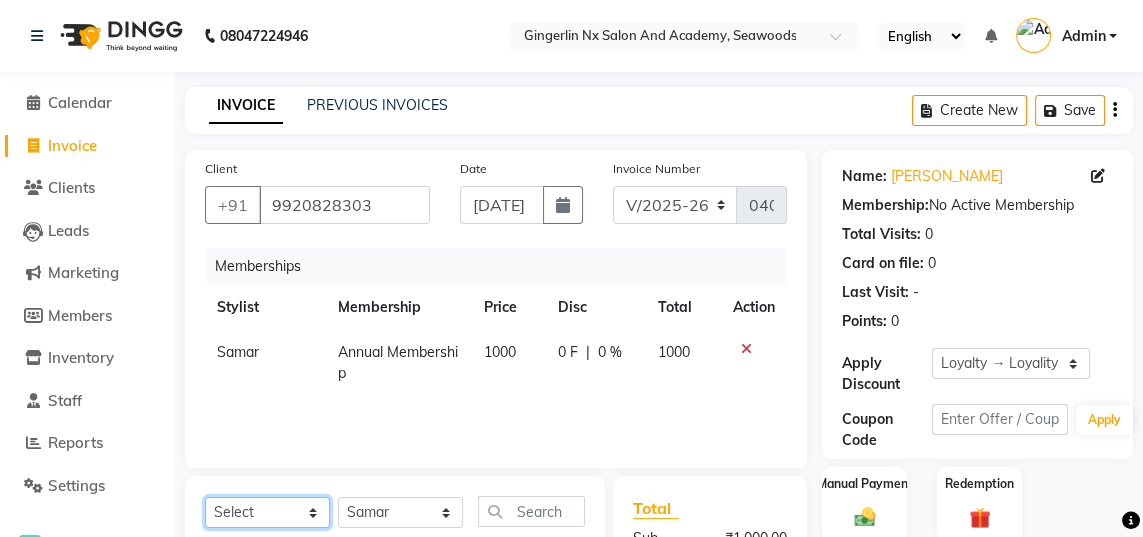 click on "Select  Service  Product  Package Voucher Prepaid Gift Card" 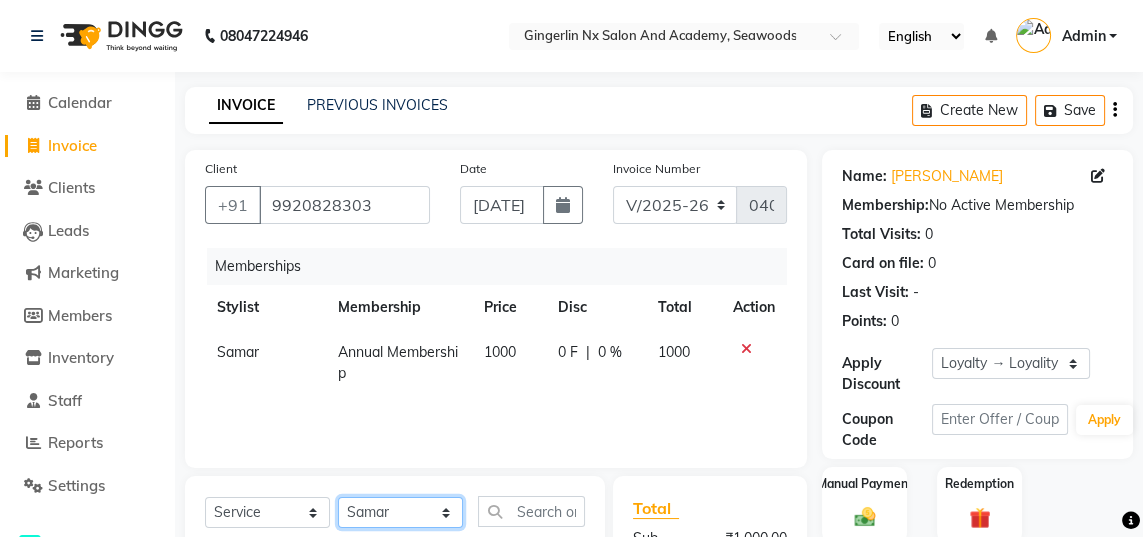 click on "Select Stylist [PERSON_NAME] [PERSON_NAME] [PERSON_NAME]" 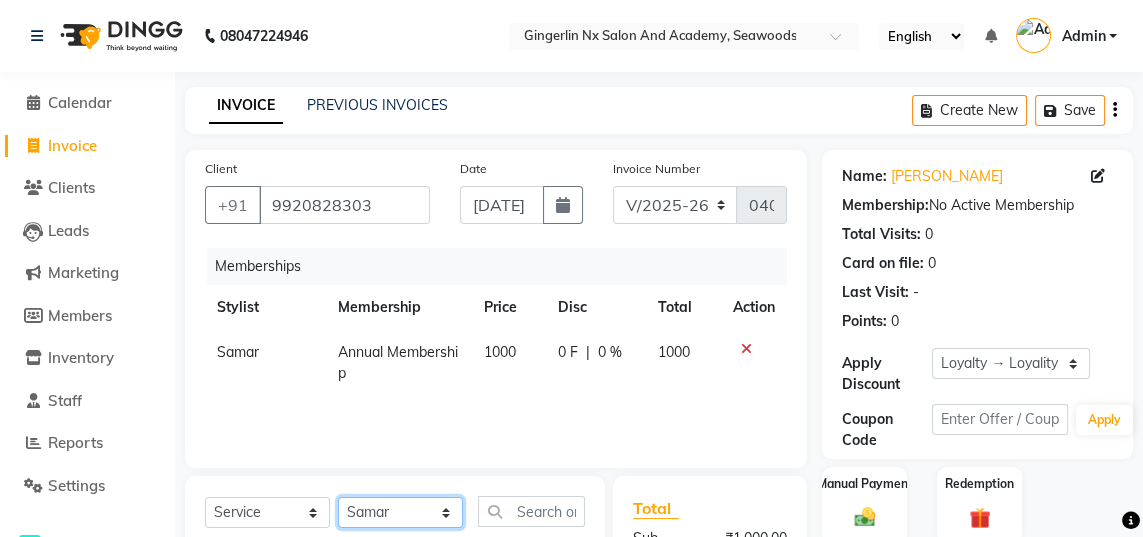 select on "84225" 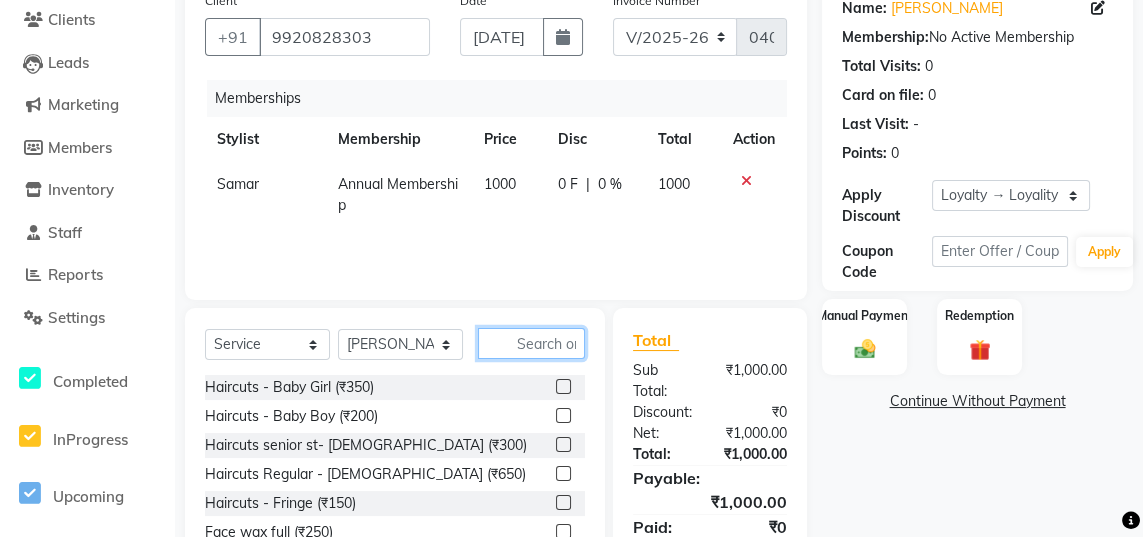 click 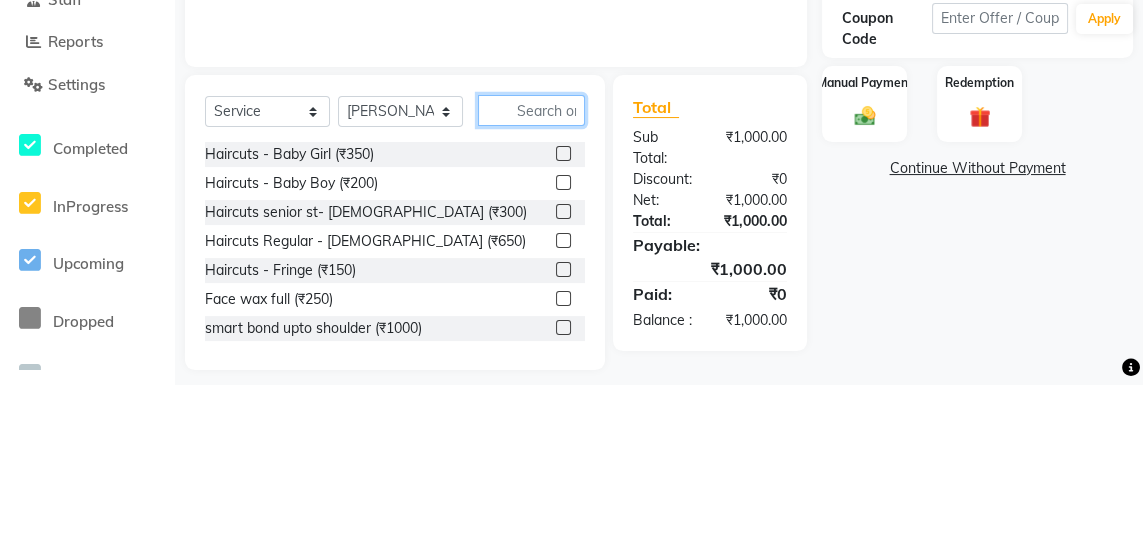 scroll, scrollTop: 247, scrollLeft: 0, axis: vertical 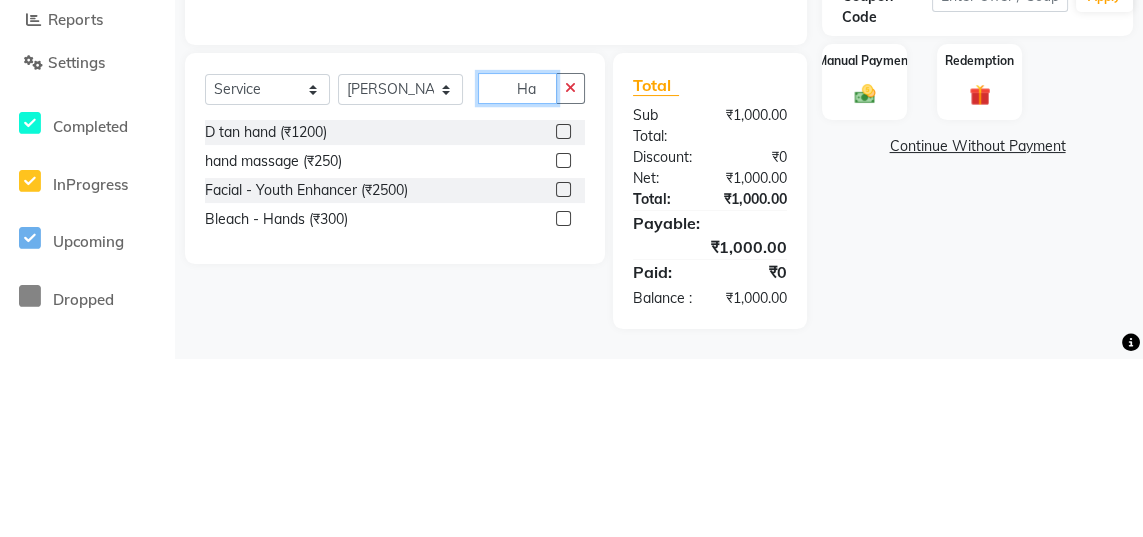 type on "H" 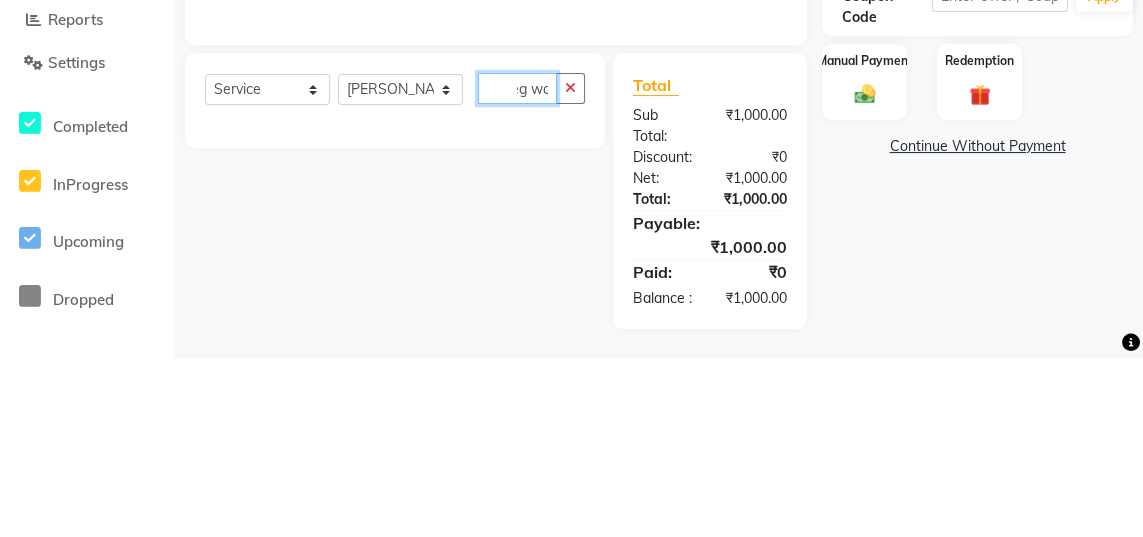 scroll, scrollTop: 0, scrollLeft: 22, axis: horizontal 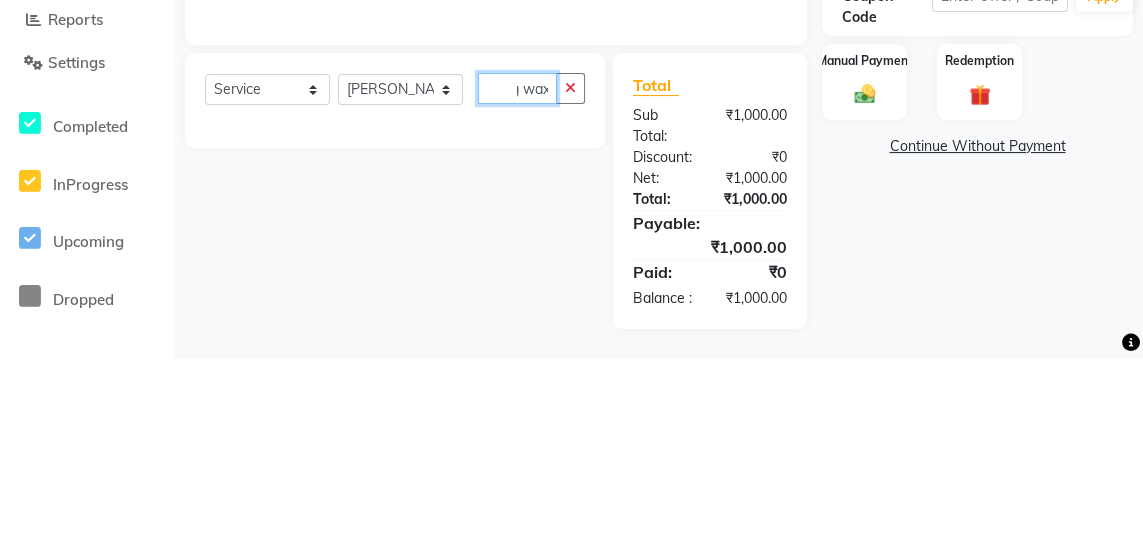 click on "Leg wax" 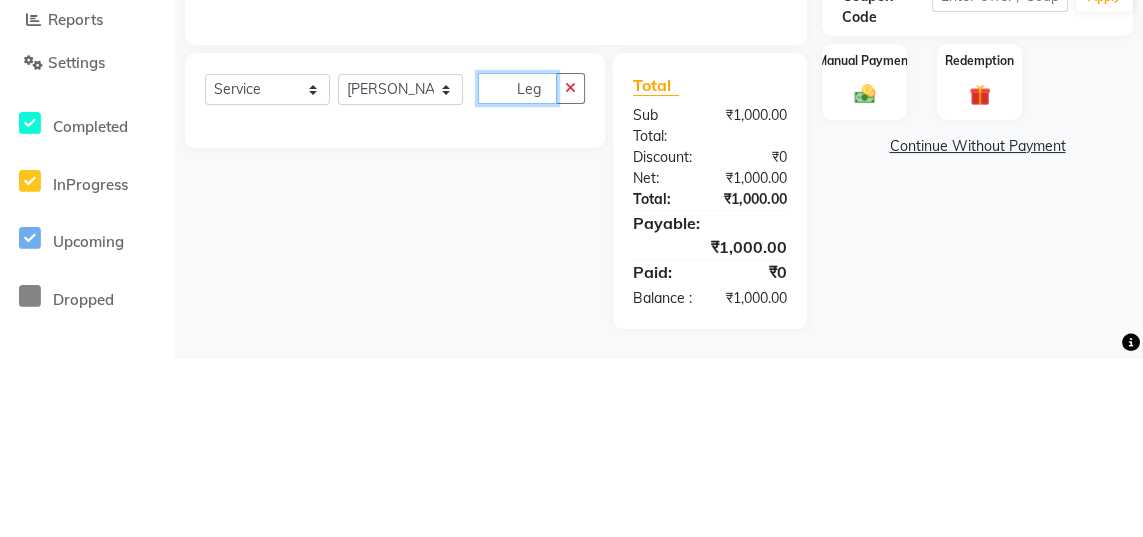 scroll, scrollTop: 0, scrollLeft: 0, axis: both 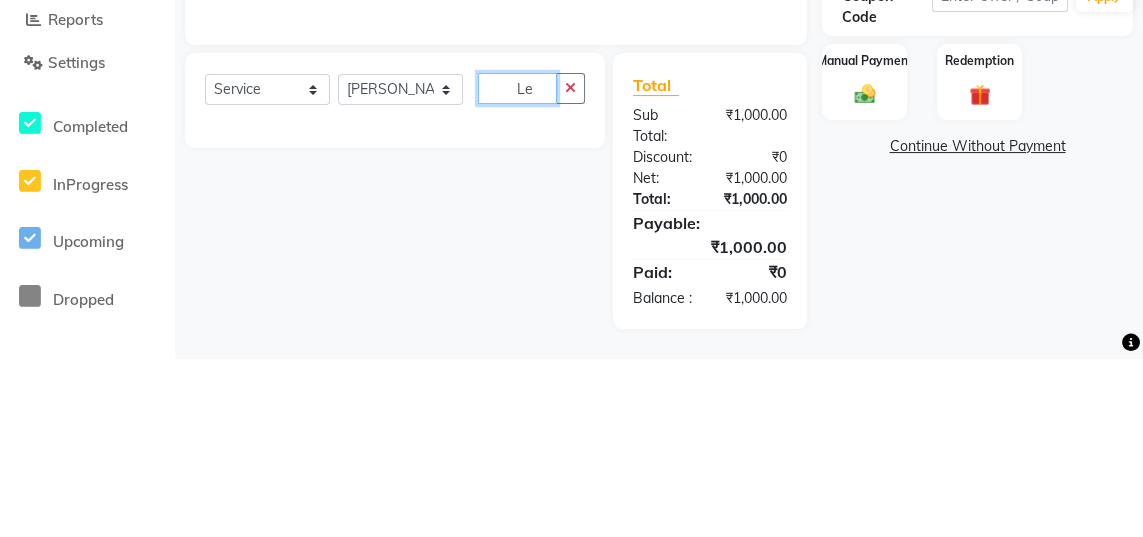 type on "L" 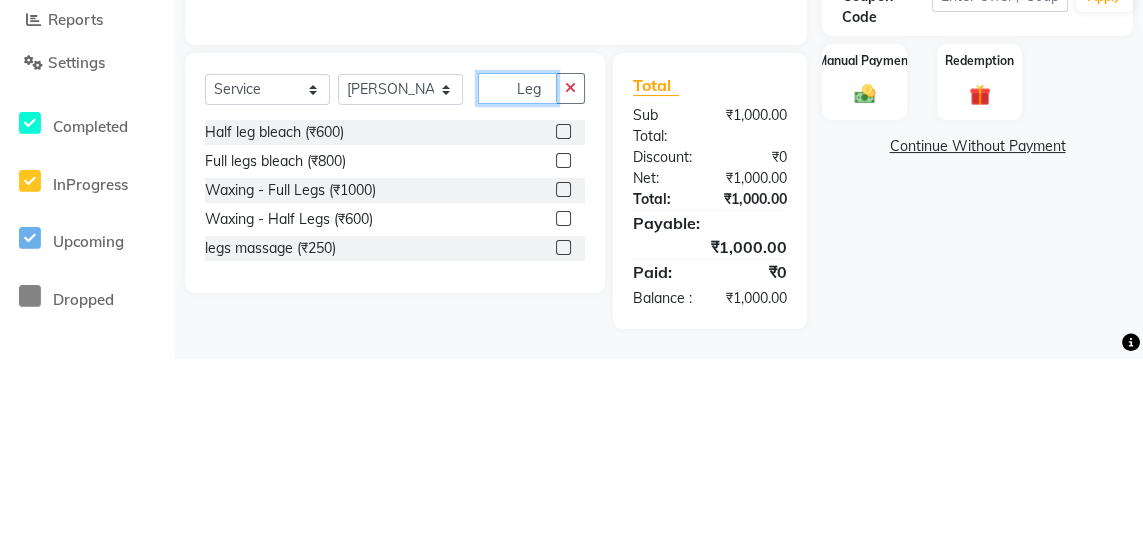 scroll, scrollTop: 0, scrollLeft: 0, axis: both 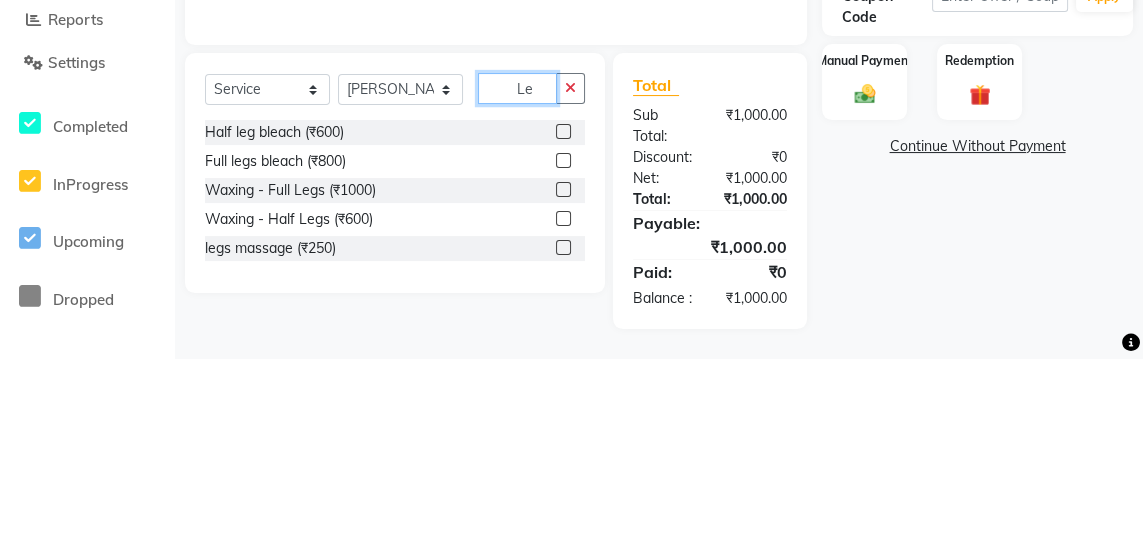 type on "L" 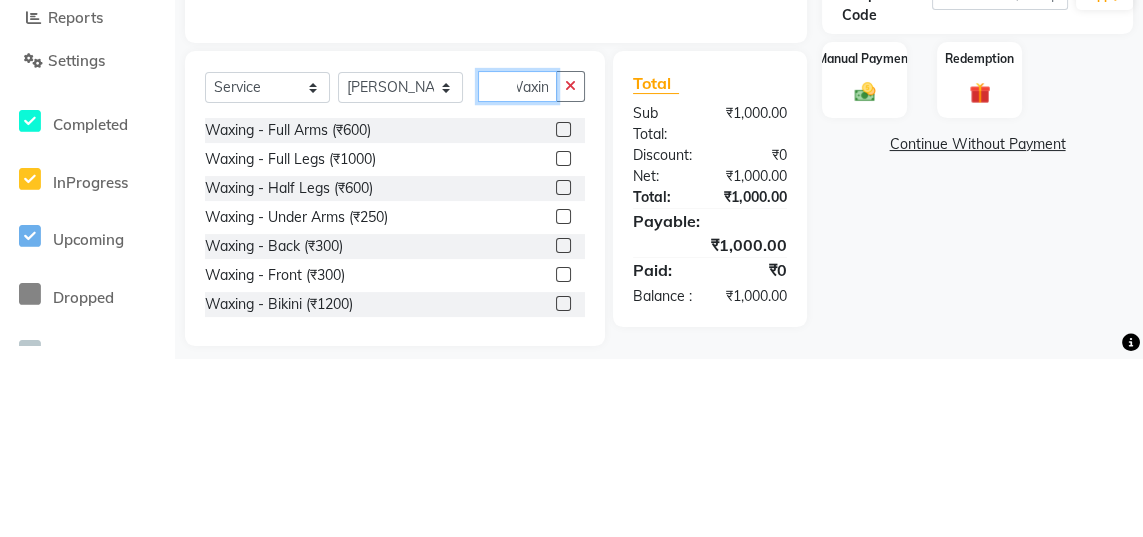 scroll, scrollTop: 0, scrollLeft: 17, axis: horizontal 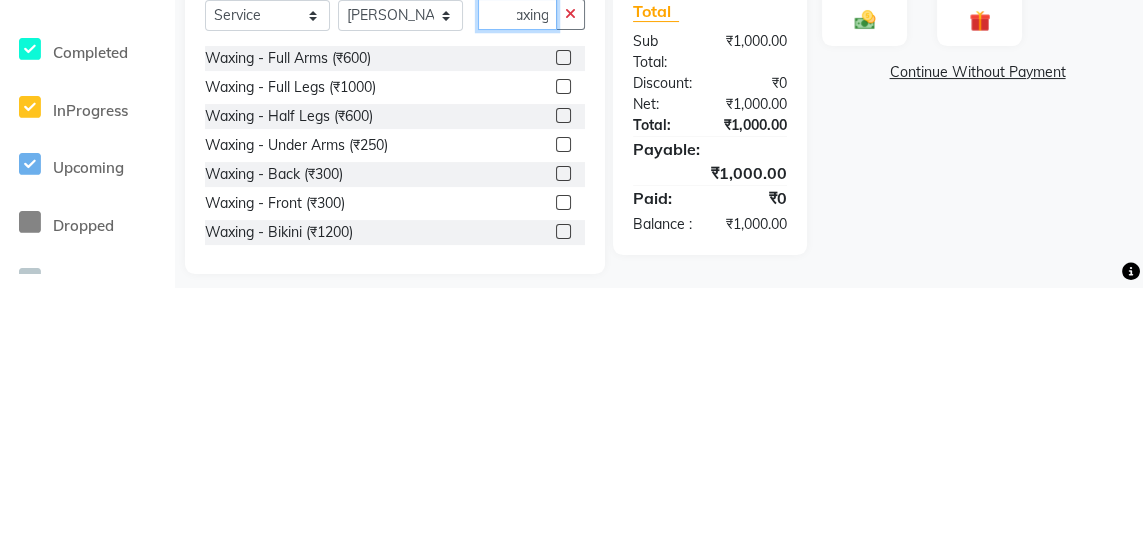 type on "Waxing" 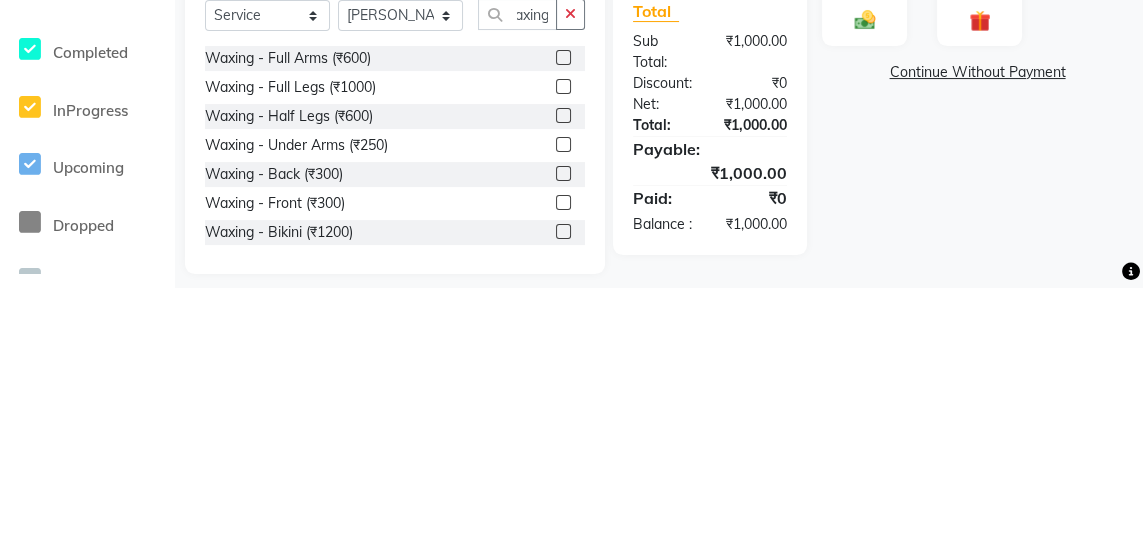 click 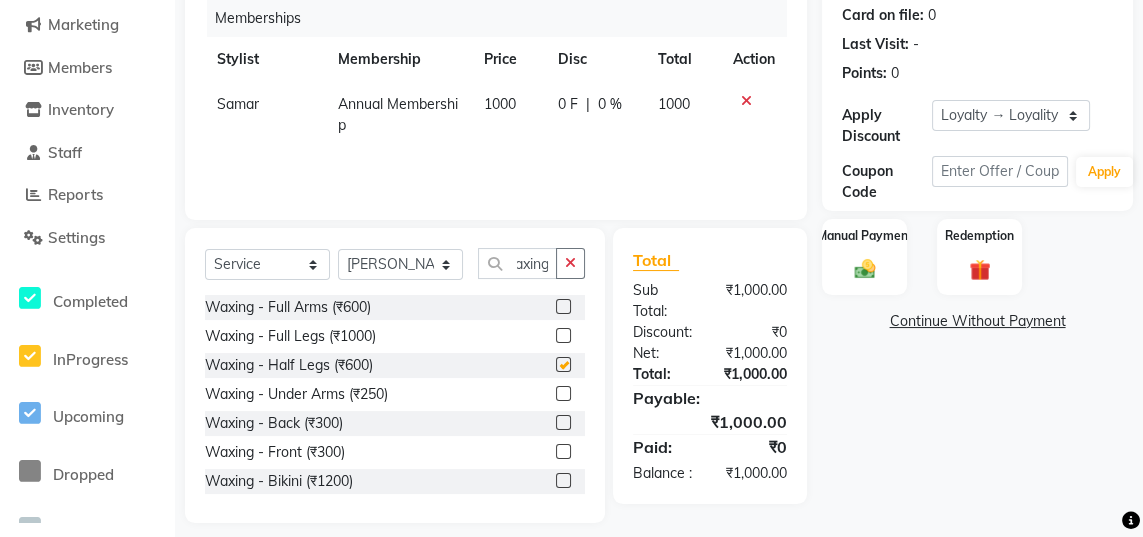 scroll, scrollTop: 0, scrollLeft: 0, axis: both 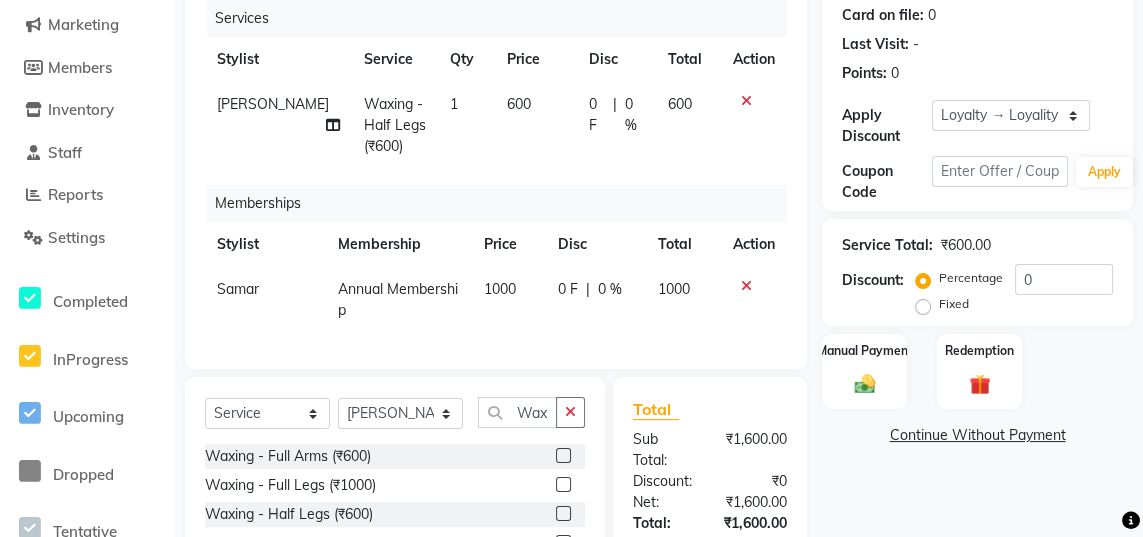 checkbox on "false" 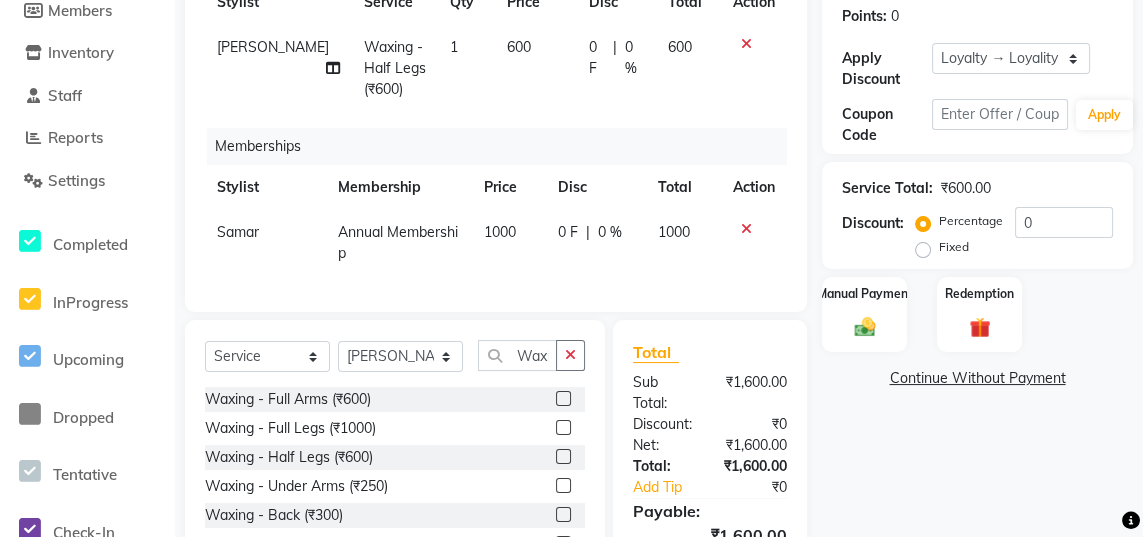 scroll, scrollTop: 316, scrollLeft: 0, axis: vertical 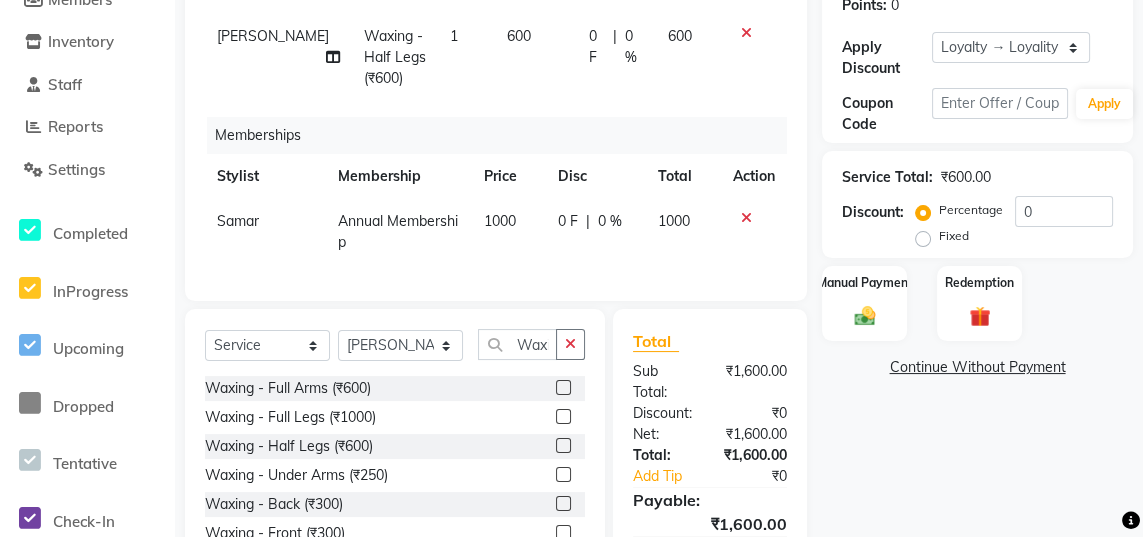 click 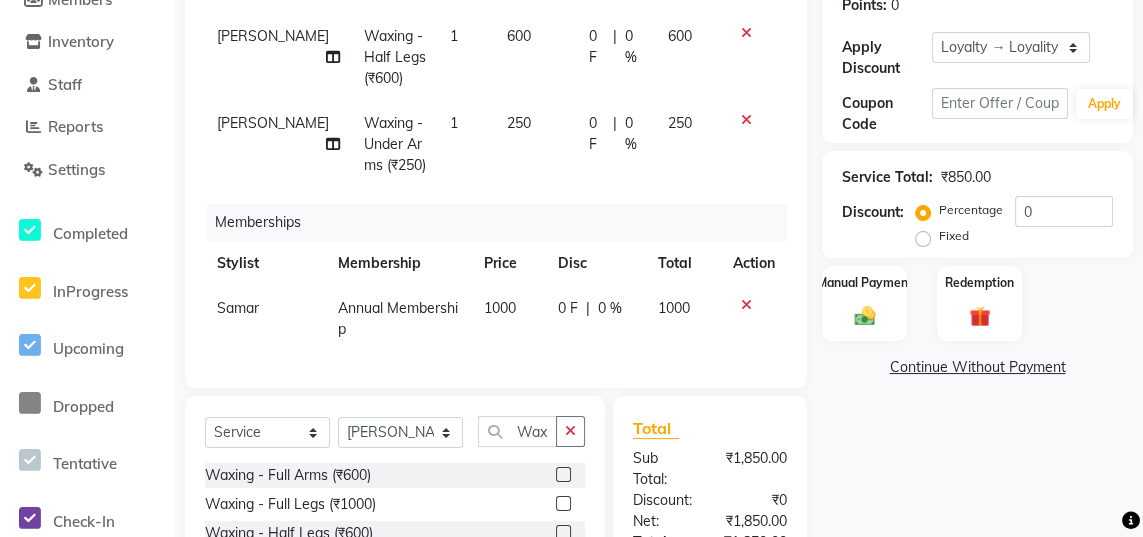 checkbox on "false" 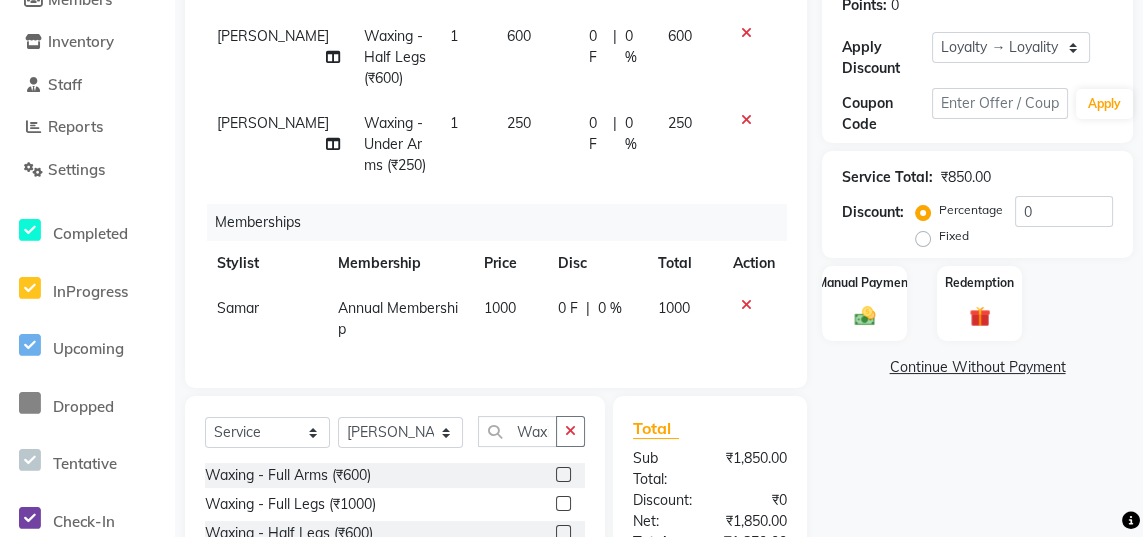 scroll, scrollTop: 0, scrollLeft: 0, axis: both 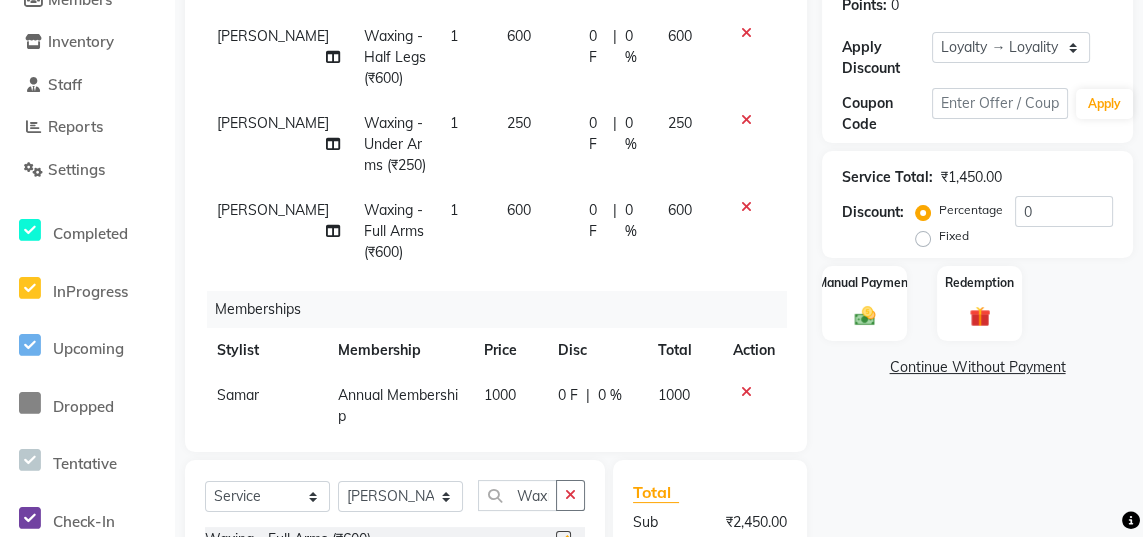 checkbox on "false" 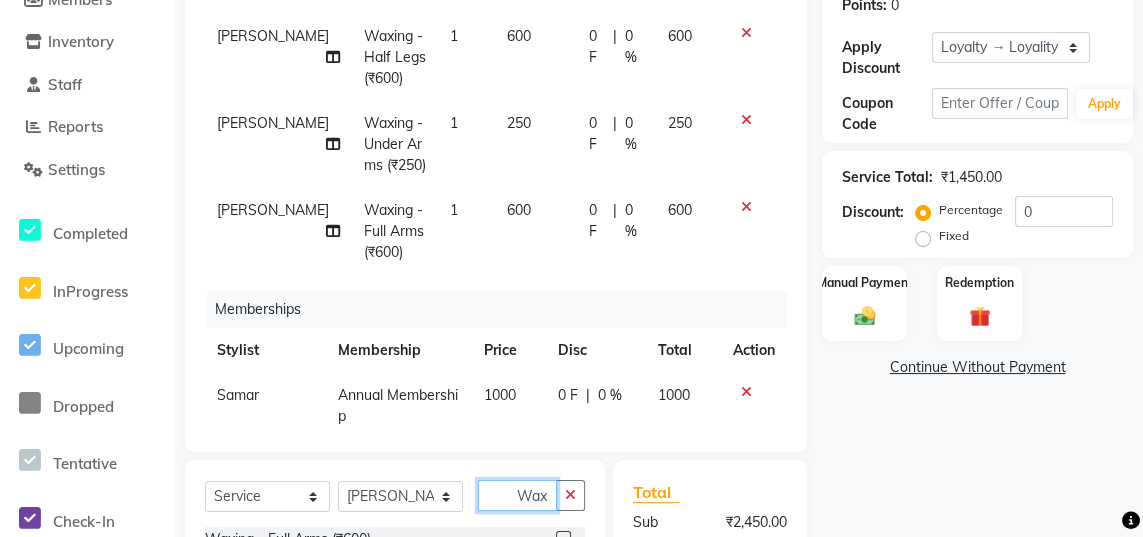 click on "Waxing" 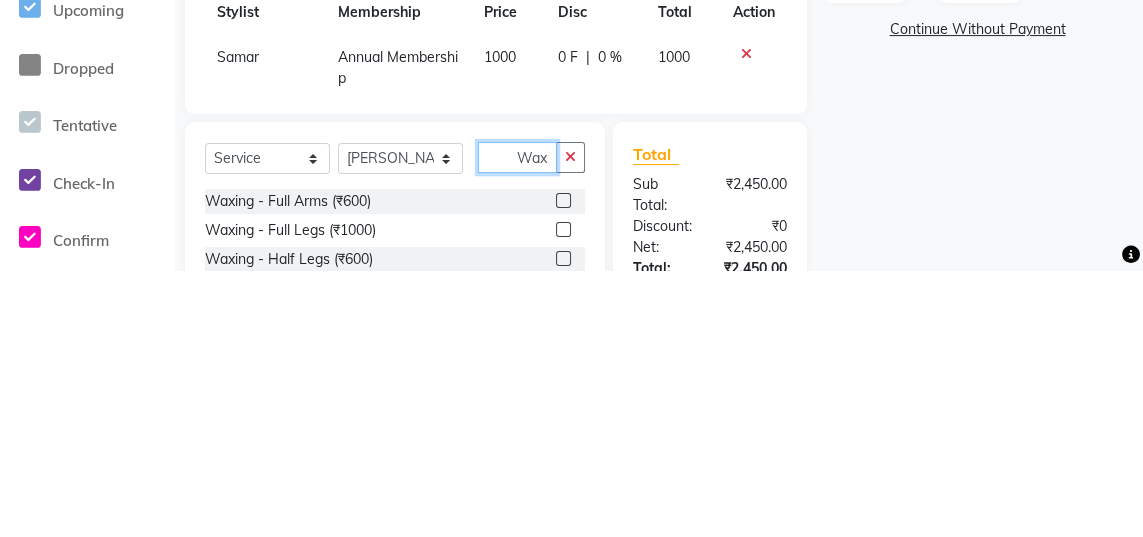 scroll, scrollTop: 388, scrollLeft: 0, axis: vertical 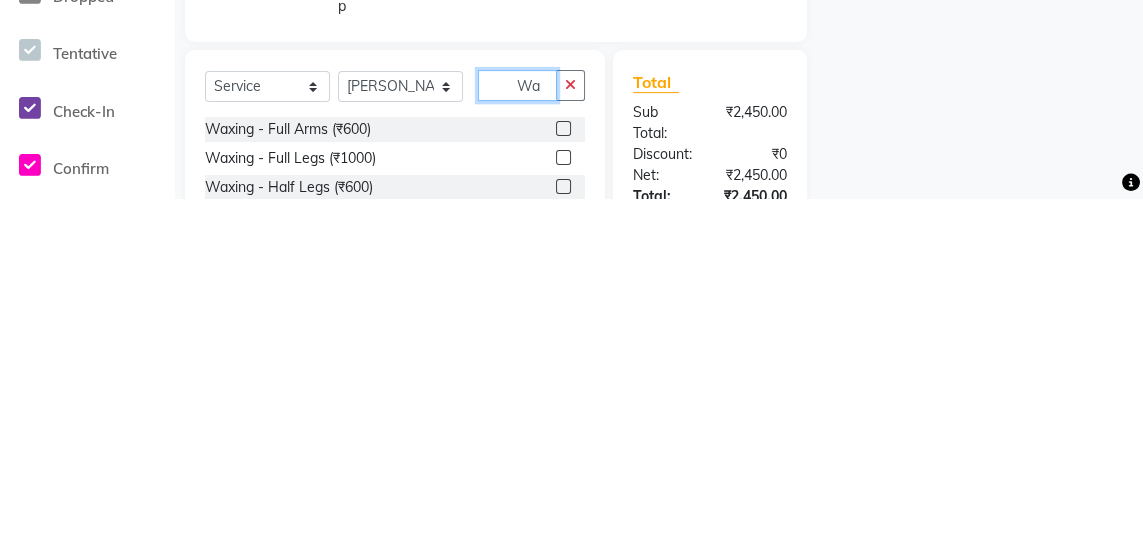 type on "W" 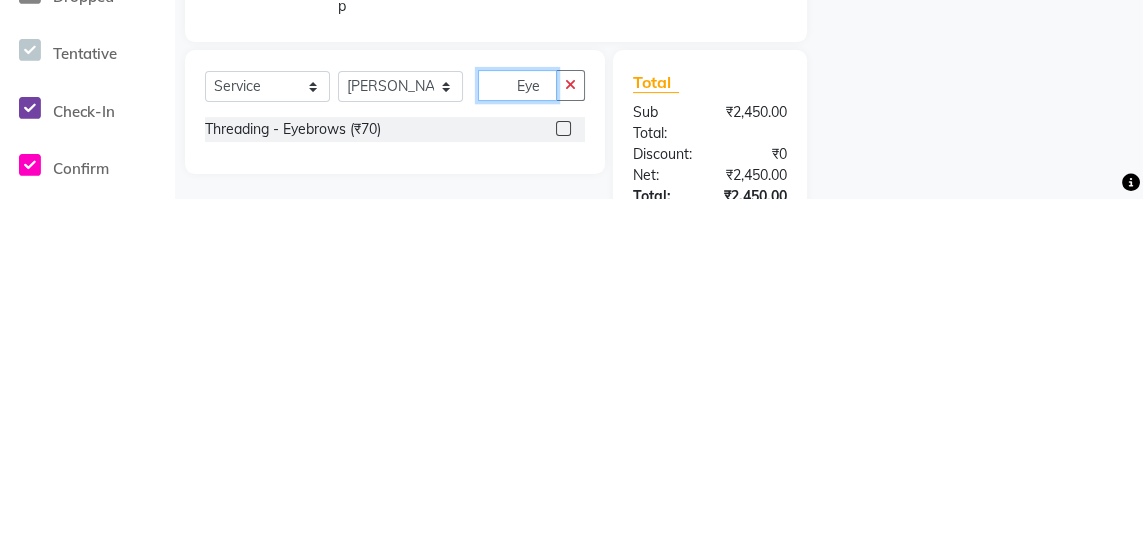 type on "Eye" 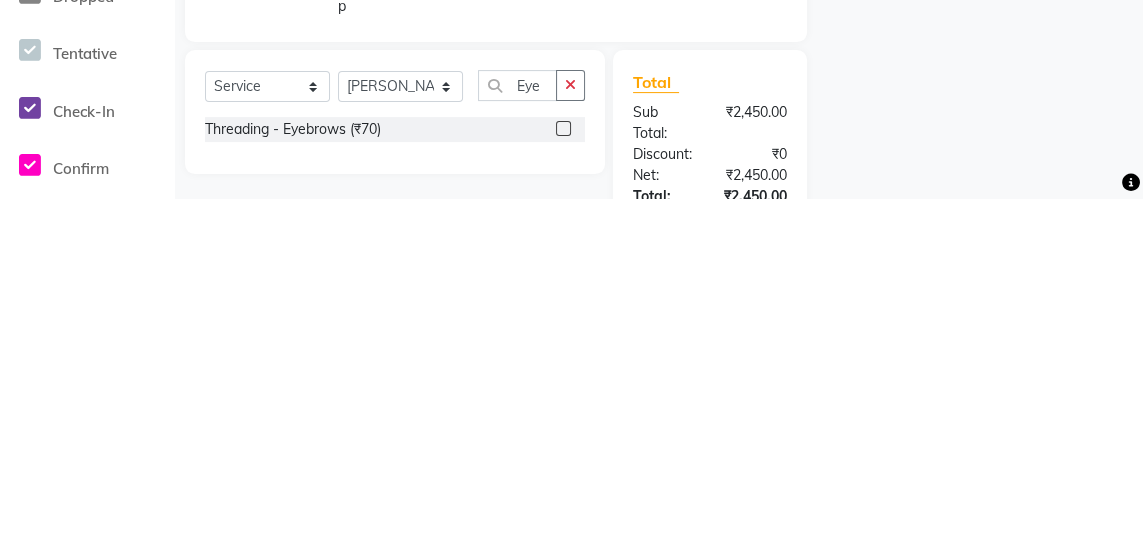 click 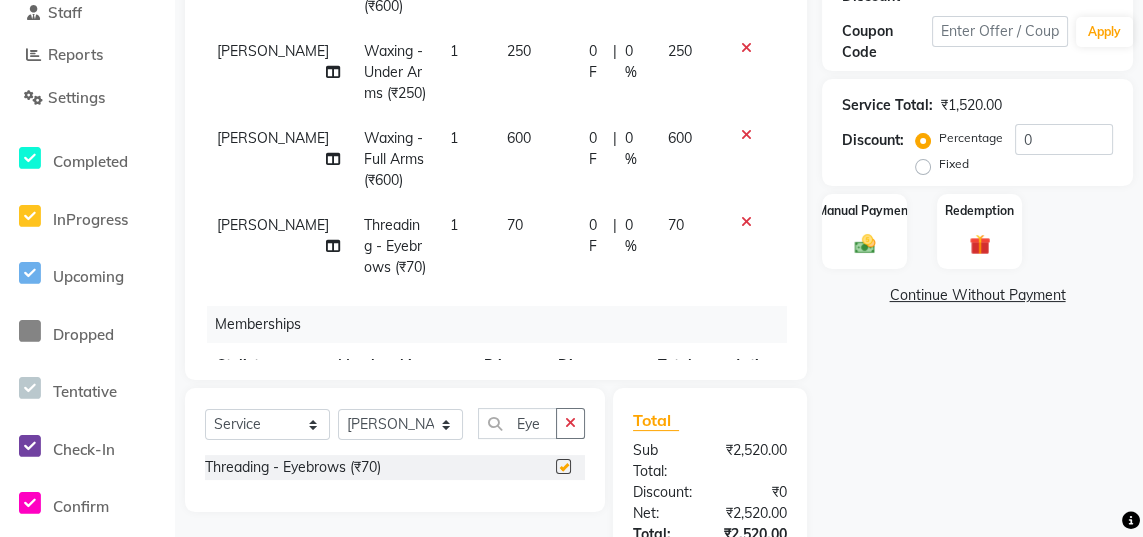 checkbox on "false" 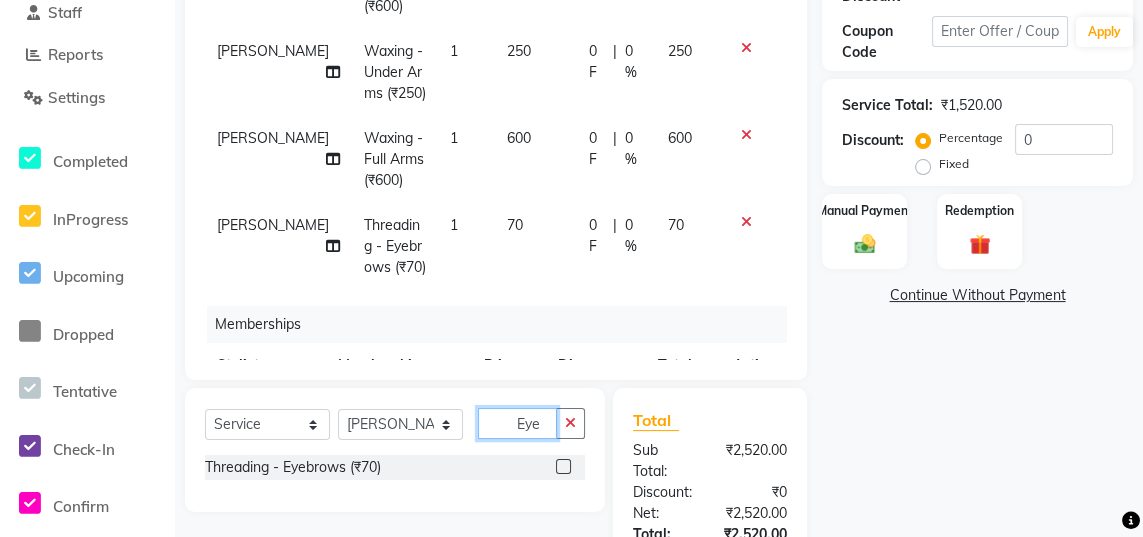 click on "Eye" 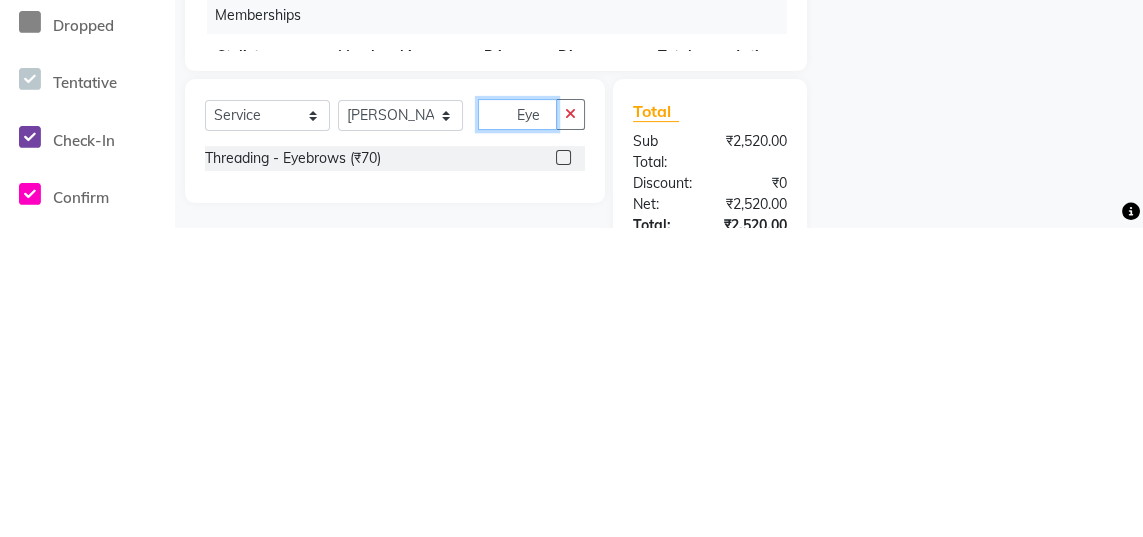 scroll, scrollTop: 388, scrollLeft: 0, axis: vertical 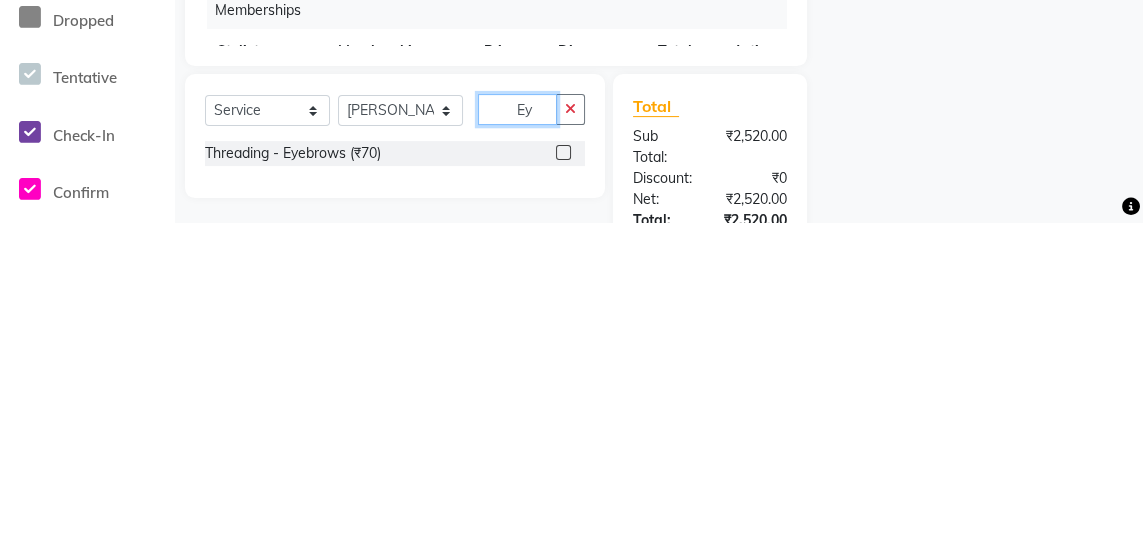type on "E" 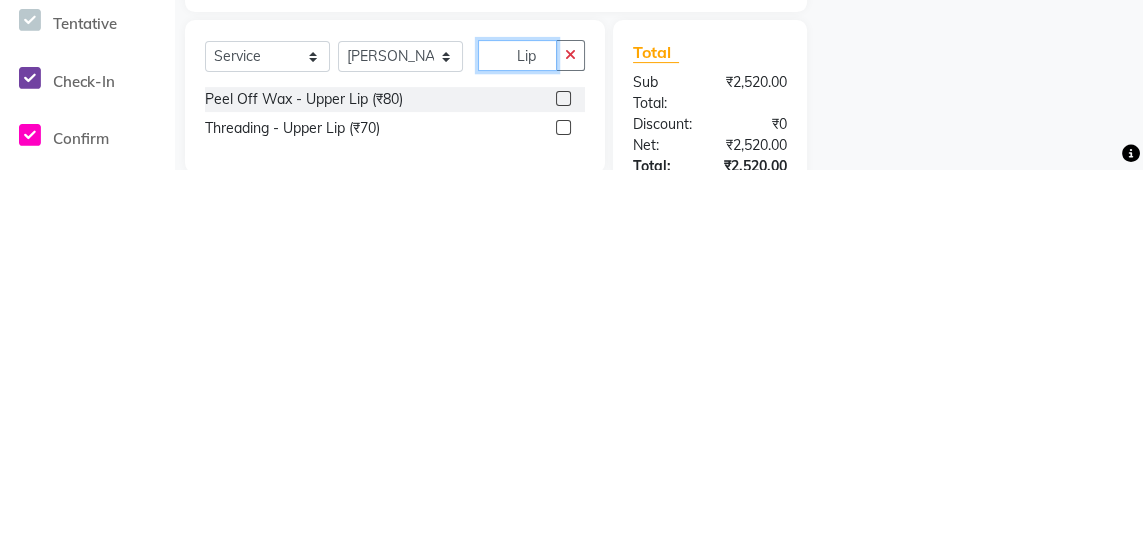 scroll, scrollTop: 390, scrollLeft: 0, axis: vertical 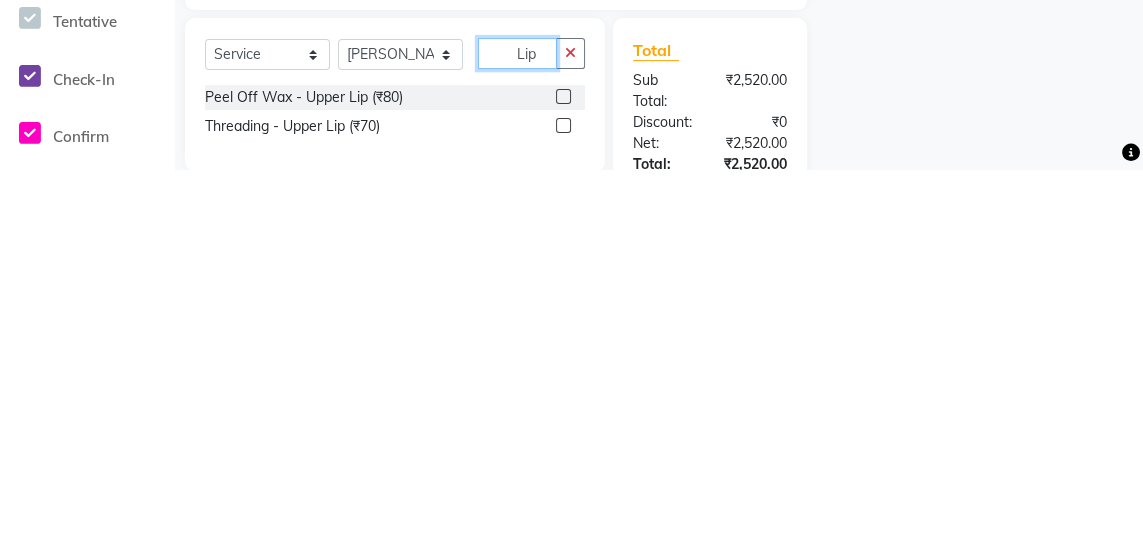 type on "Lip" 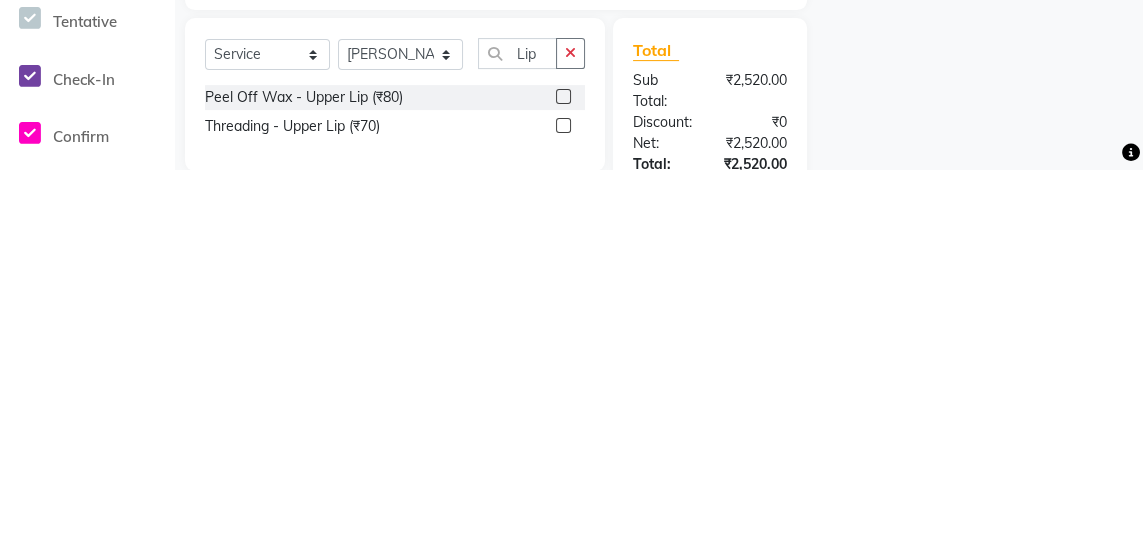 click 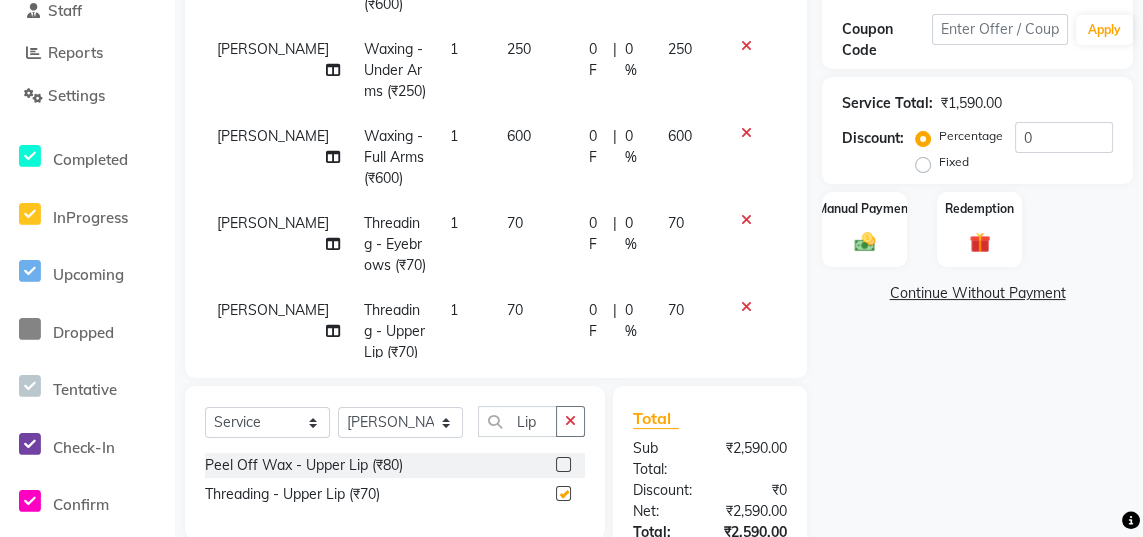 checkbox on "false" 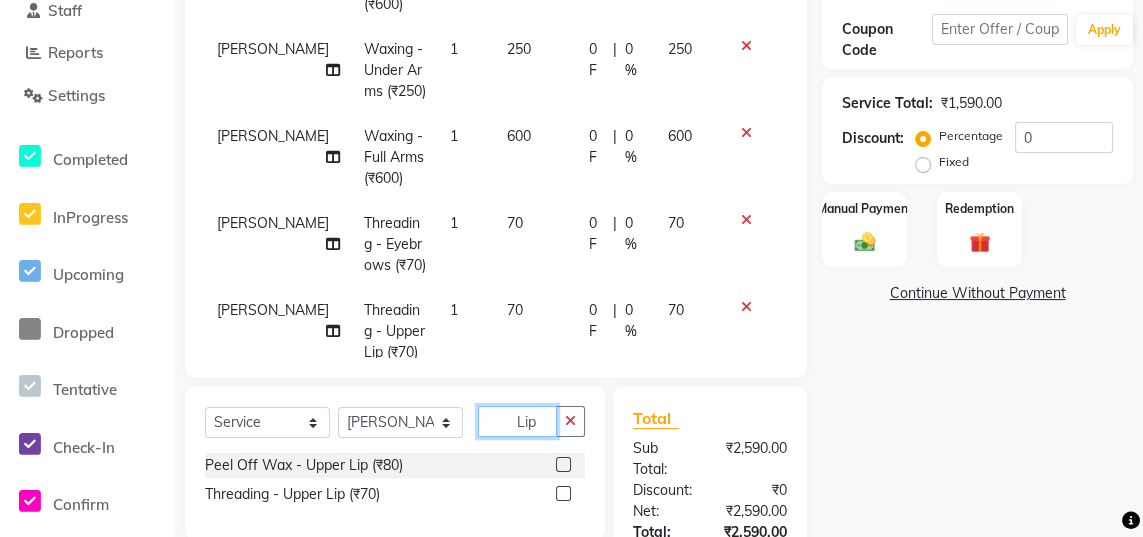 click on "Lip" 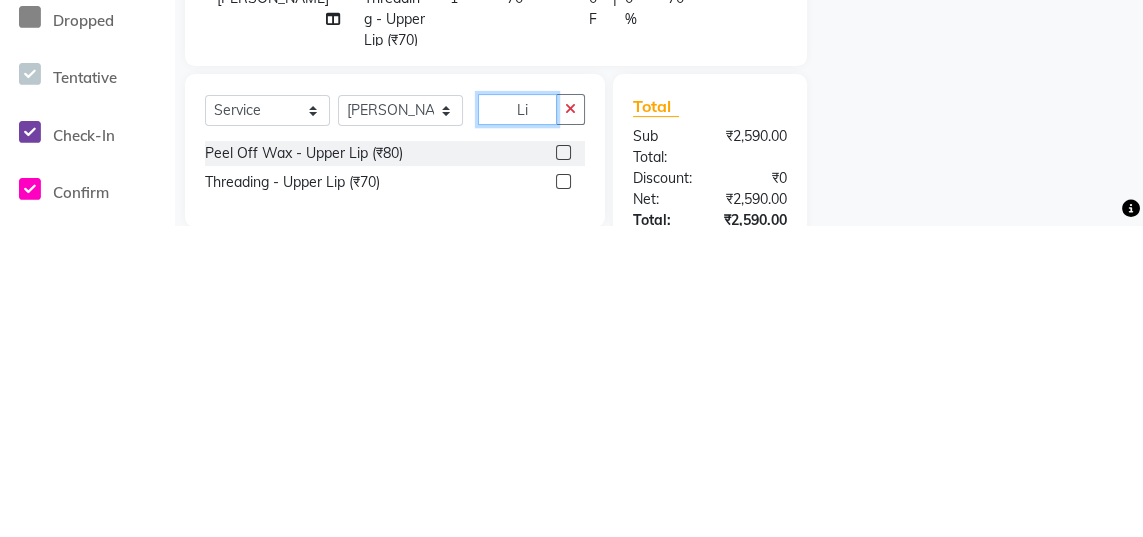 type on "L" 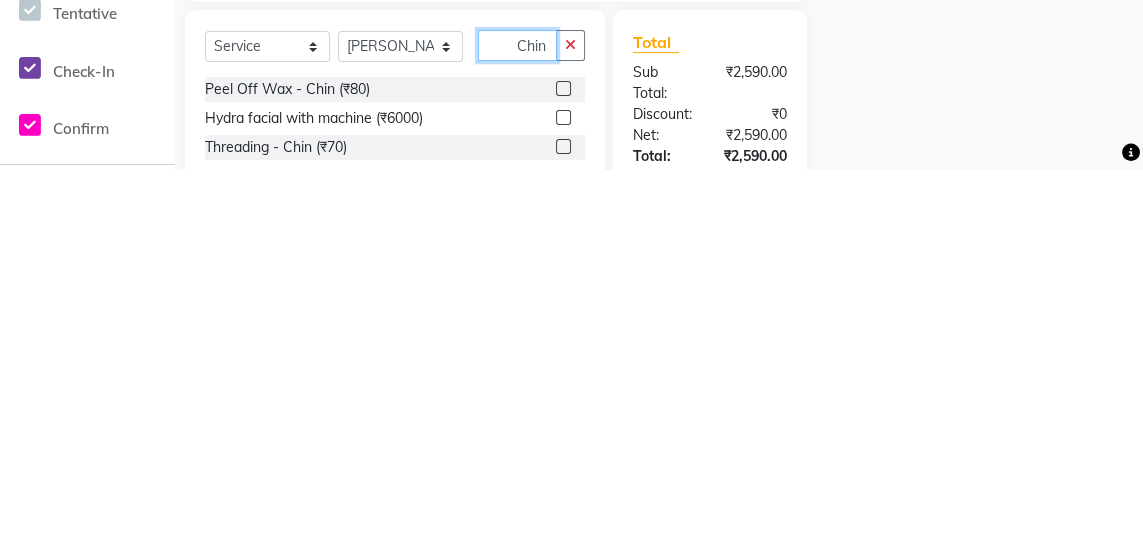 scroll, scrollTop: 408, scrollLeft: 0, axis: vertical 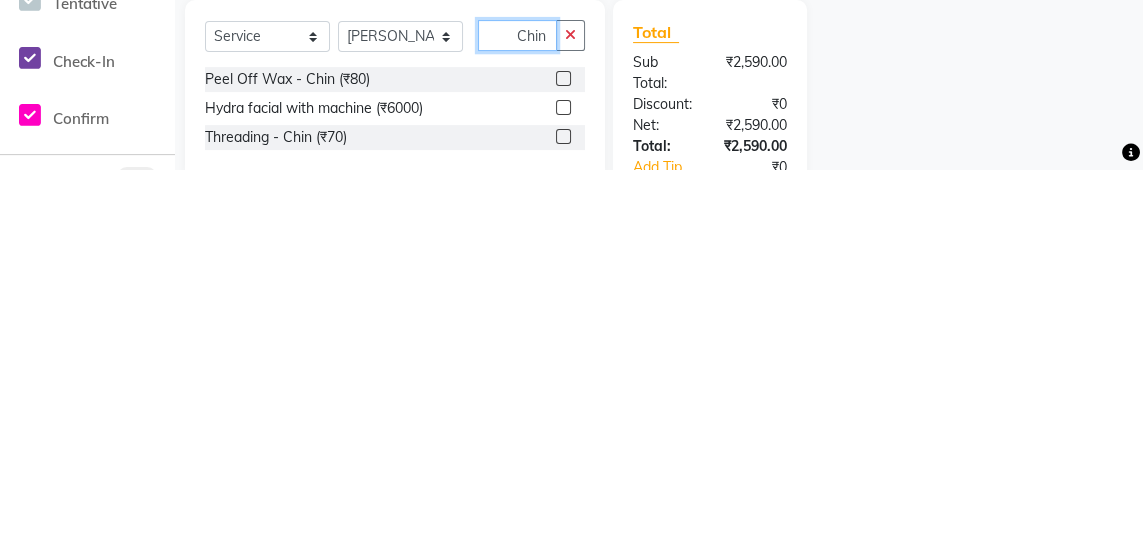 type on "Chin" 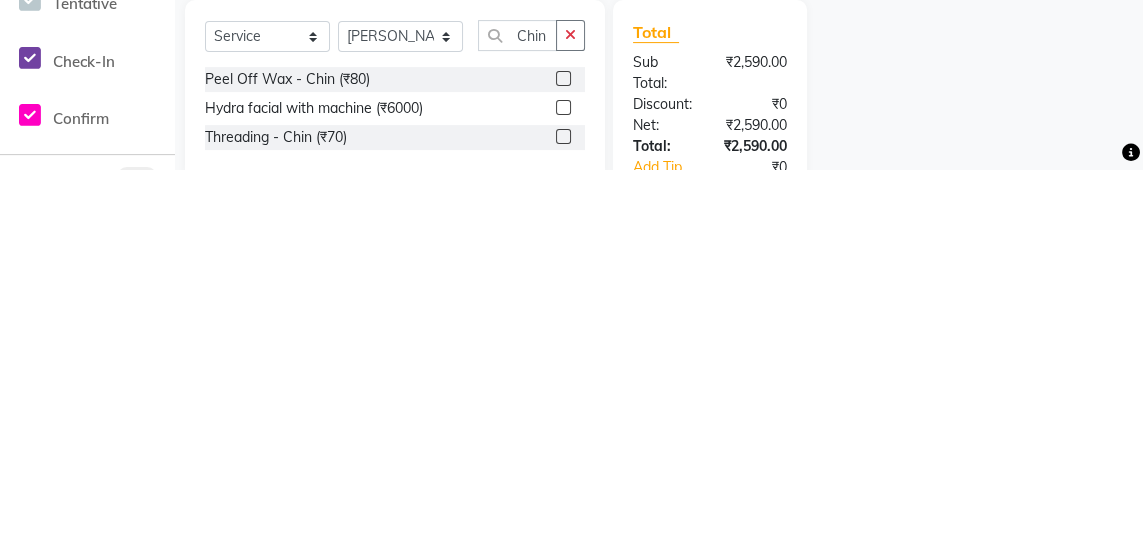 click 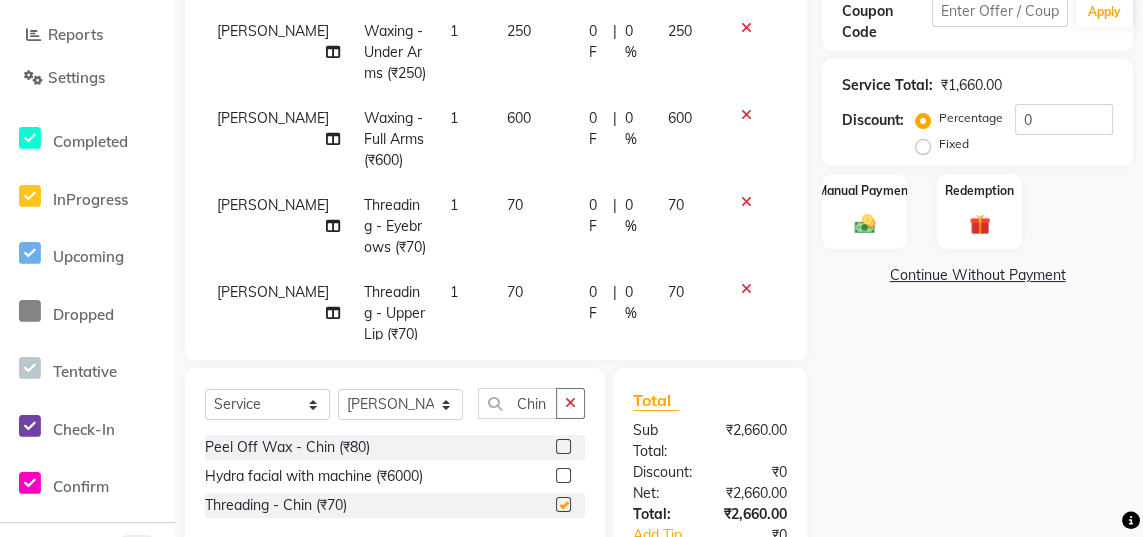 checkbox on "false" 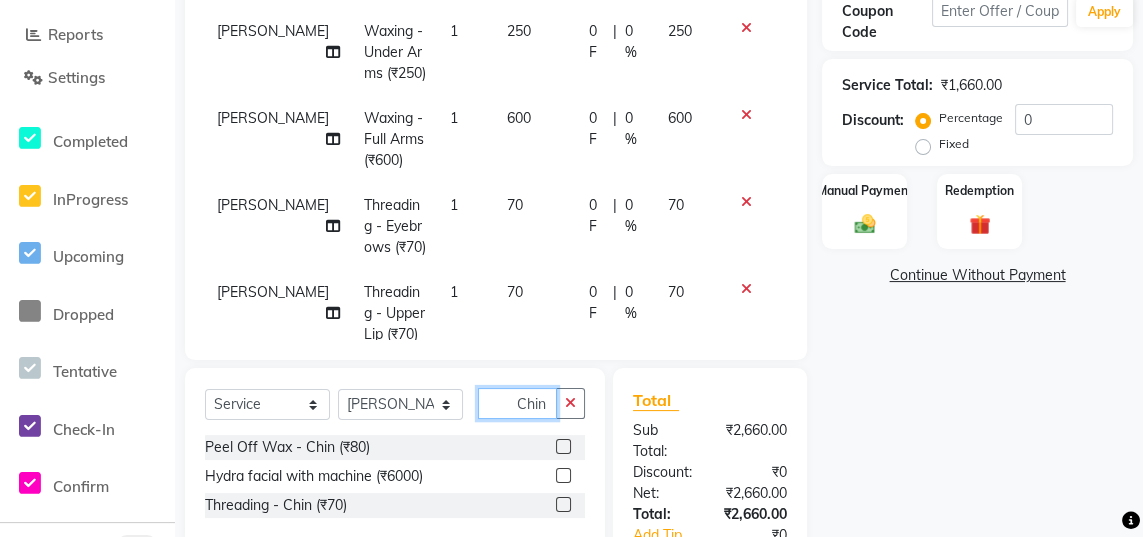 click on "Chin" 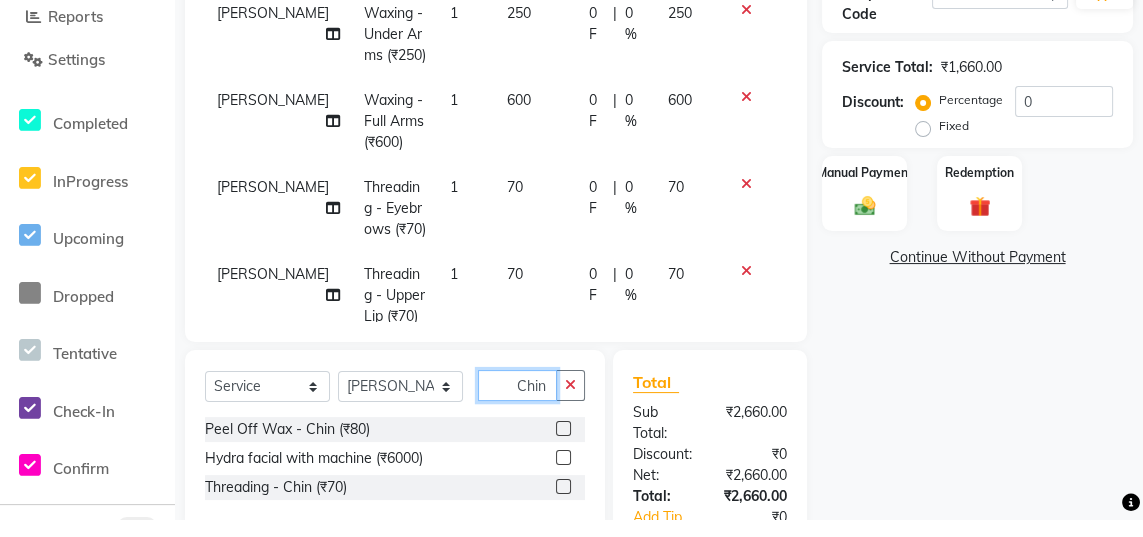 scroll, scrollTop: 408, scrollLeft: 0, axis: vertical 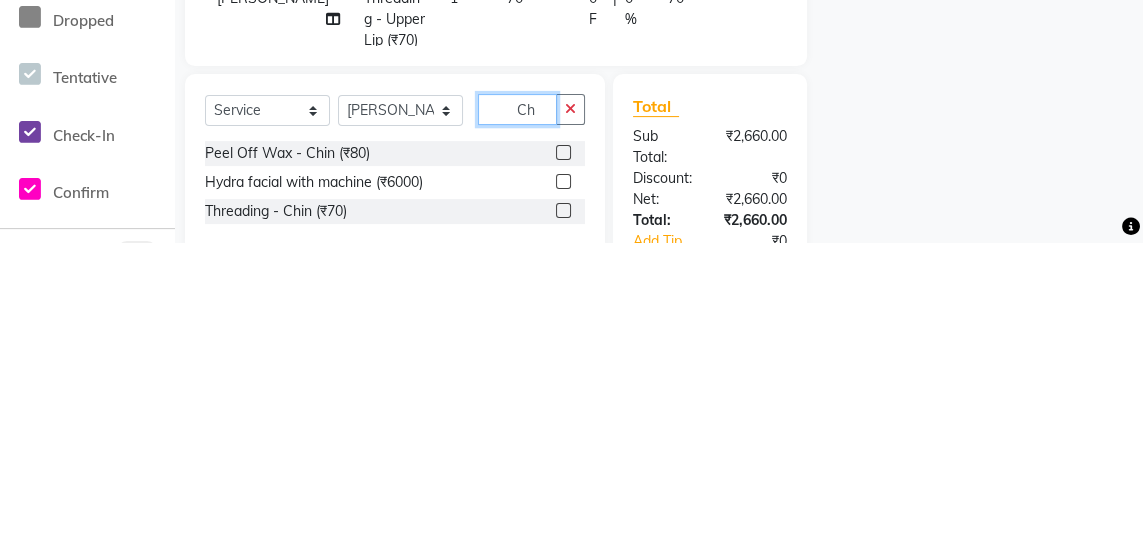type on "C" 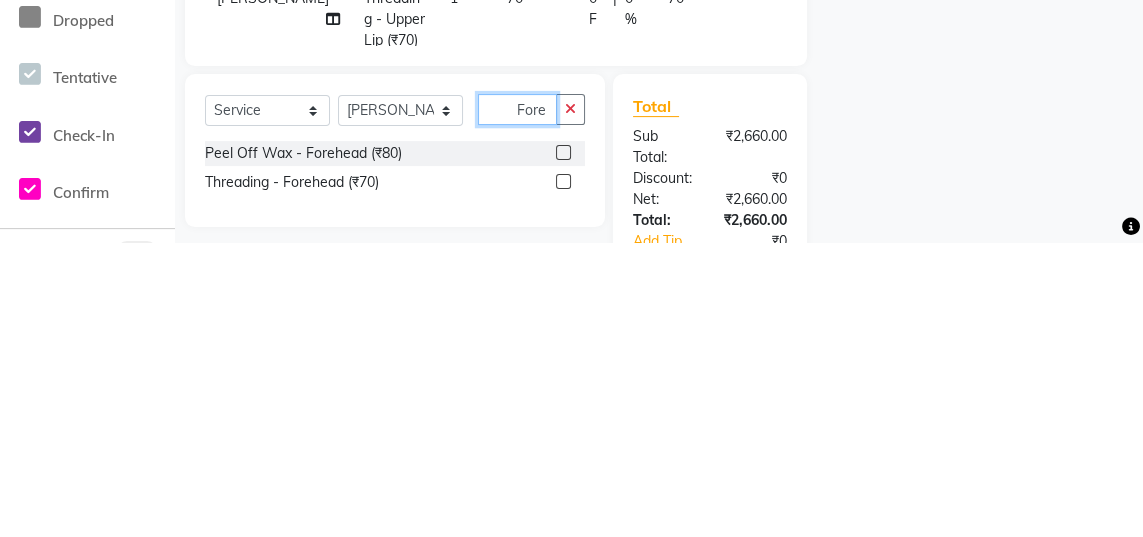 scroll, scrollTop: 0, scrollLeft: 7, axis: horizontal 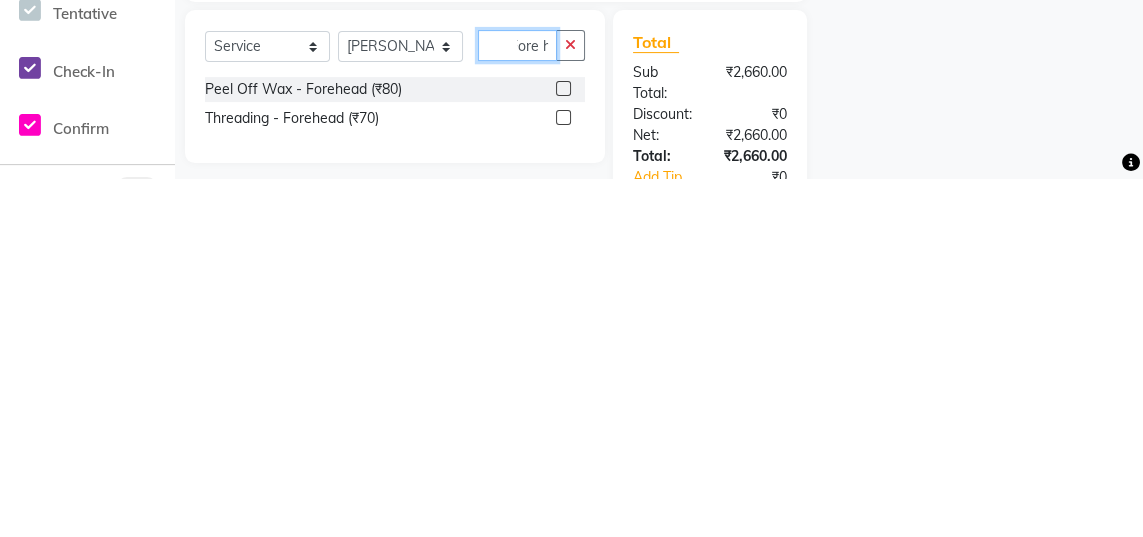 type on "Fore h" 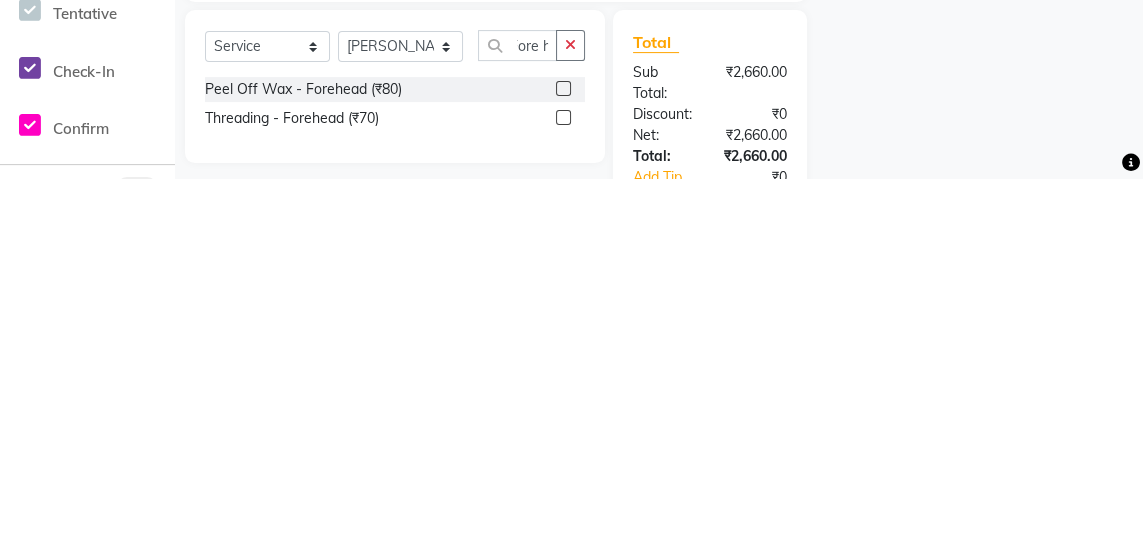 click 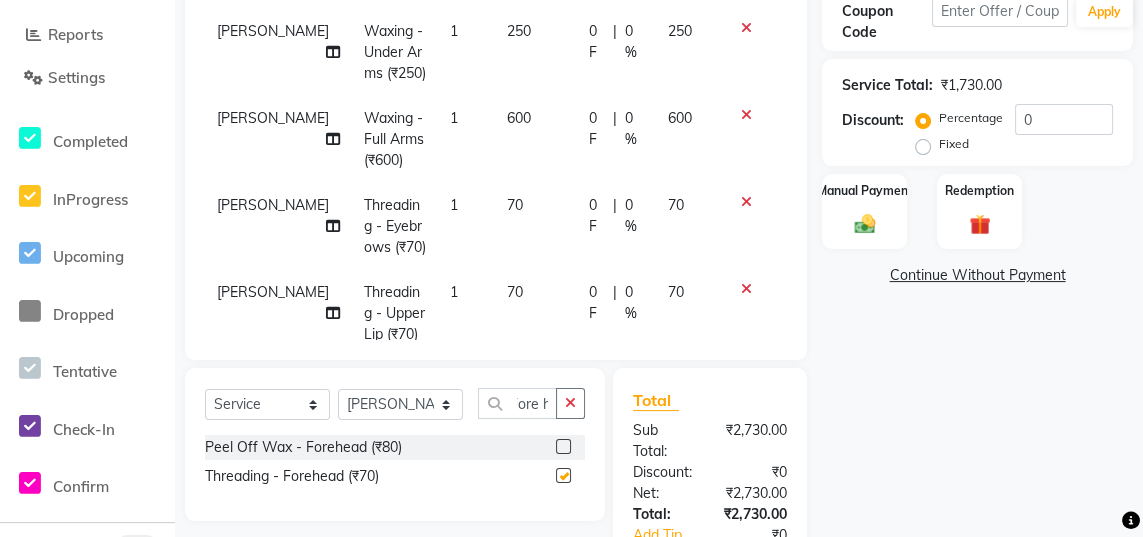 scroll, scrollTop: 0, scrollLeft: 0, axis: both 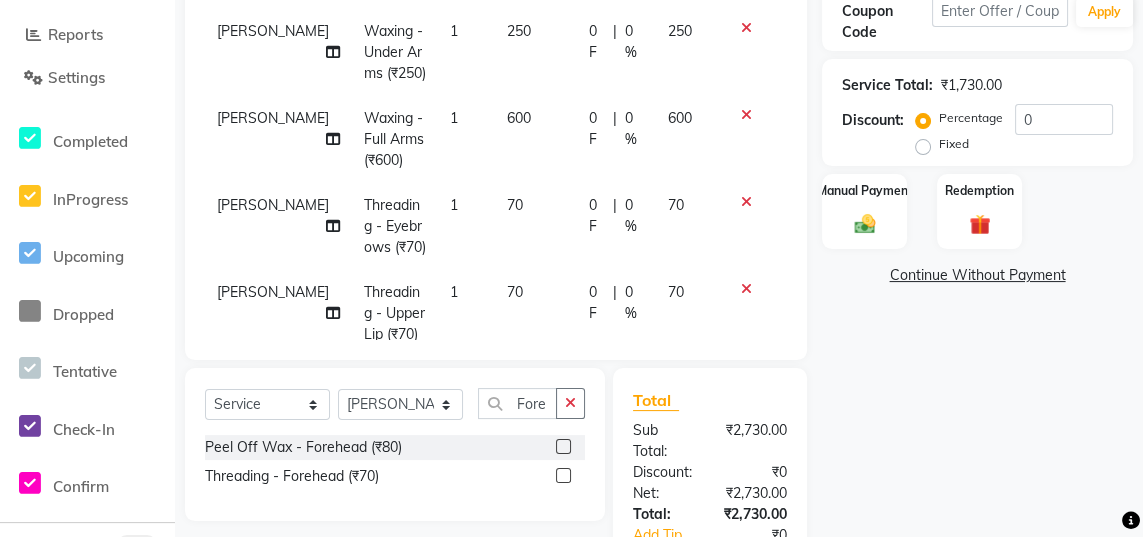 checkbox on "false" 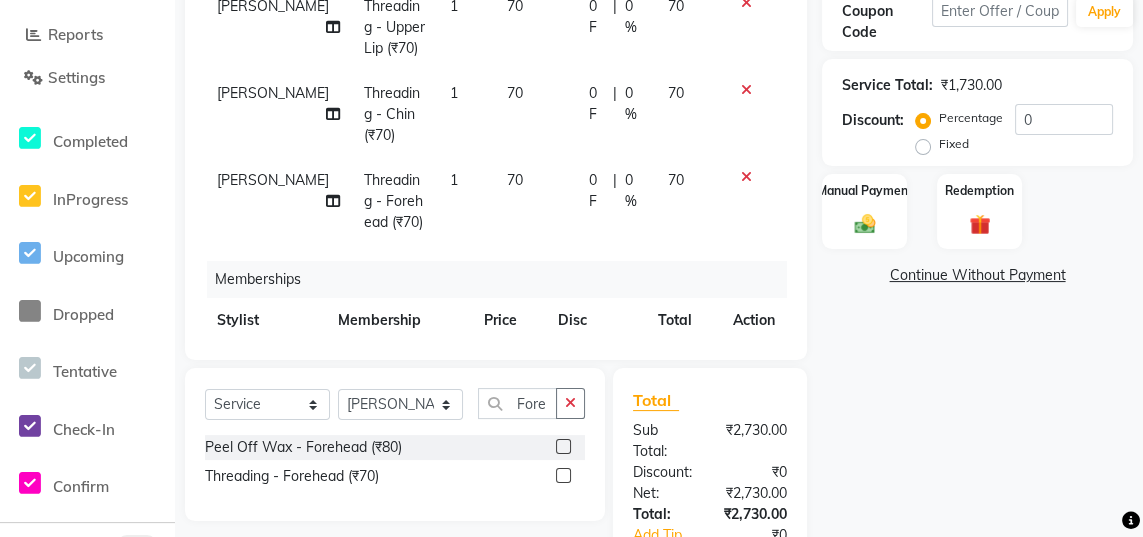 scroll, scrollTop: 289, scrollLeft: 0, axis: vertical 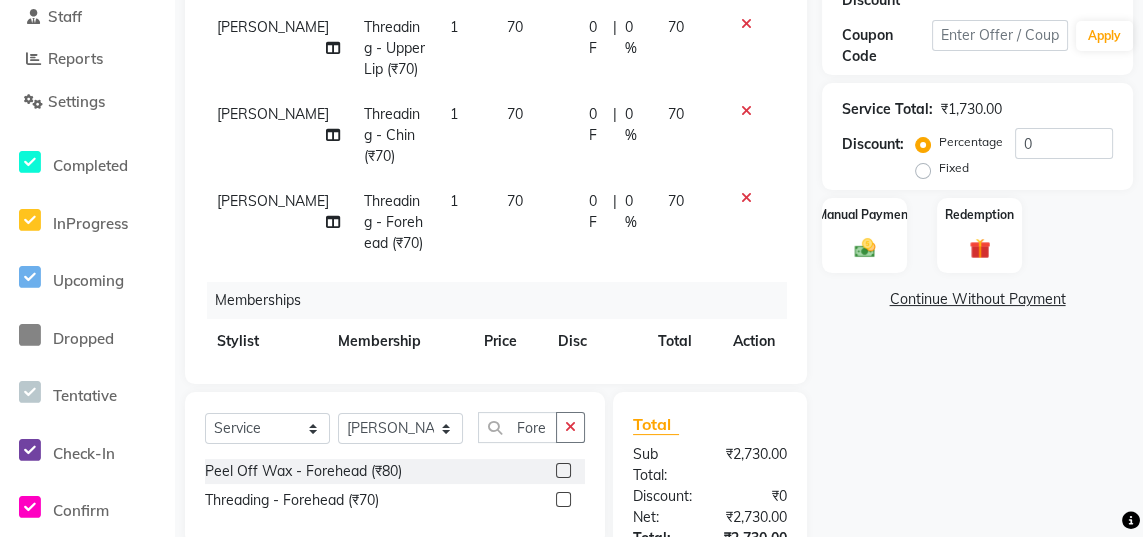 click on "Manual Payment" 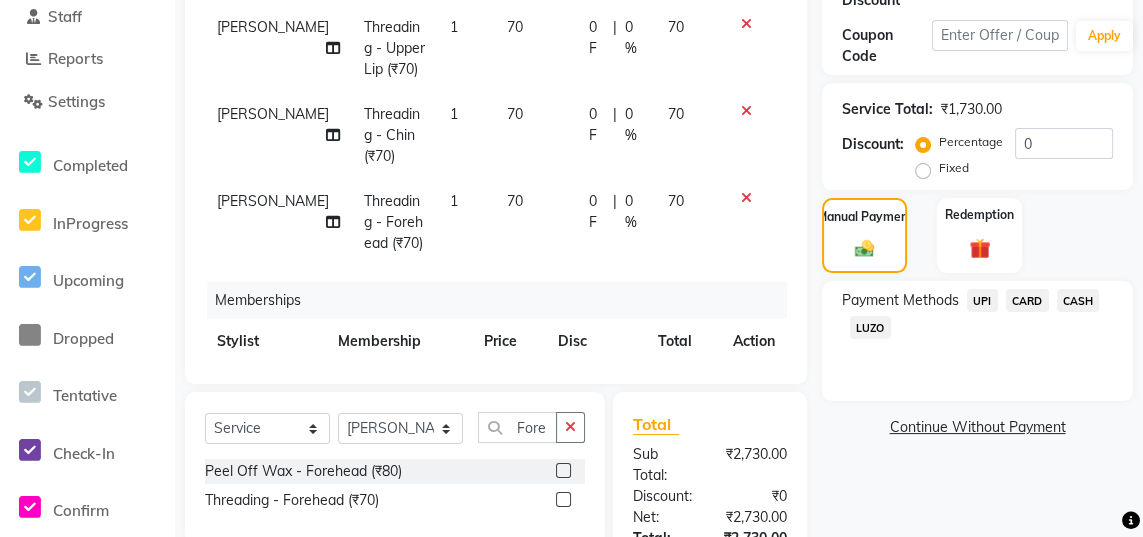 click on "UPI" 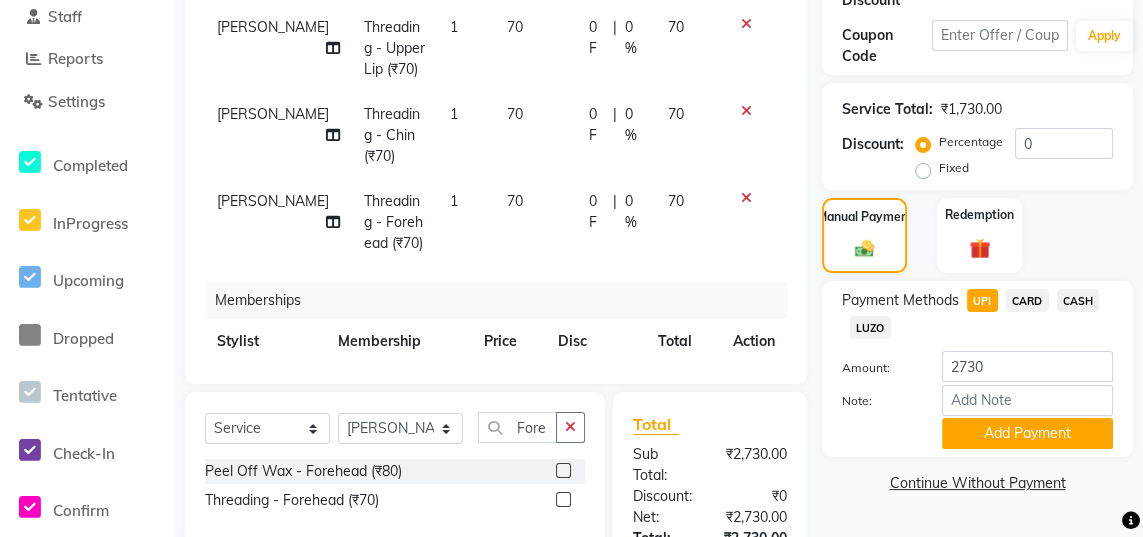click on "CASH" 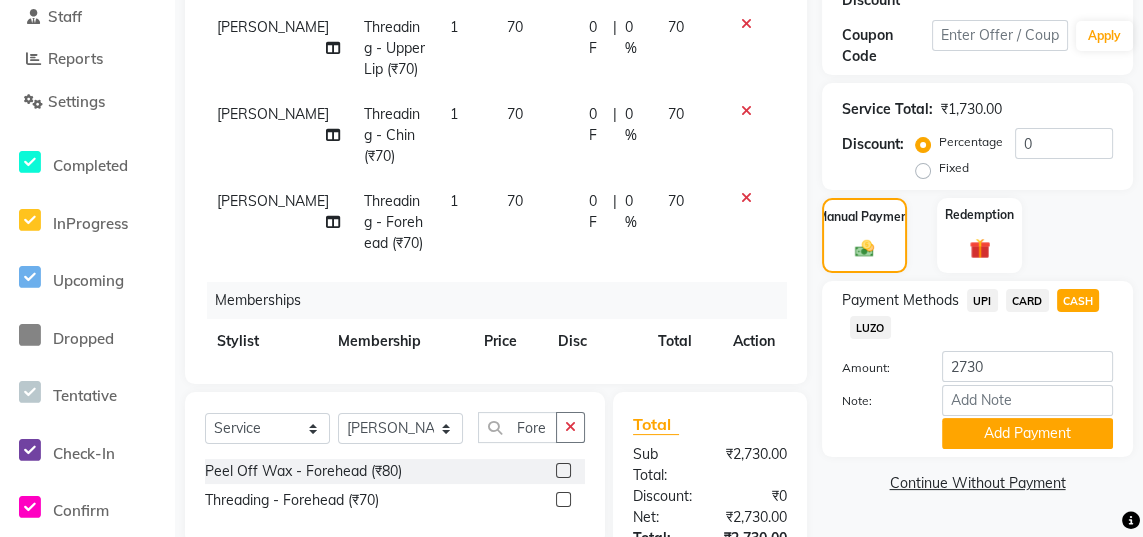 click on "Add Payment" 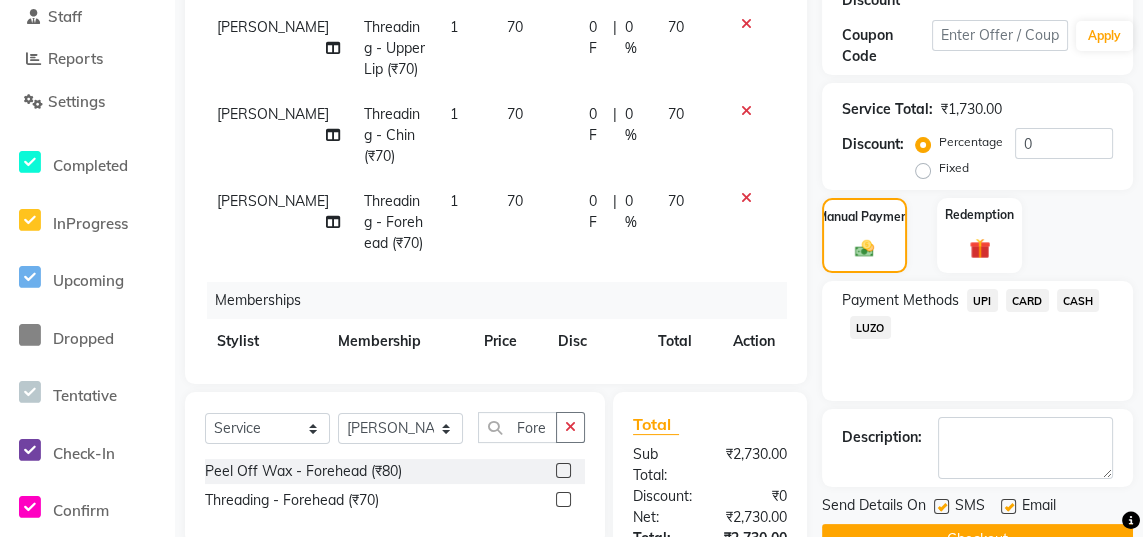 scroll, scrollTop: 381, scrollLeft: 0, axis: vertical 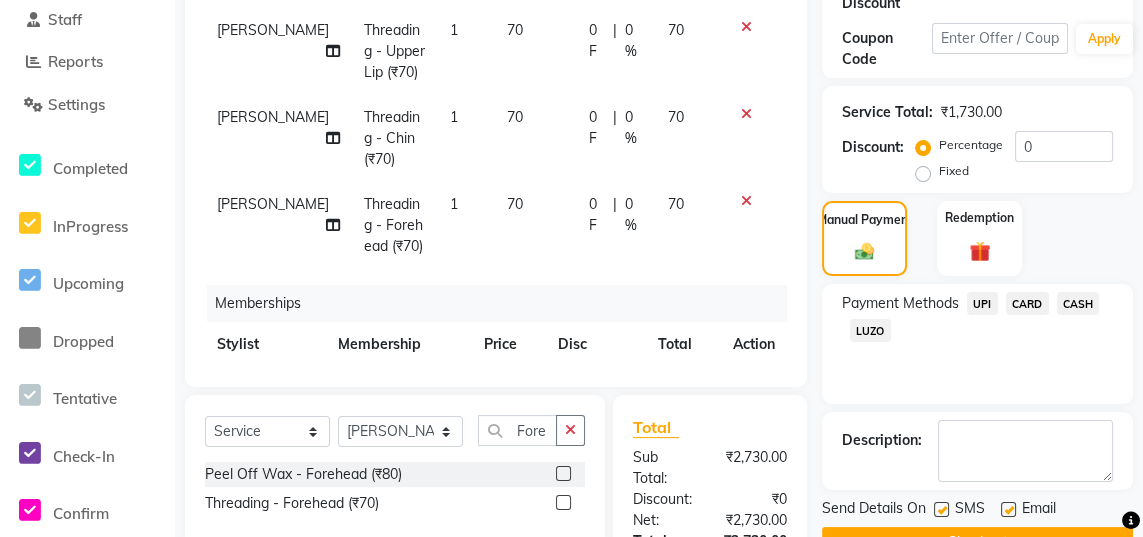 click on "CASH" 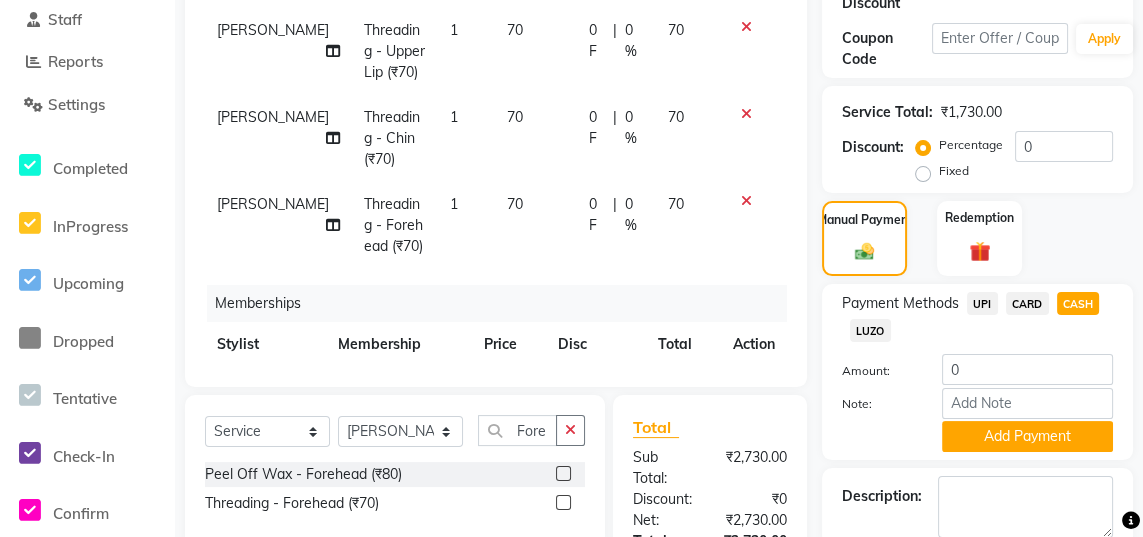 click on "UPI" 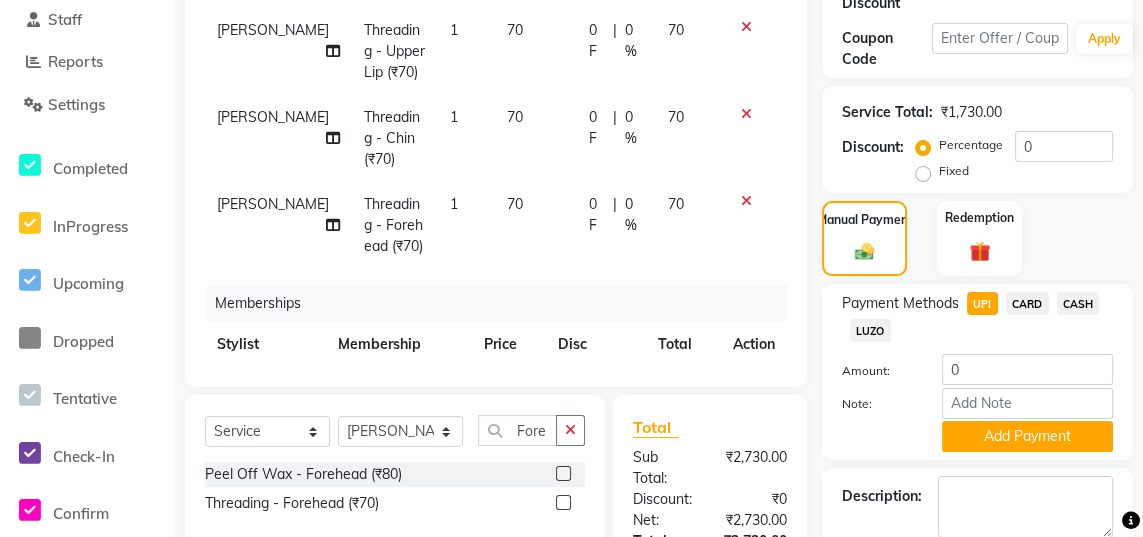 click on "CASH" 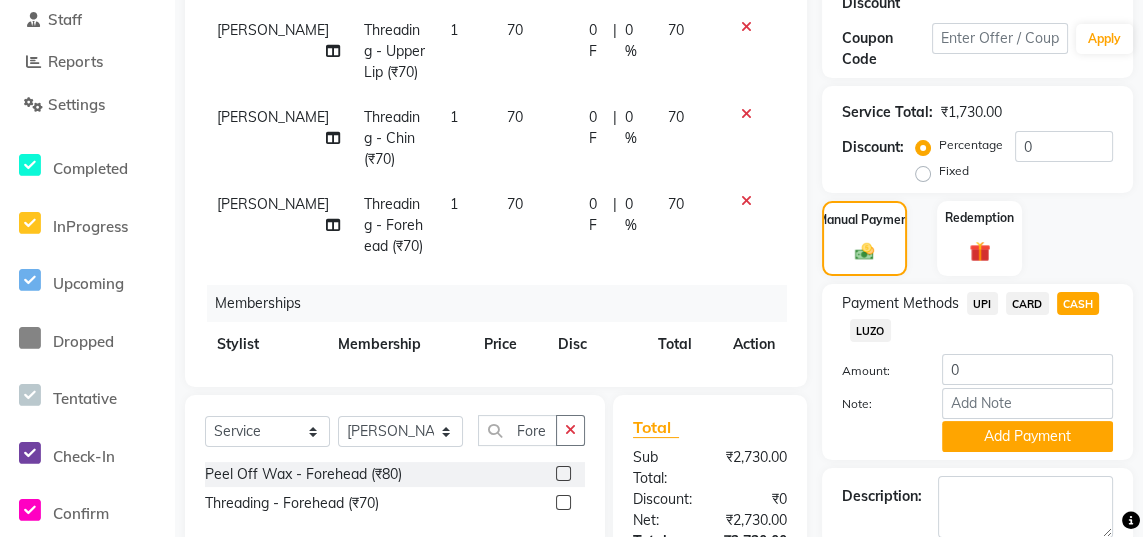 click on "UPI" 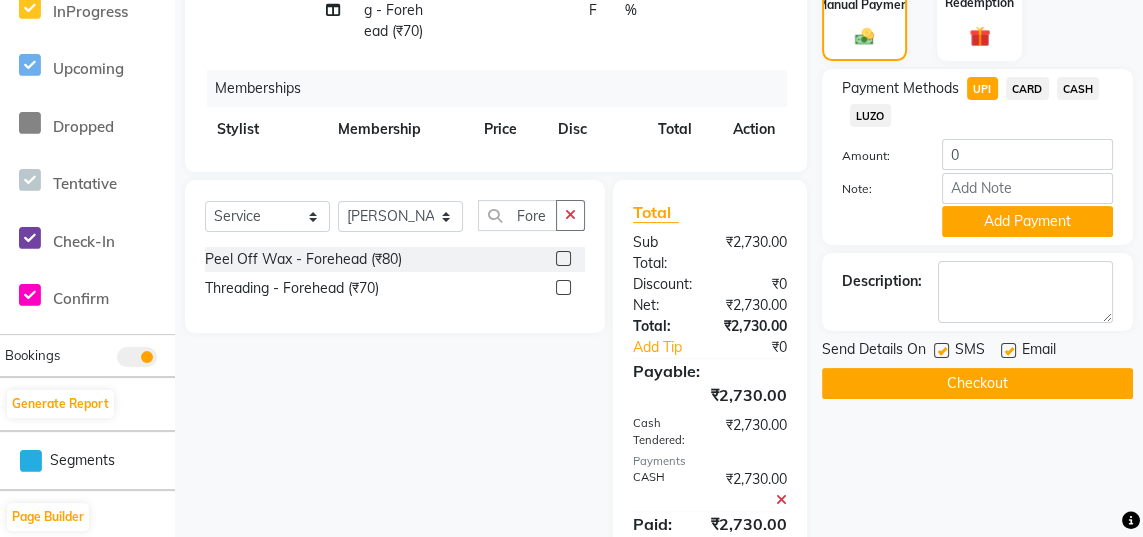 scroll, scrollTop: 620, scrollLeft: 0, axis: vertical 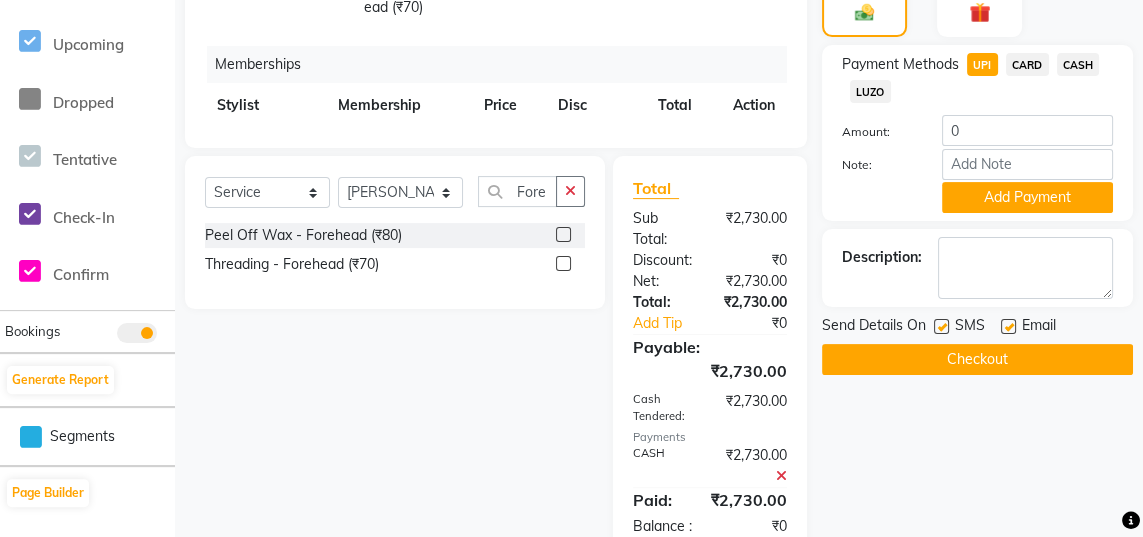 click on "Add Payment" 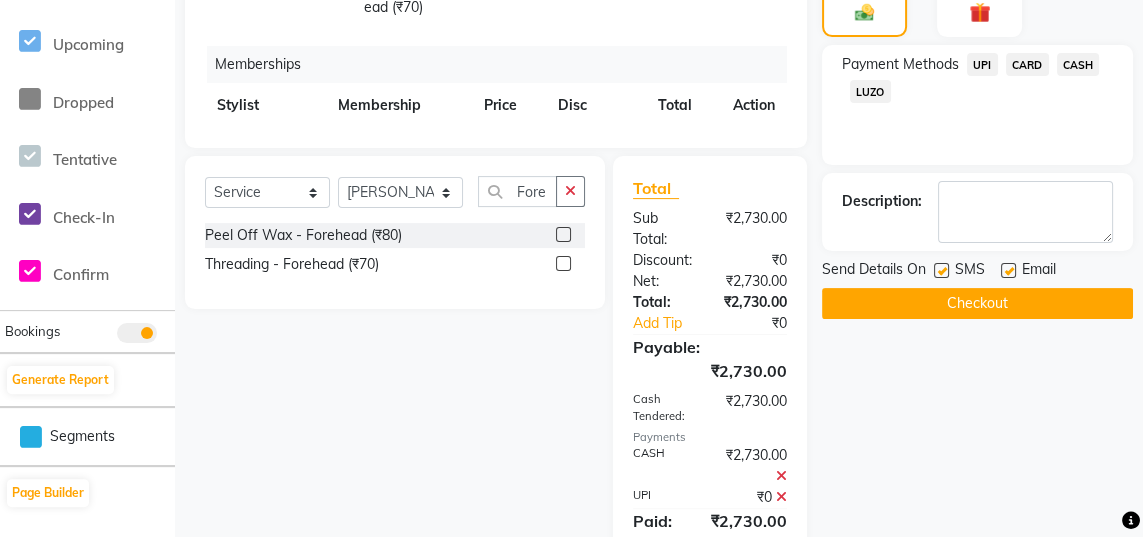 click on "UPI" 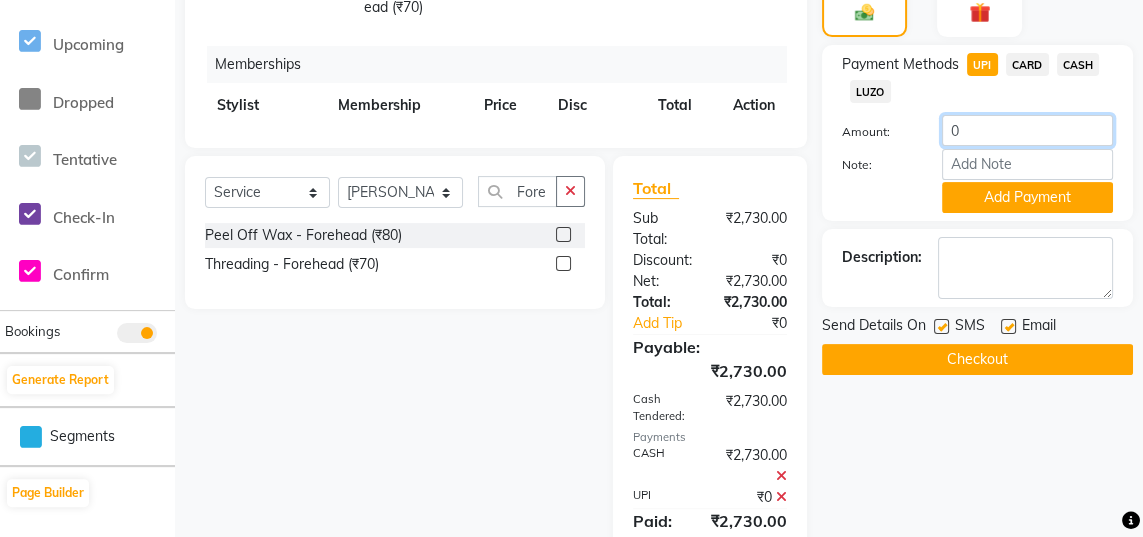 click on "0" 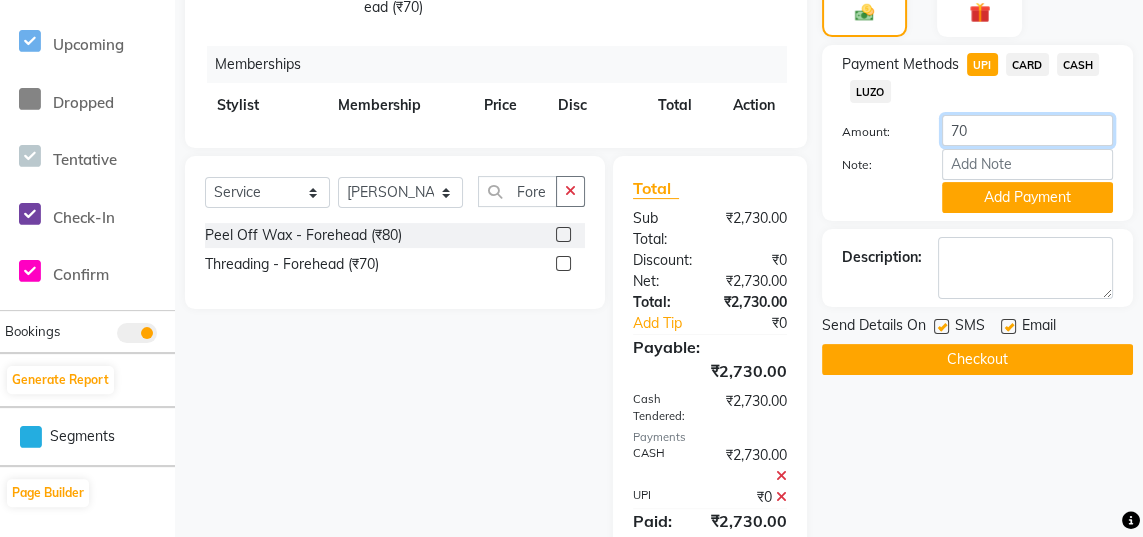 type on "70" 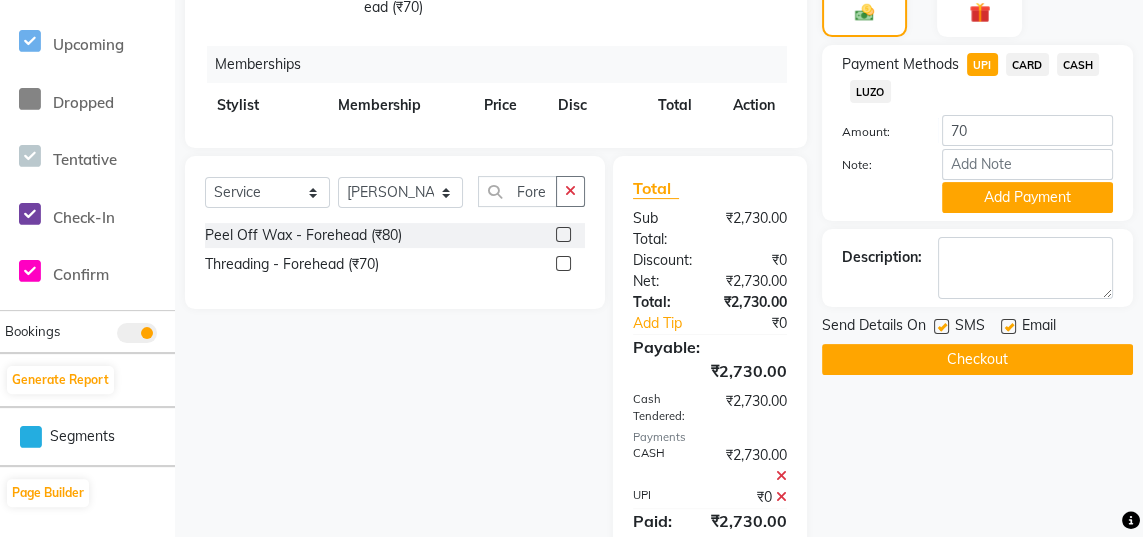 click on "Note:" 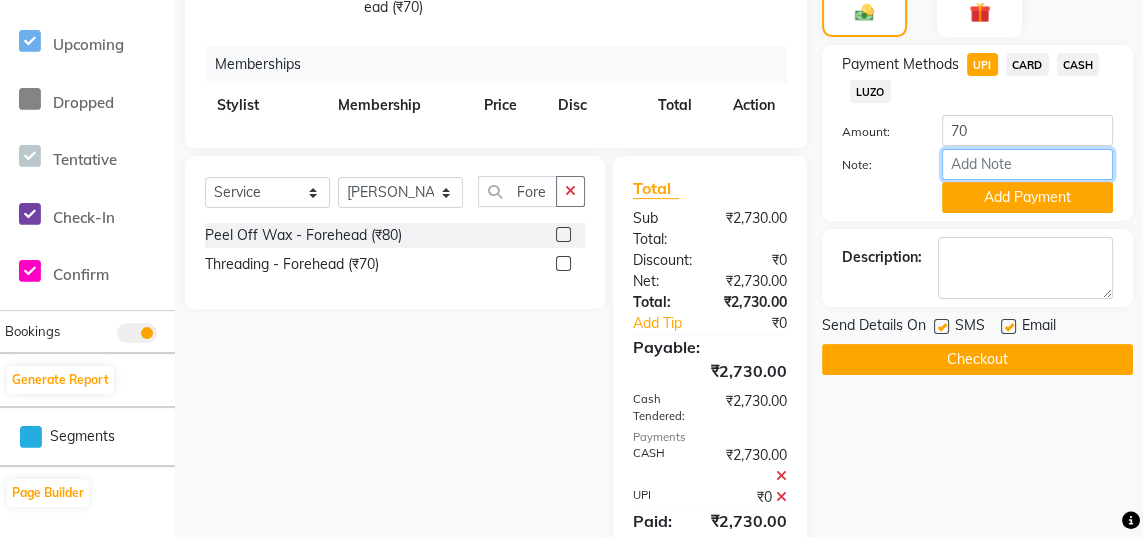click on "Note:" at bounding box center [1027, 164] 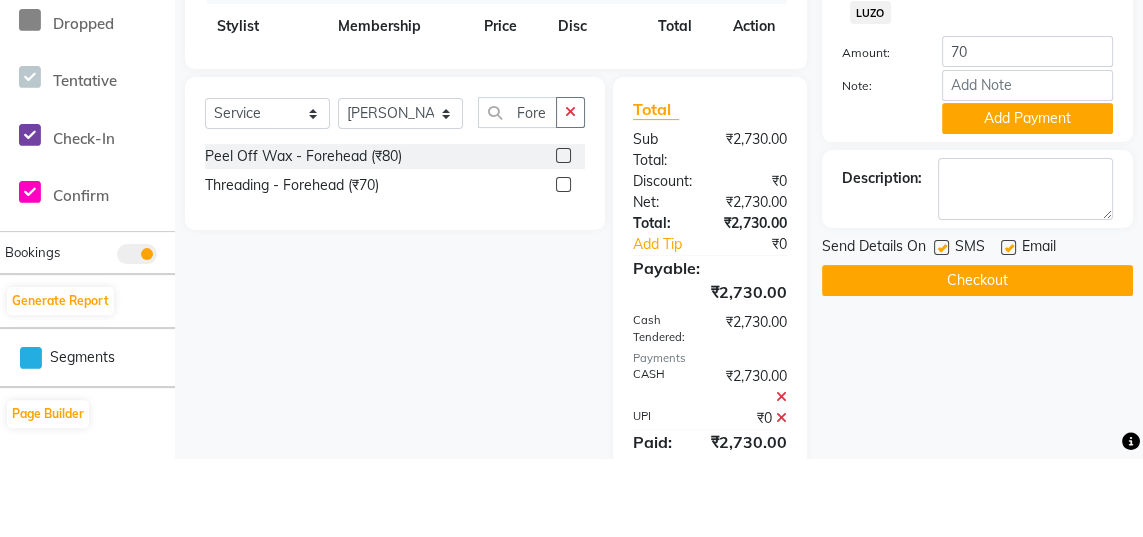 click on "Note:" 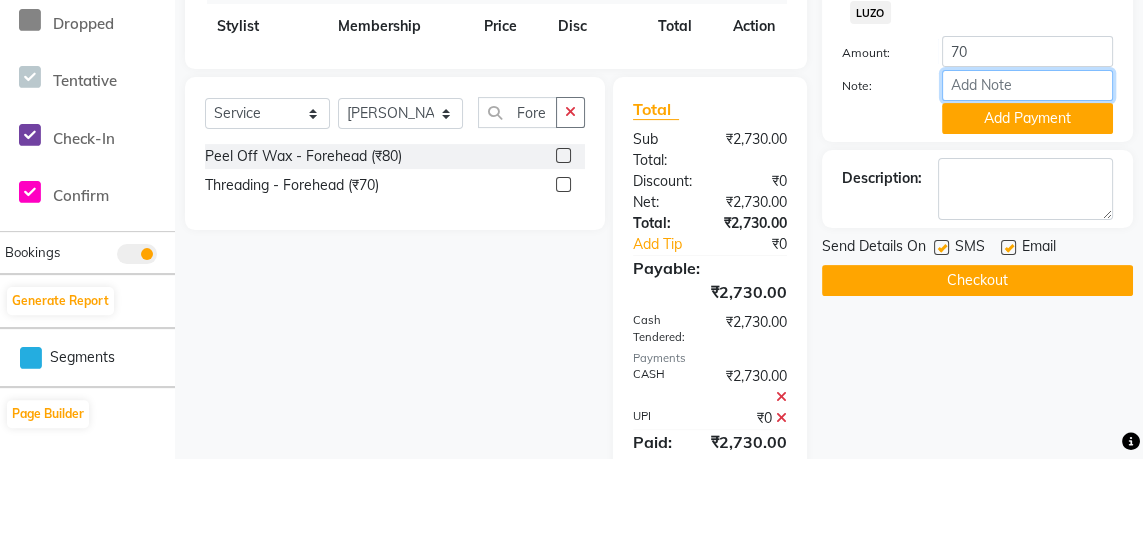 click on "Note:" at bounding box center [1027, 164] 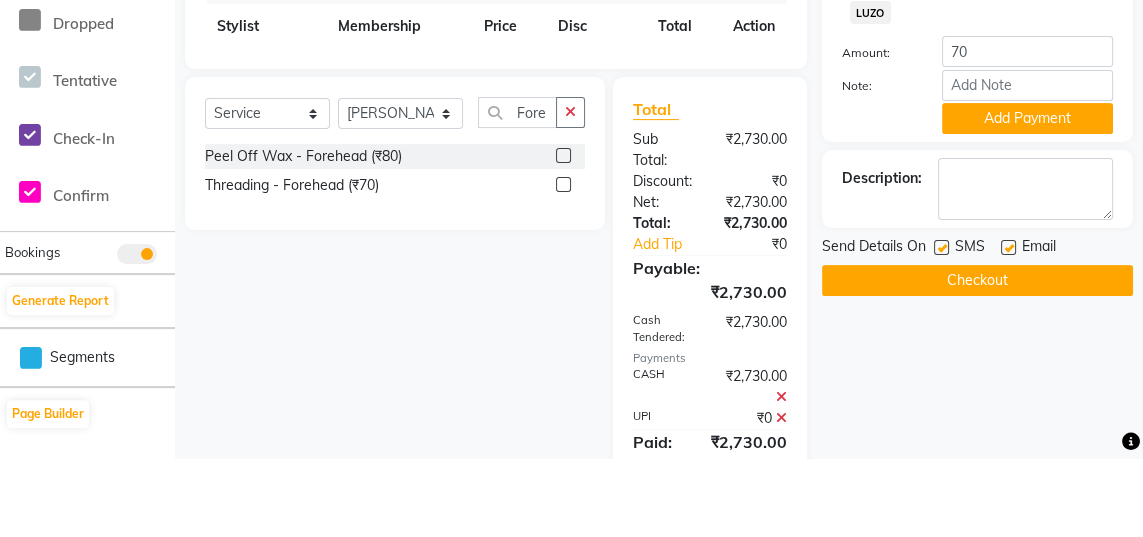 click on "Add Payment" 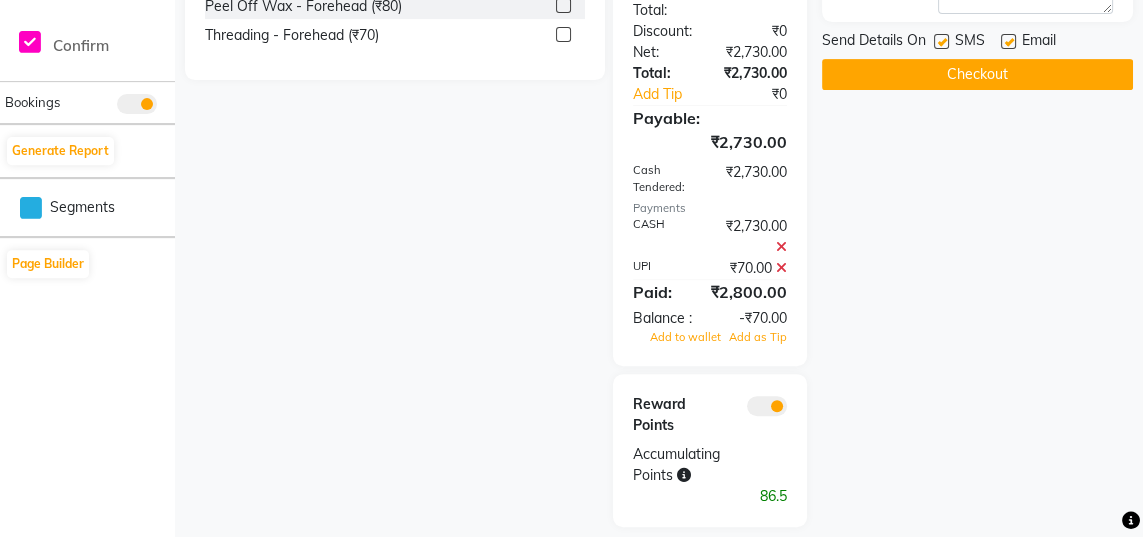 scroll, scrollTop: 859, scrollLeft: 0, axis: vertical 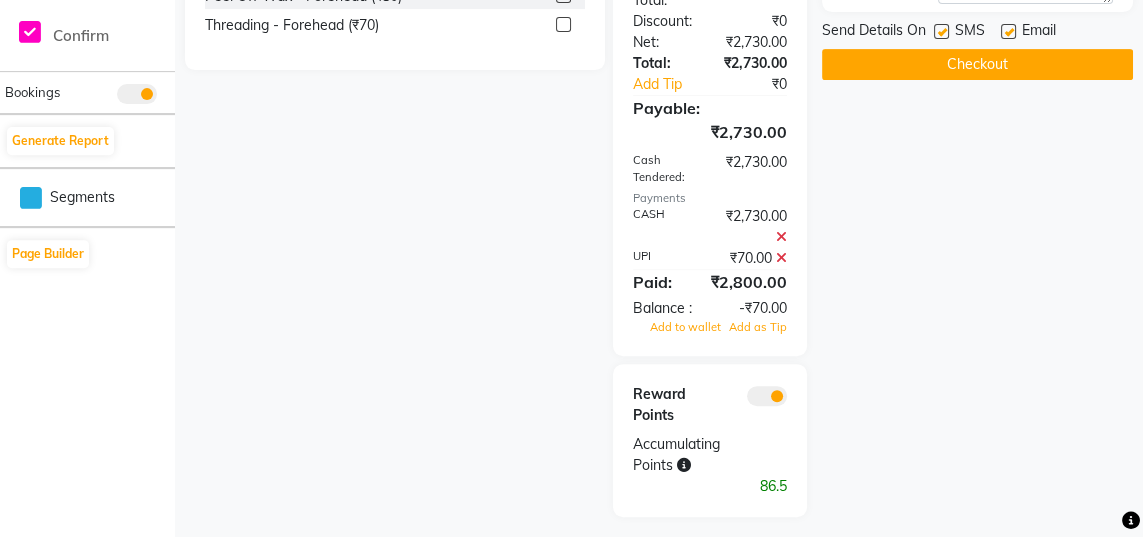 click 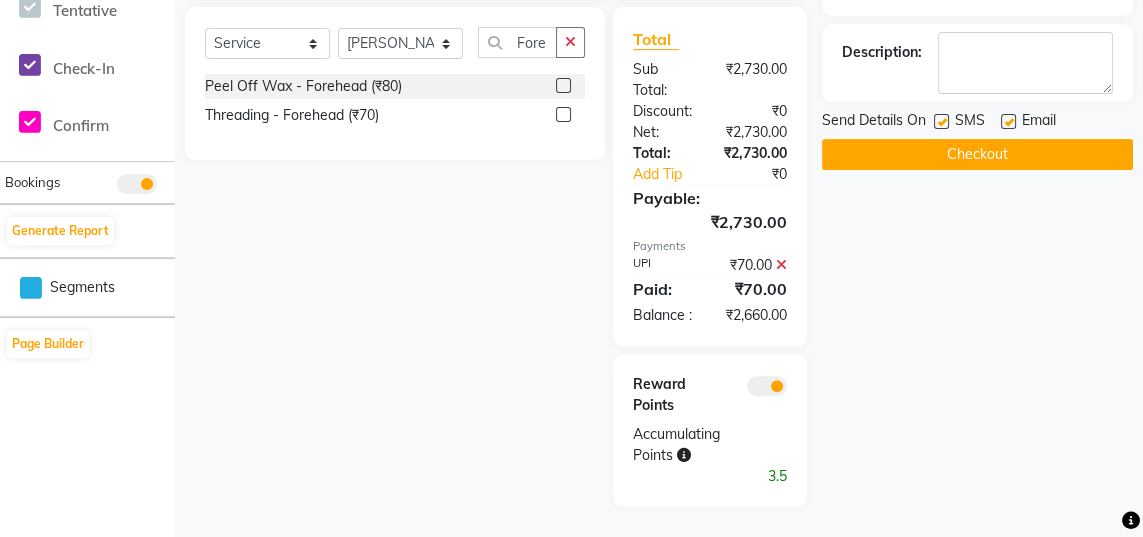 click 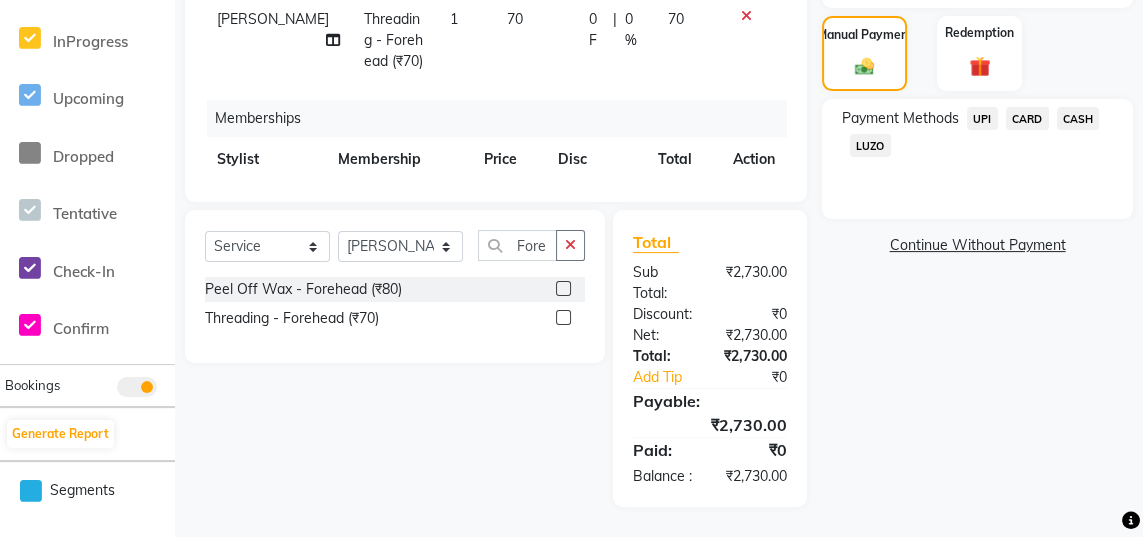 scroll, scrollTop: 581, scrollLeft: 0, axis: vertical 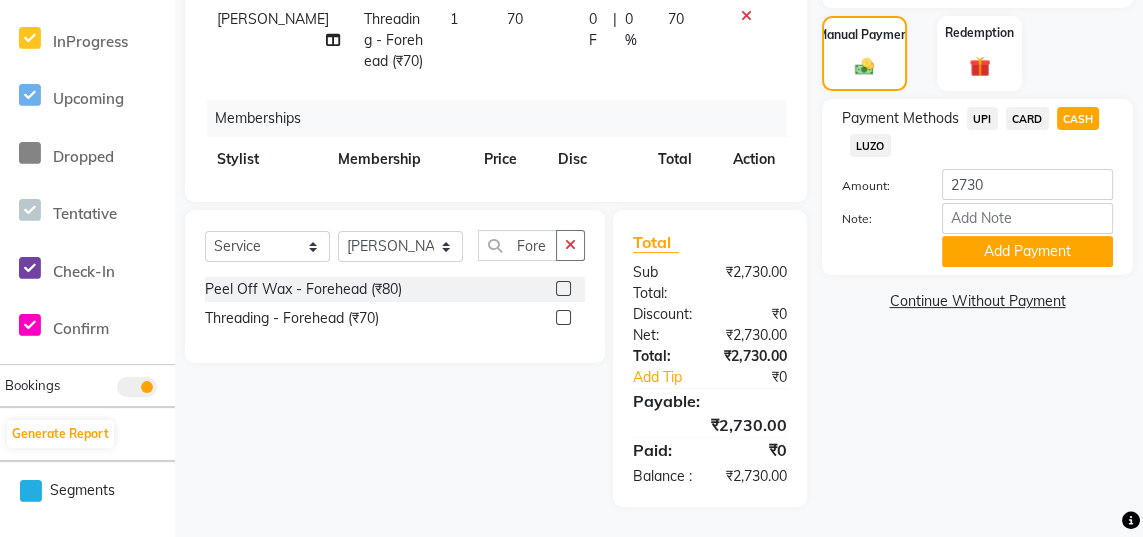 click on "Add Payment" 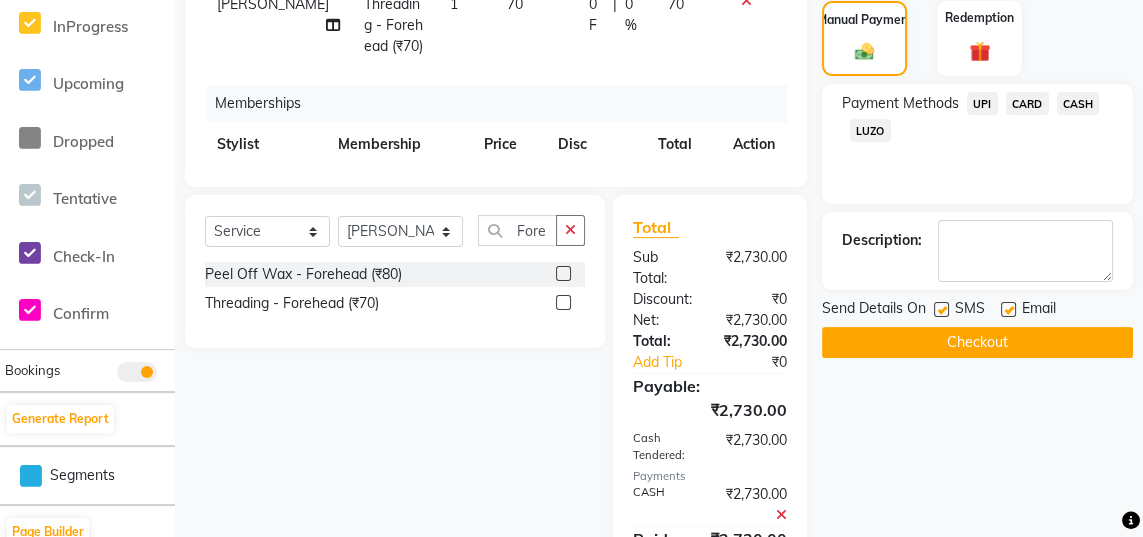 click on "UPI" 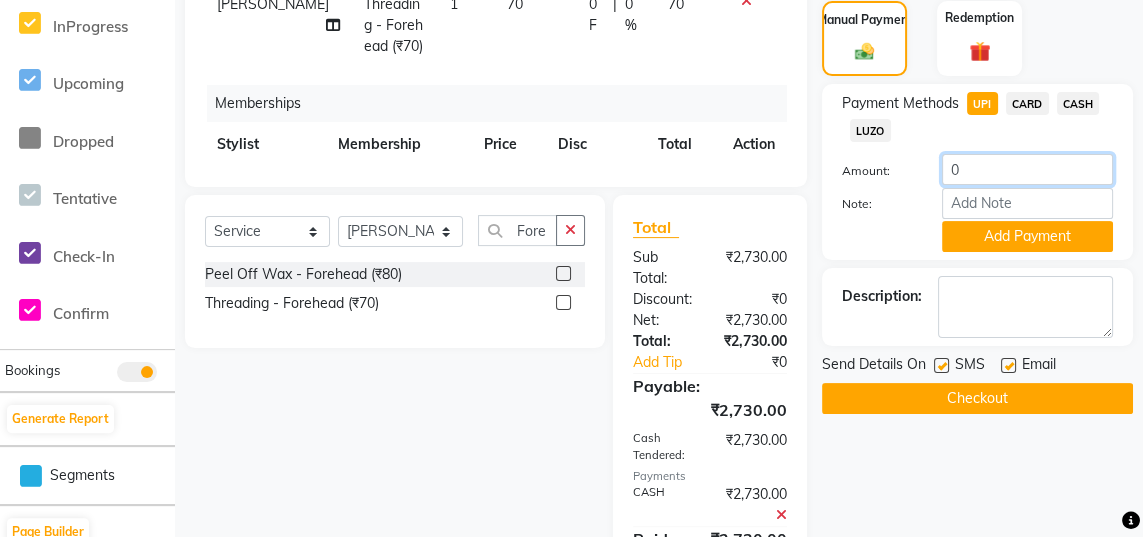 click on "0" 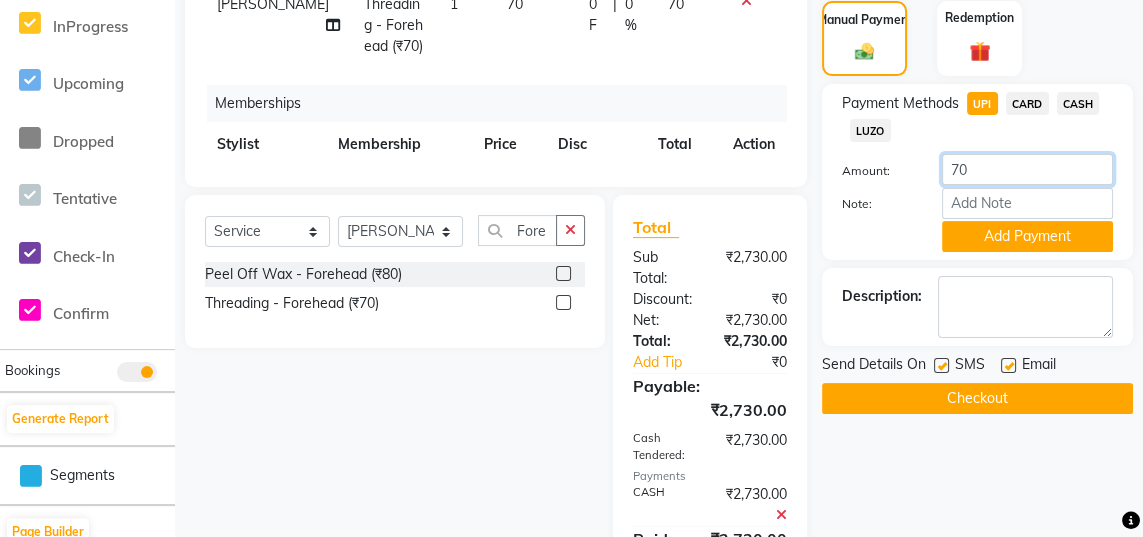 type on "70" 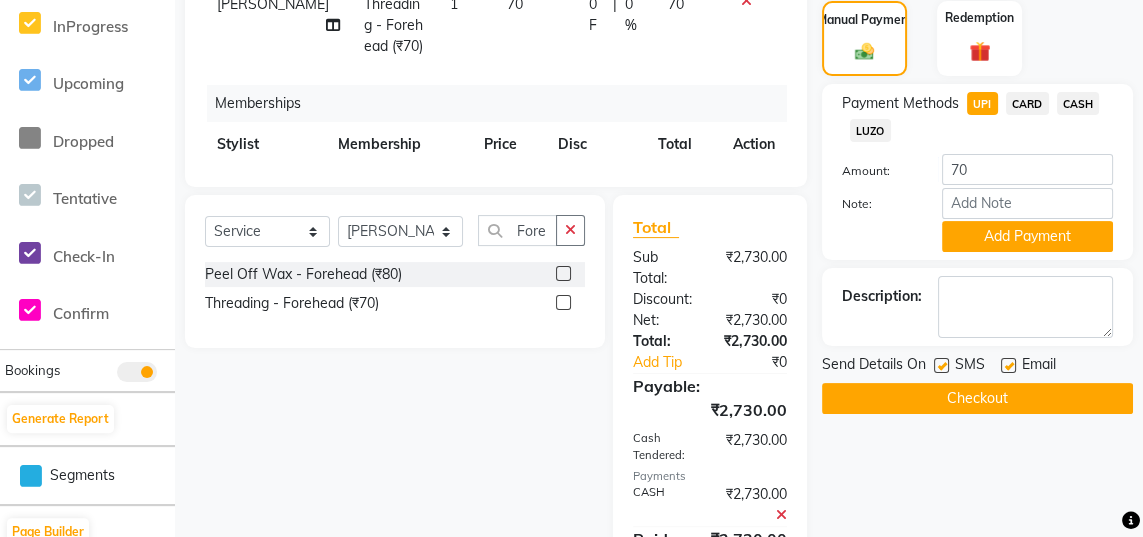 click on "Amount: 70" 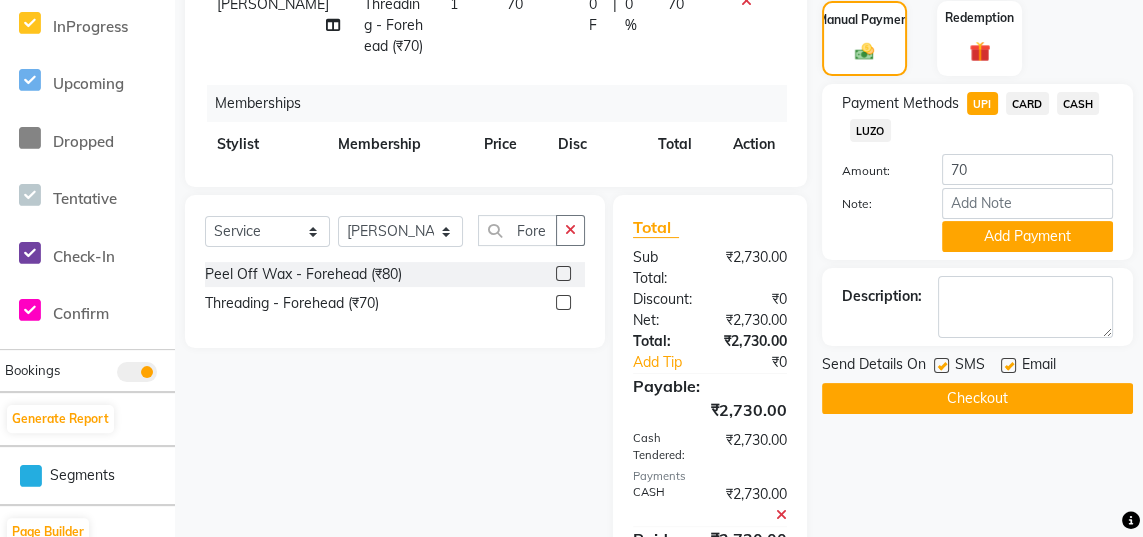 click on "Add Payment" 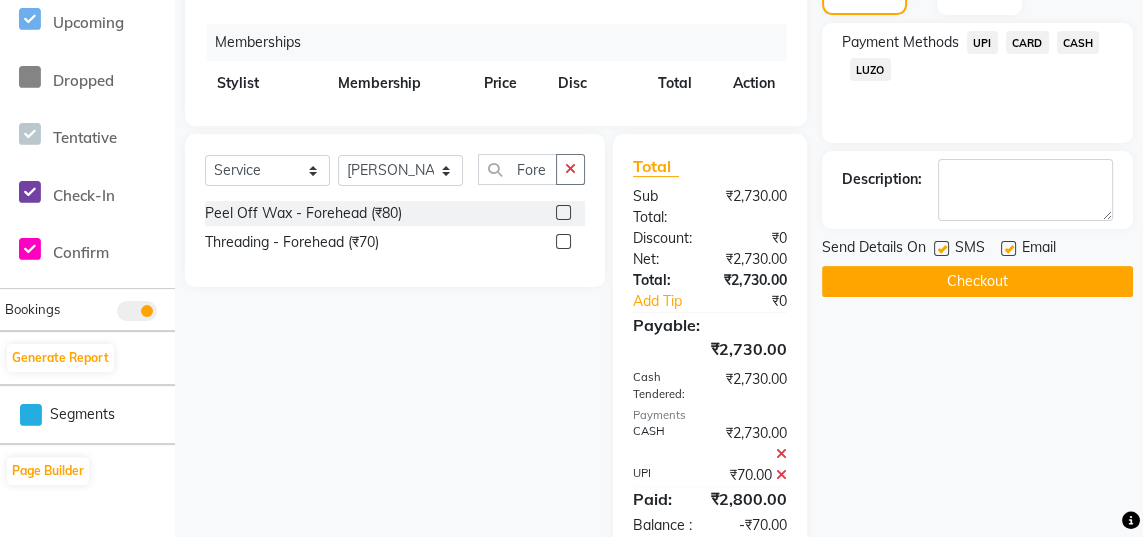 scroll, scrollTop: 650, scrollLeft: 0, axis: vertical 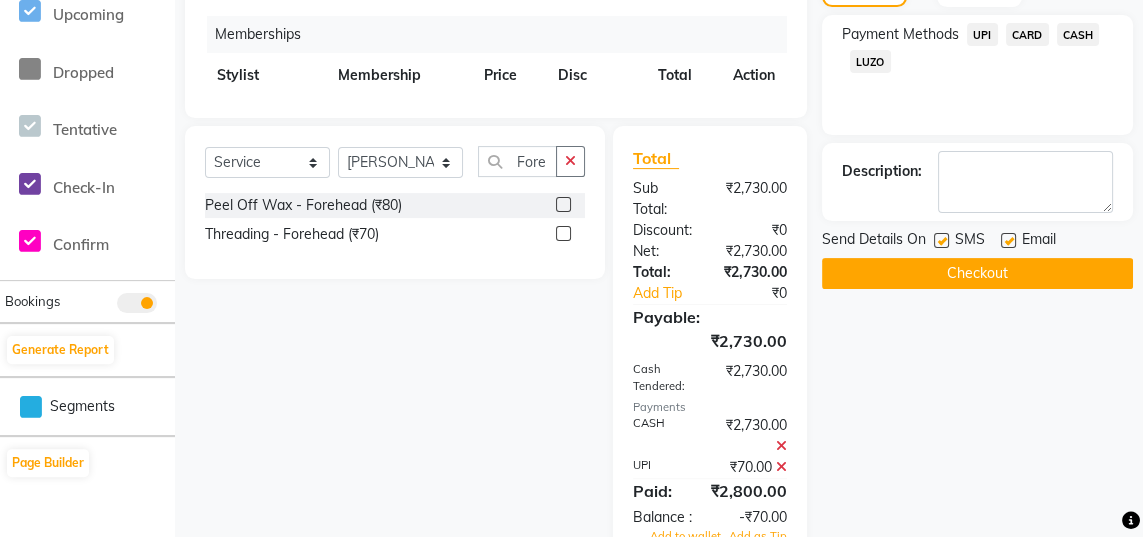 click 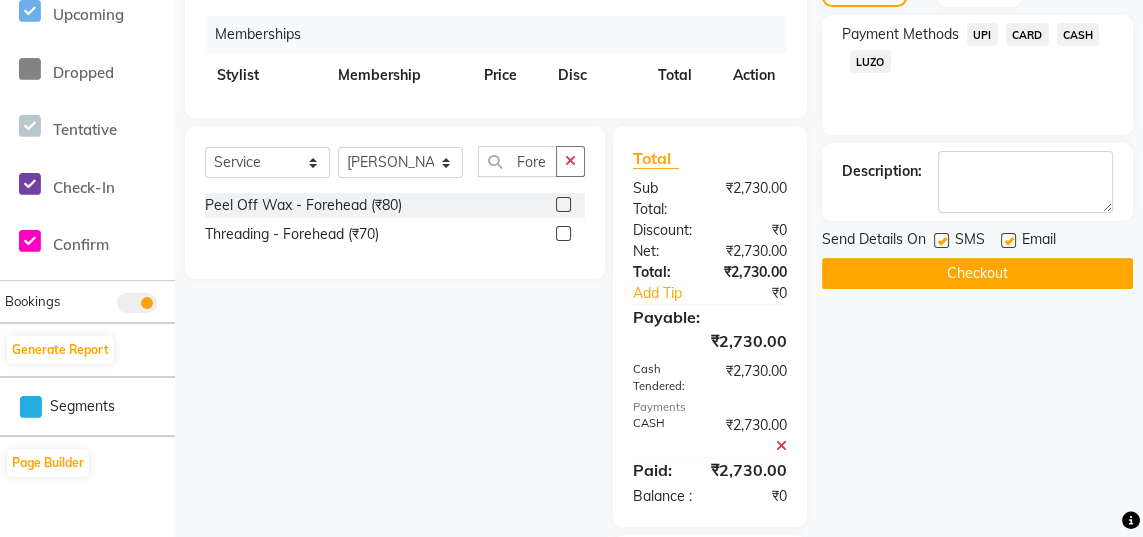 click 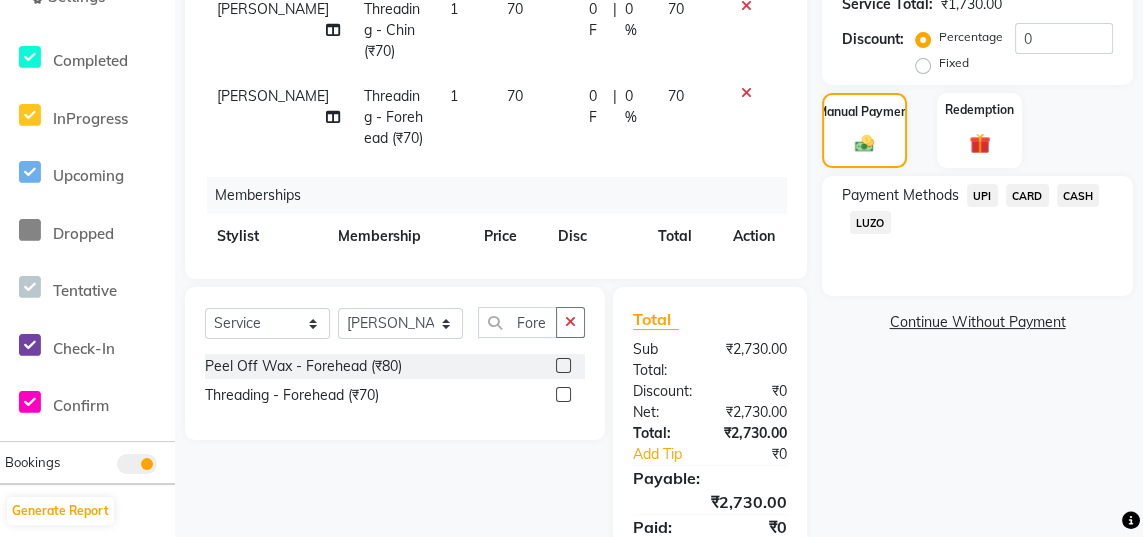 click on "CASH" 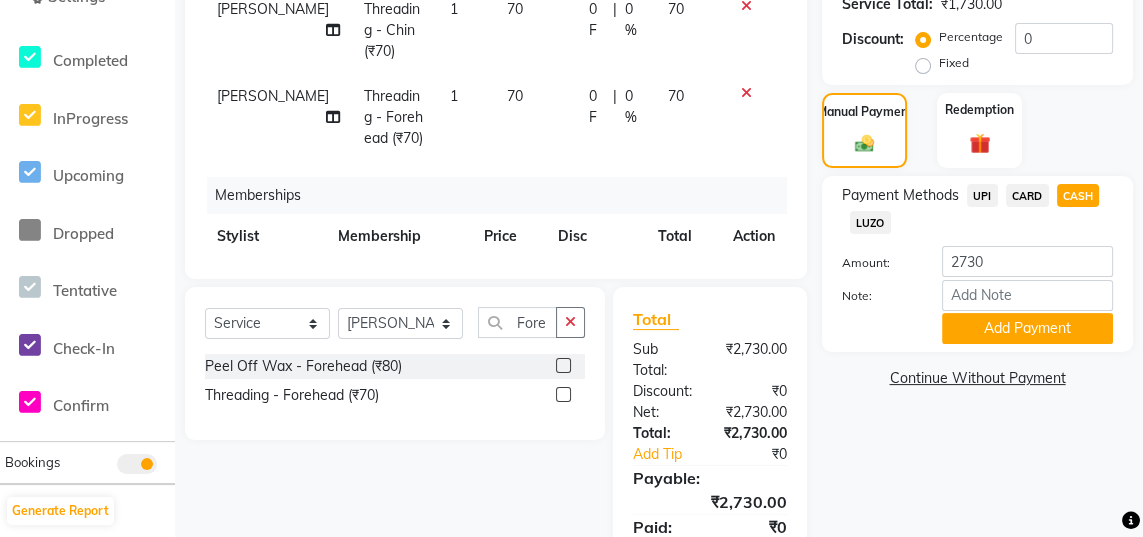 click on "Add Payment" 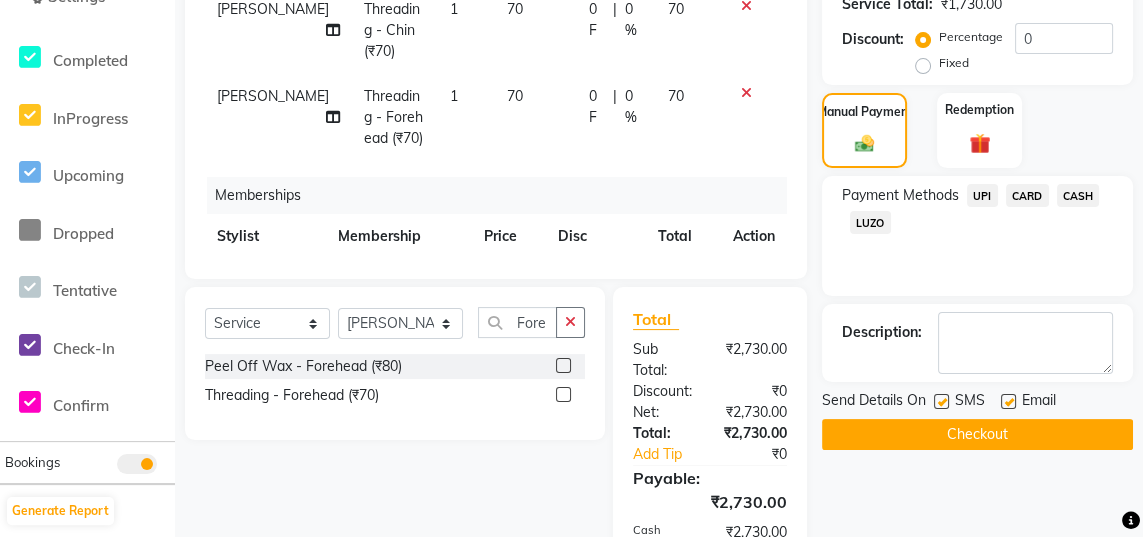 click on "UPI" 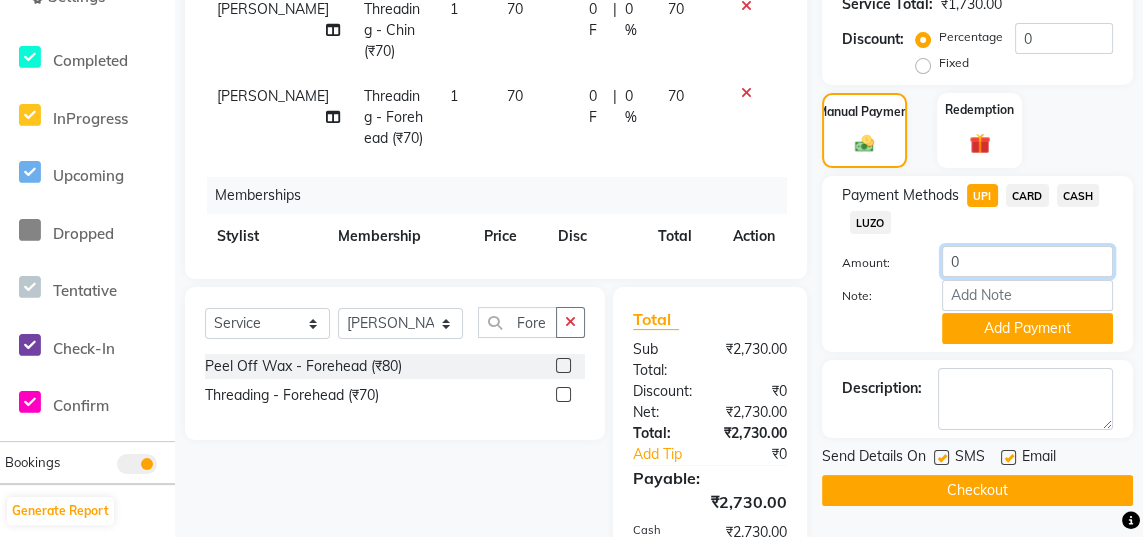 click on "0" 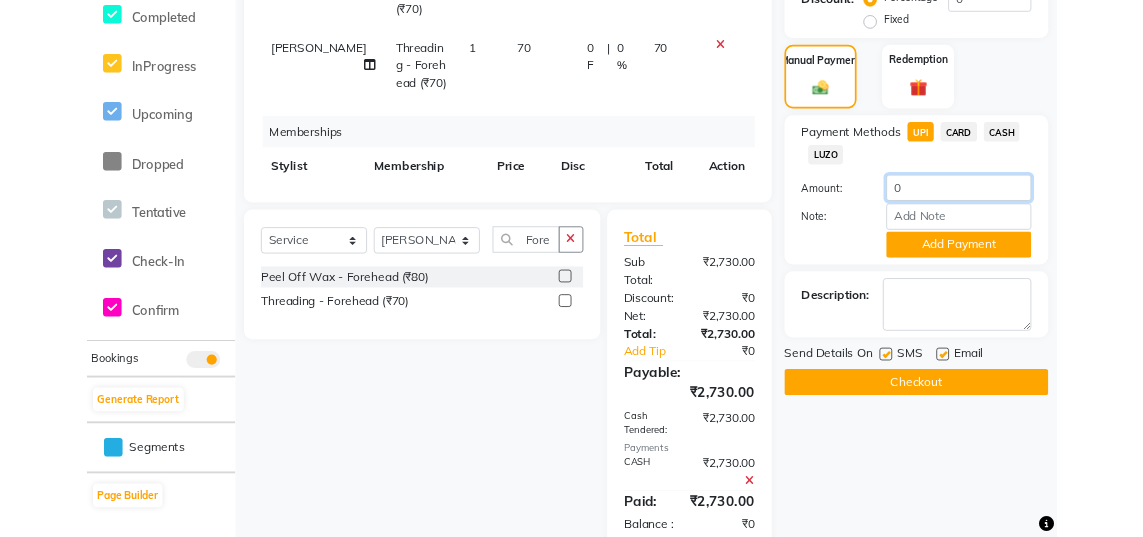 scroll, scrollTop: 537, scrollLeft: 0, axis: vertical 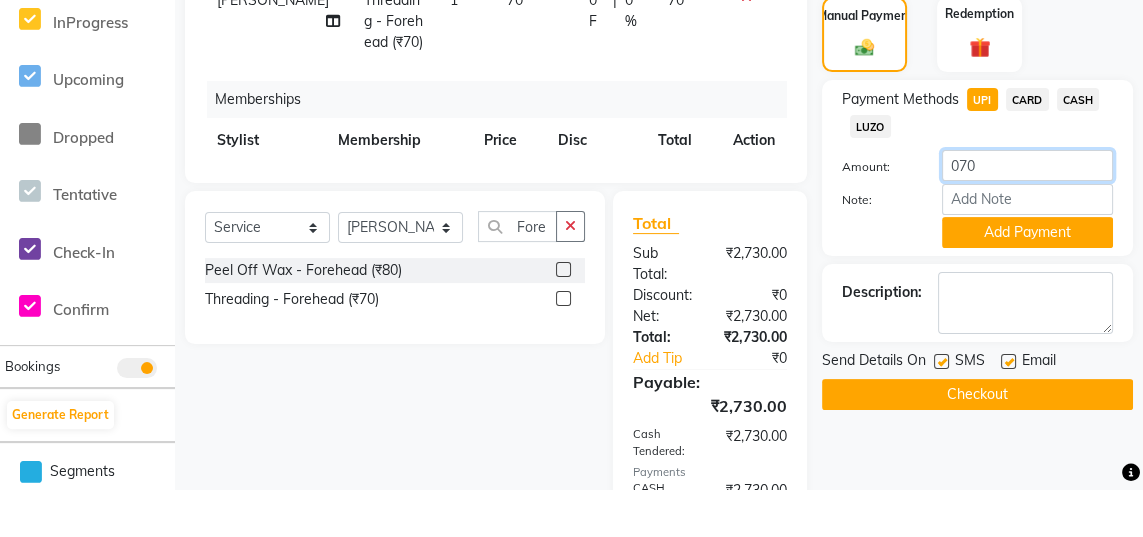click on "070" 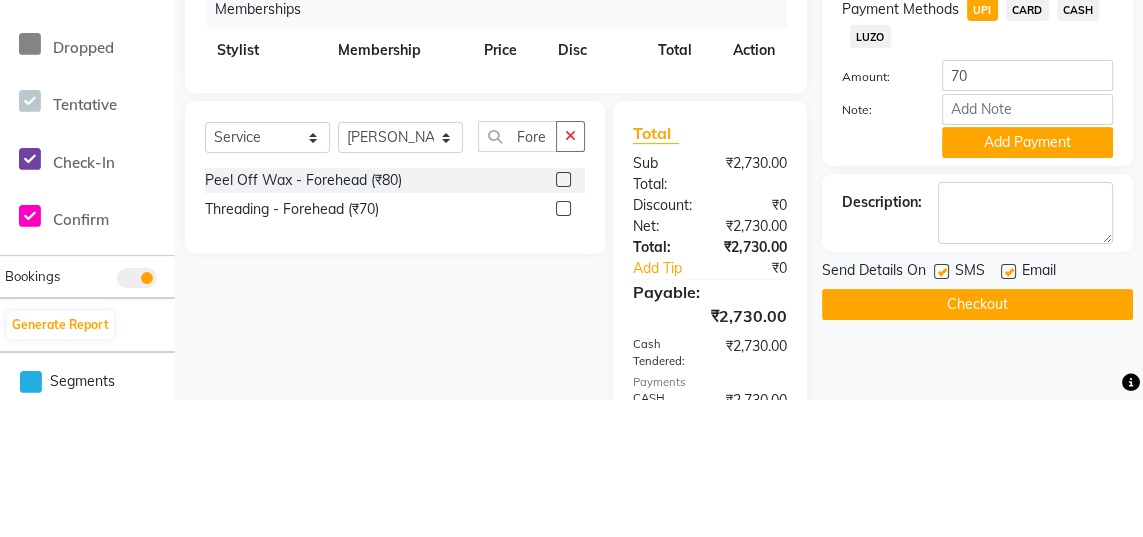 click on "Add Payment" 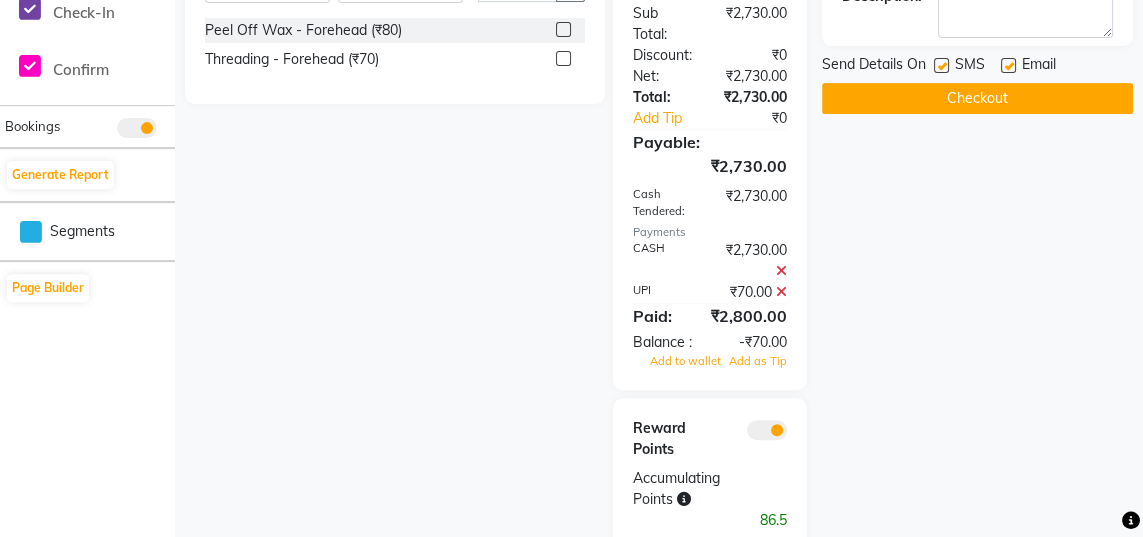scroll, scrollTop: 869, scrollLeft: 0, axis: vertical 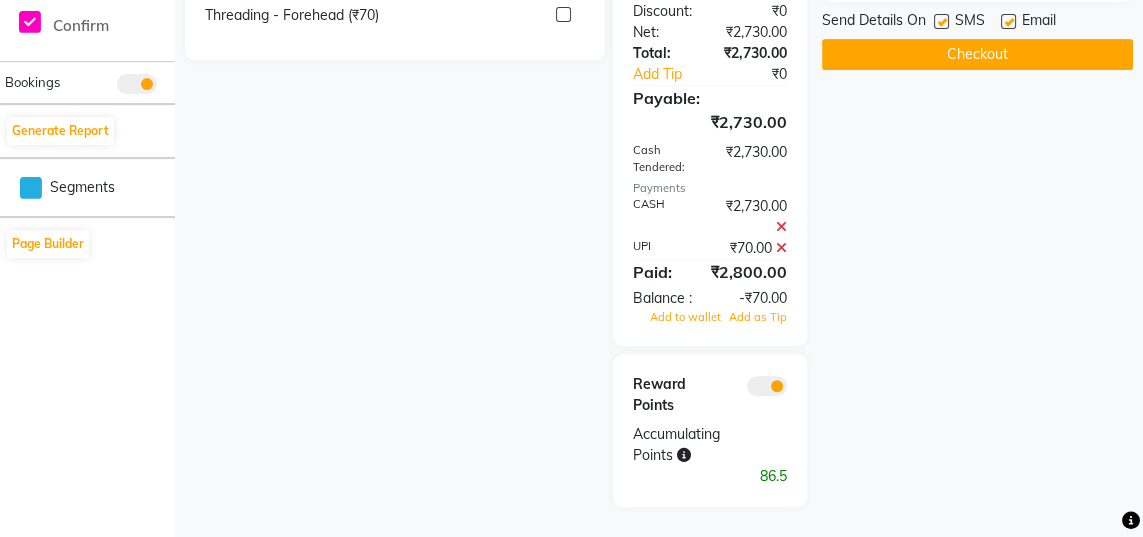 click 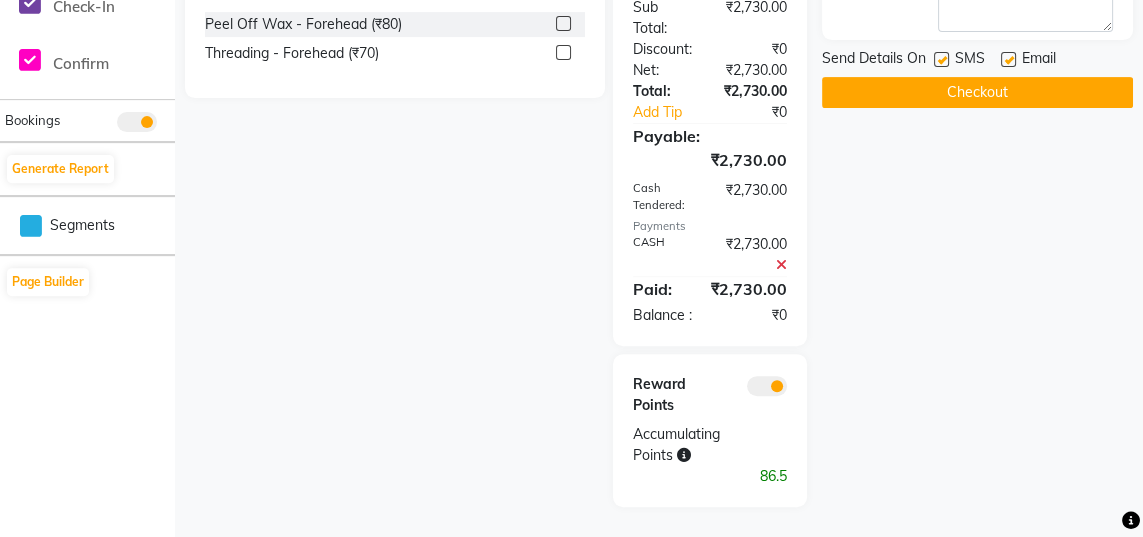 click 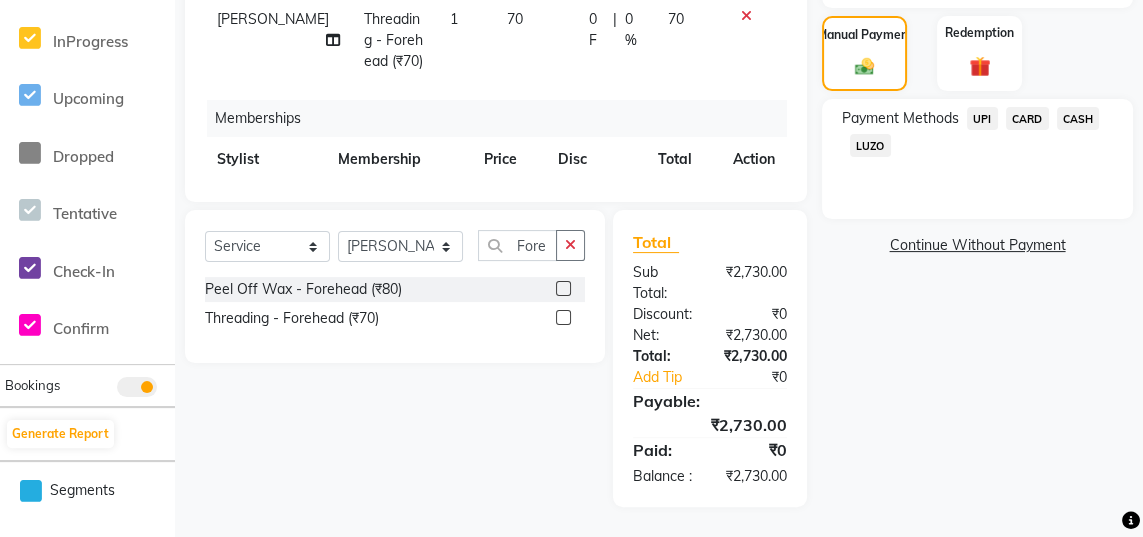 click on "CARD" 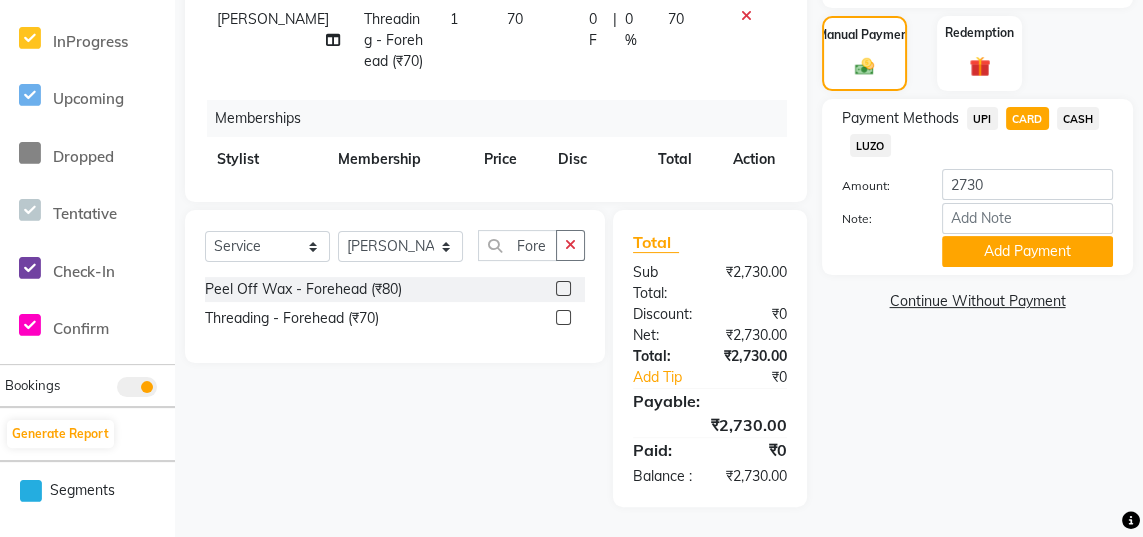 click on "Add Payment" 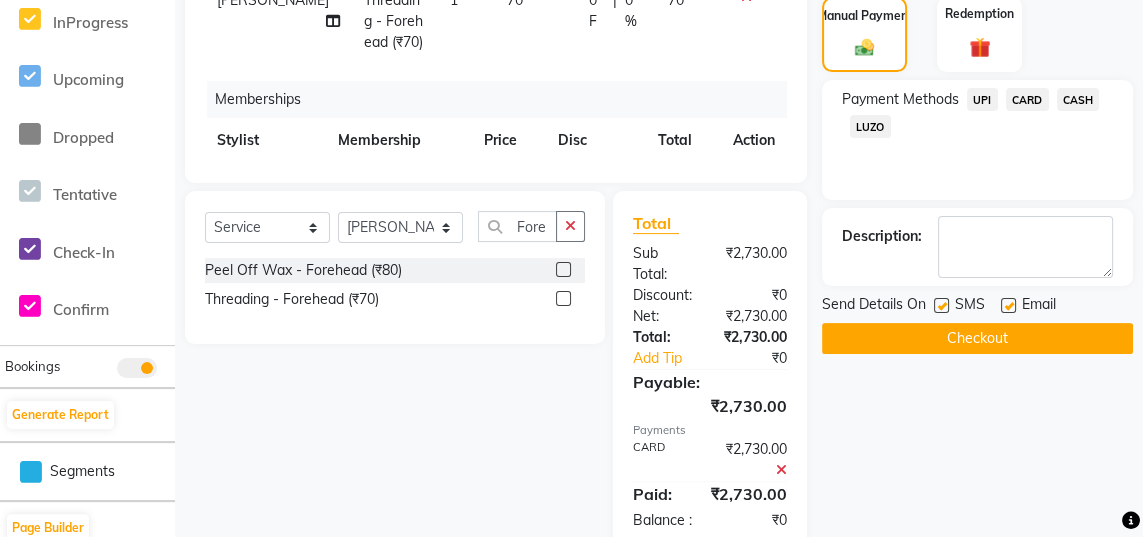 click on "UPI" 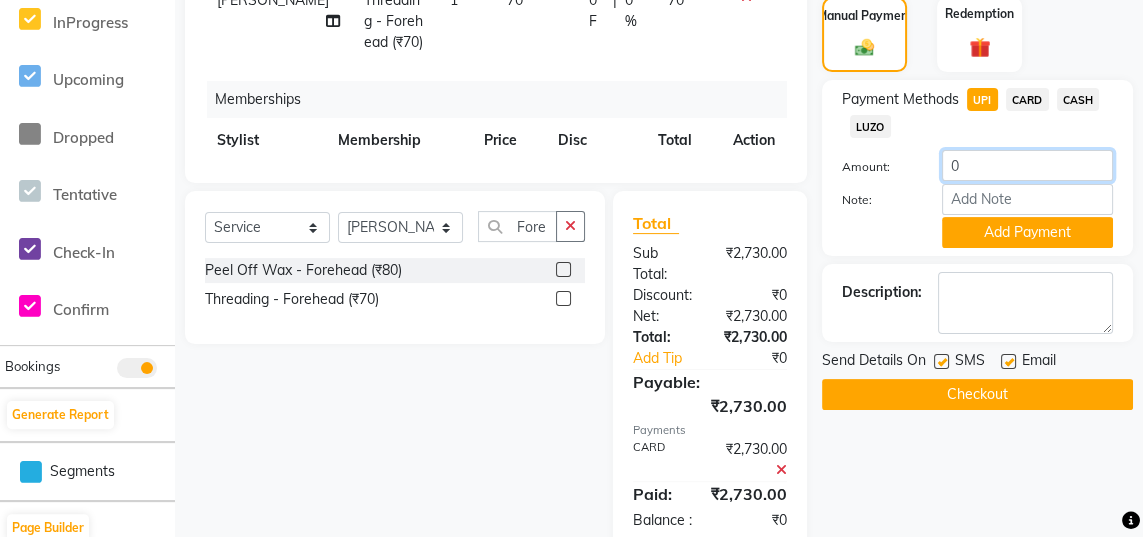 click on "0" 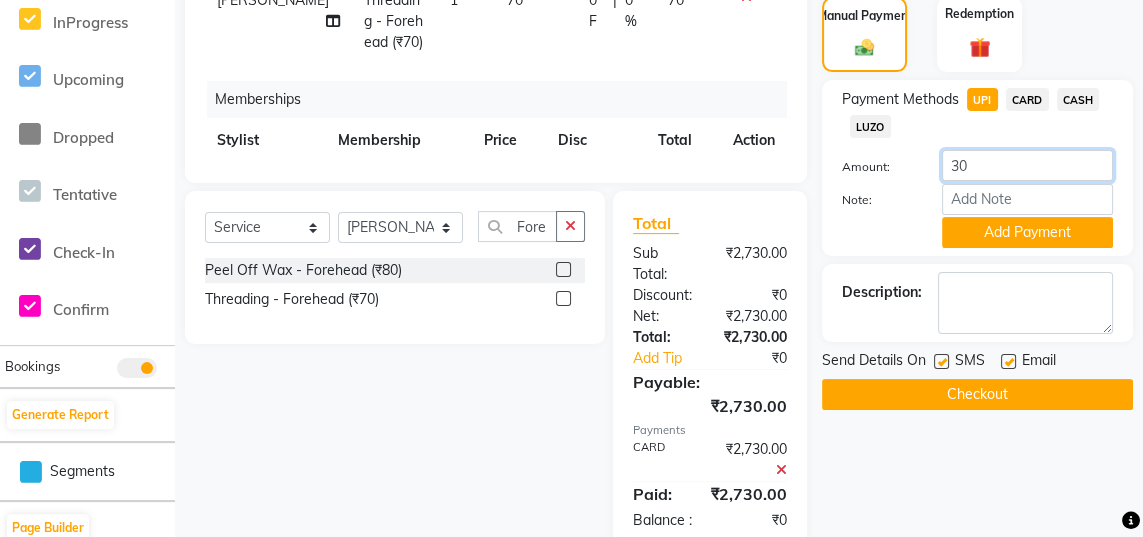 type on "30" 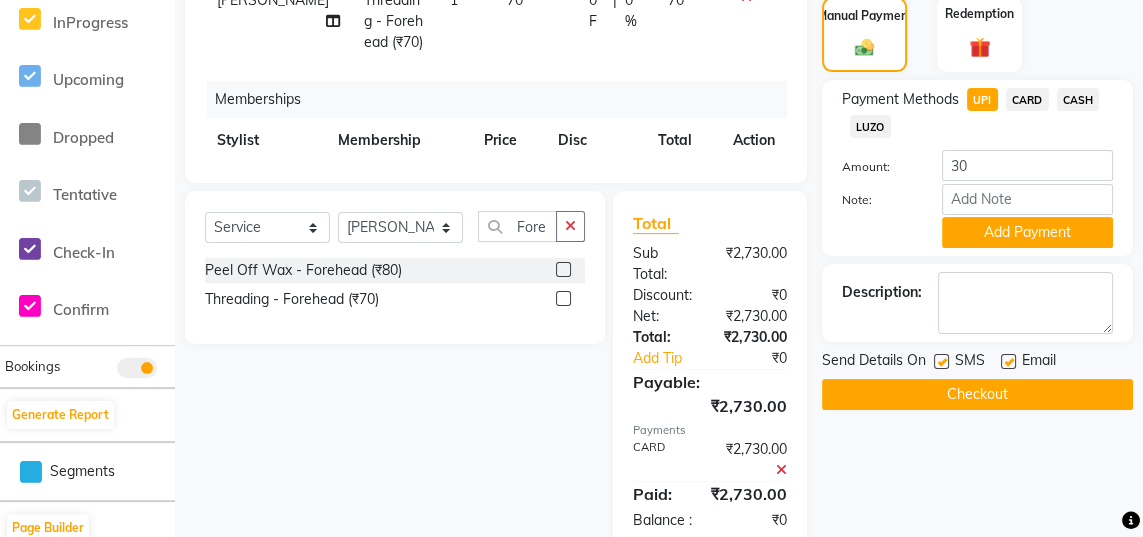 click 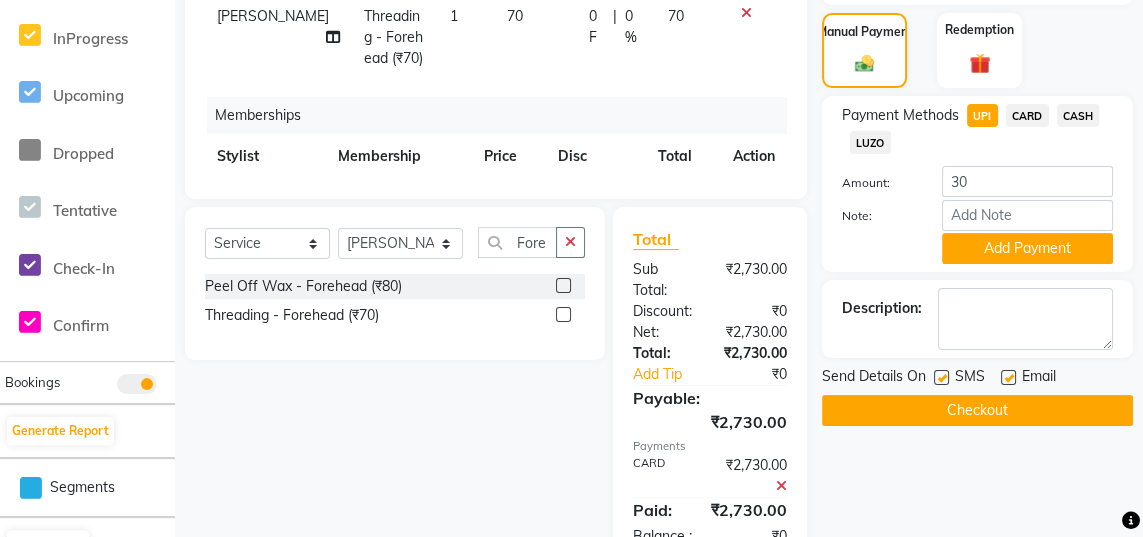 scroll, scrollTop: 562, scrollLeft: 0, axis: vertical 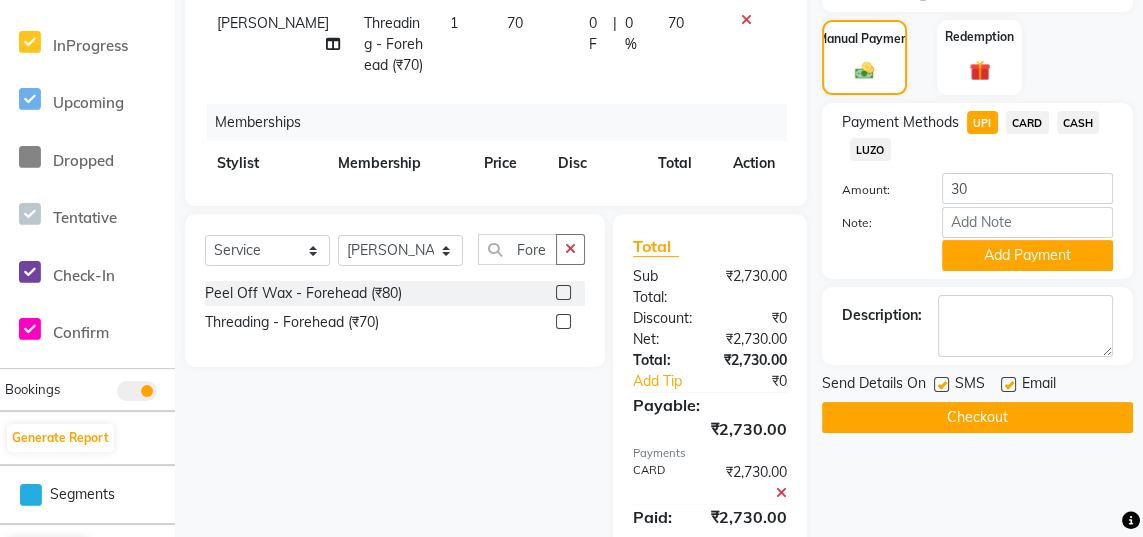 click on "Add Payment" 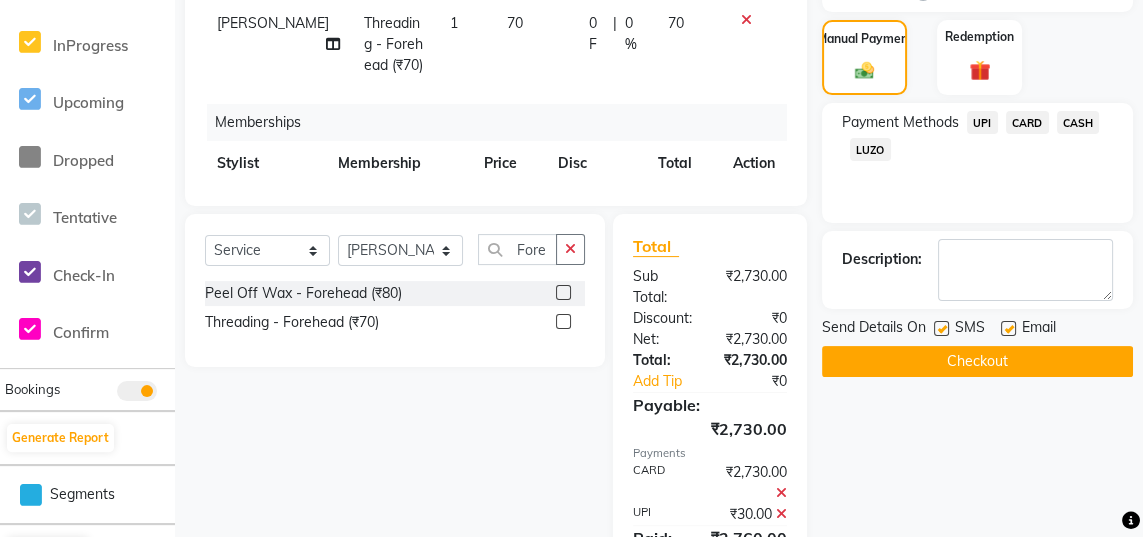 click 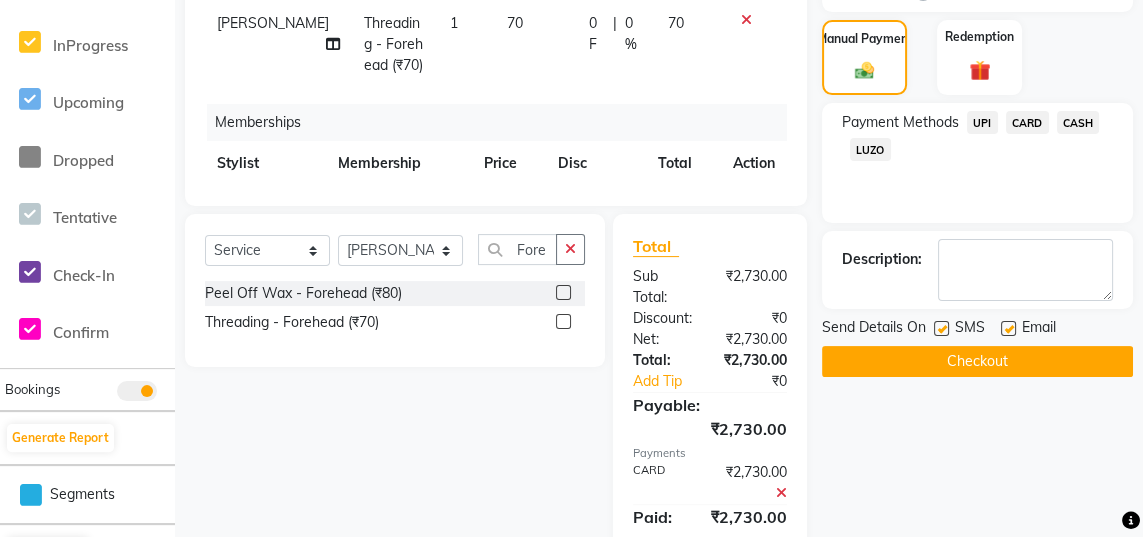 click 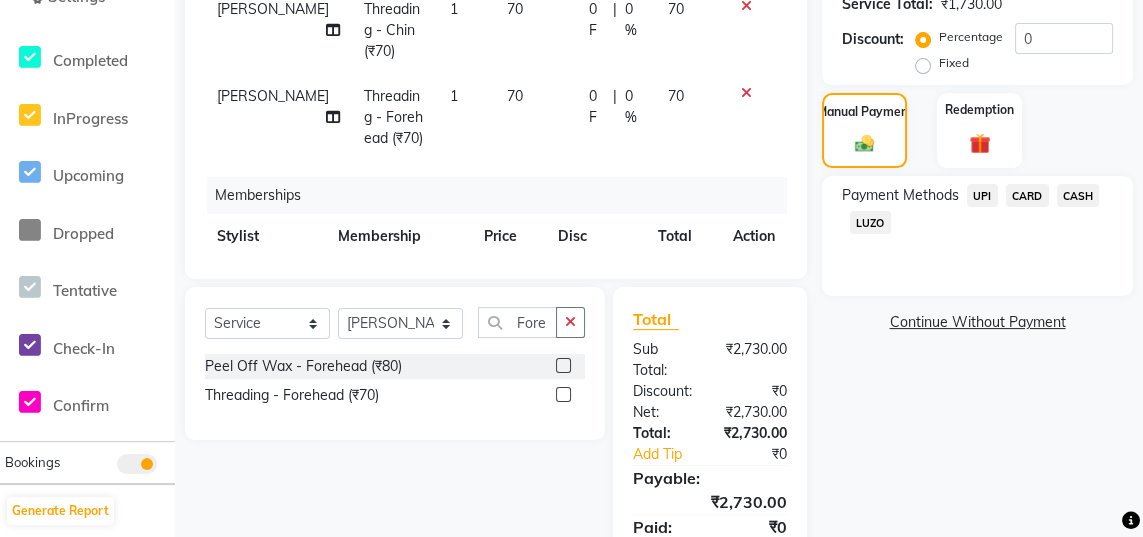 click on "CASH" 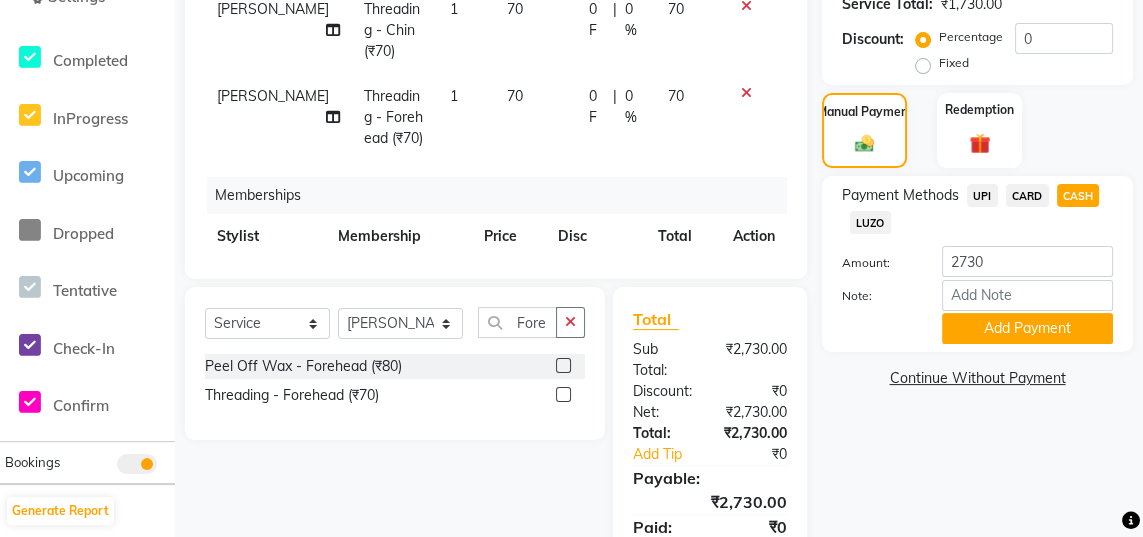click on "Add Payment" 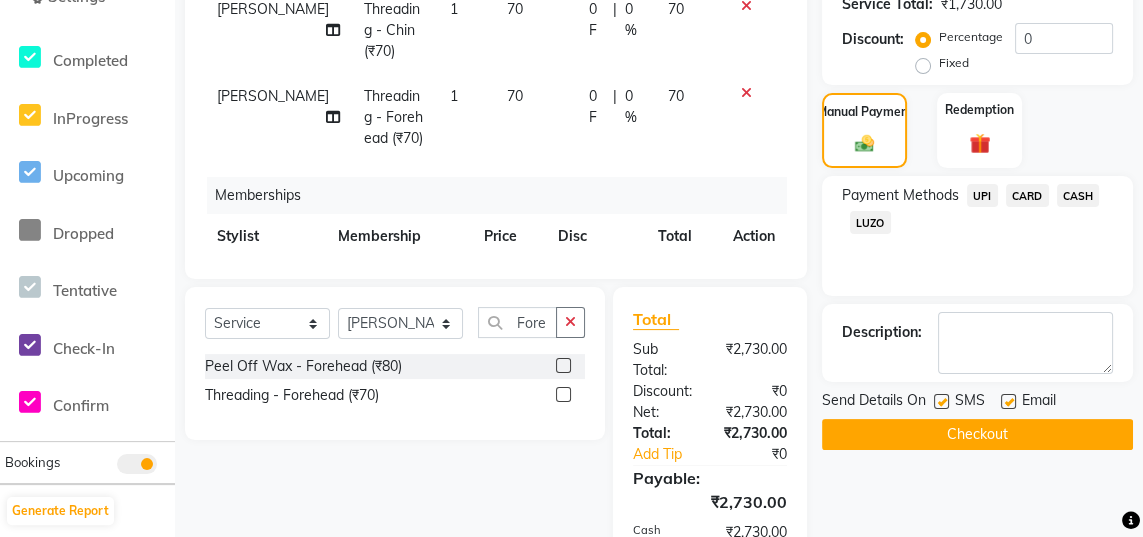 click on "UPI" 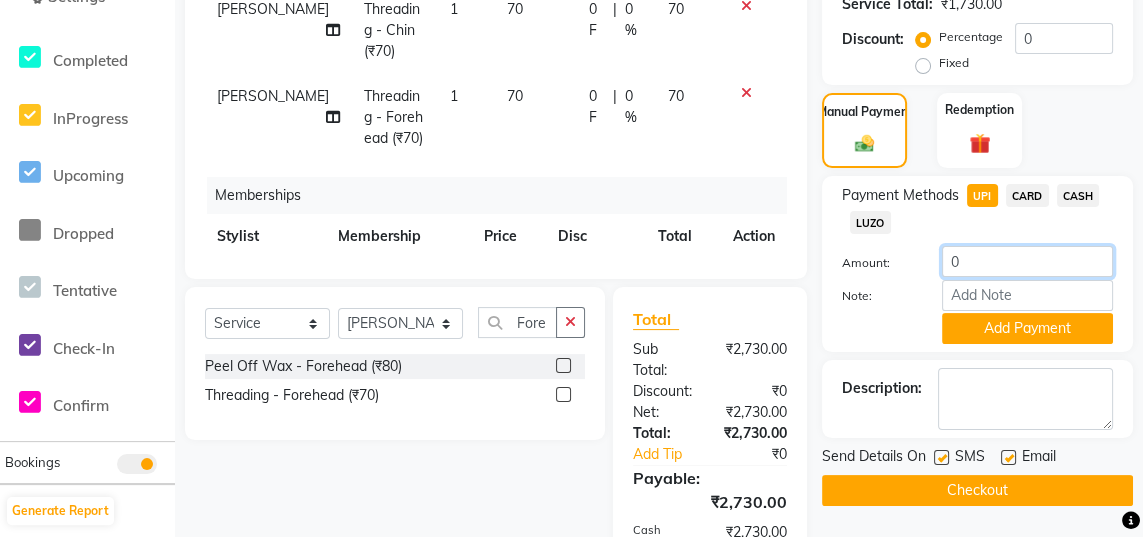 click on "0" 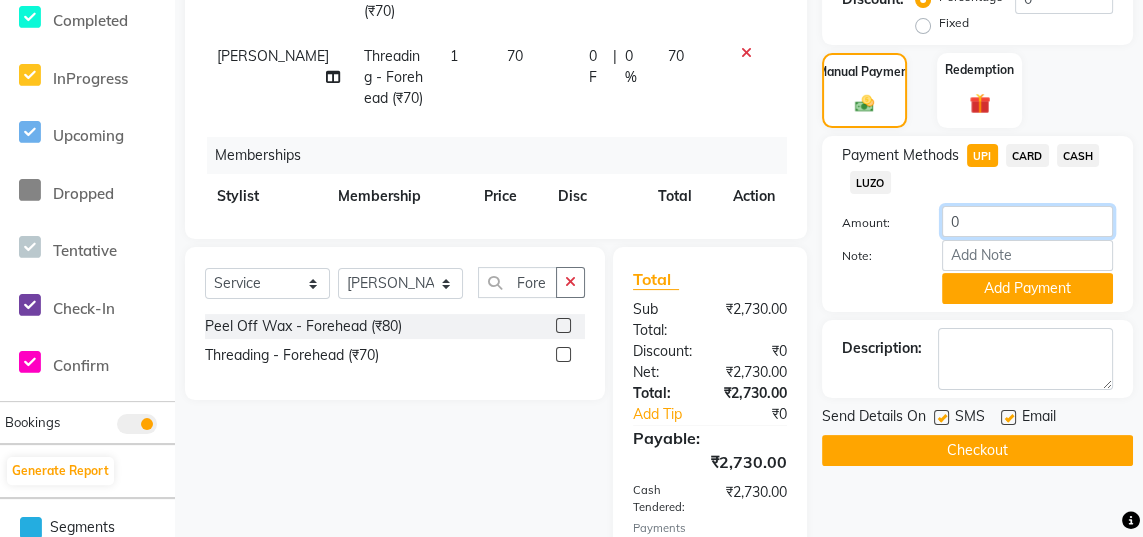 scroll, scrollTop: 541, scrollLeft: 0, axis: vertical 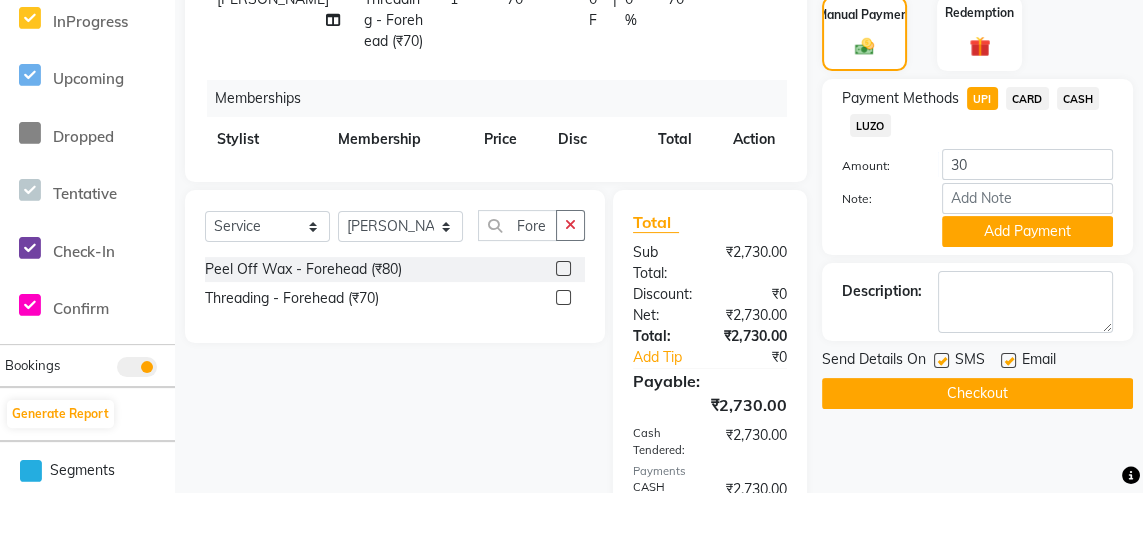click on "CASH" 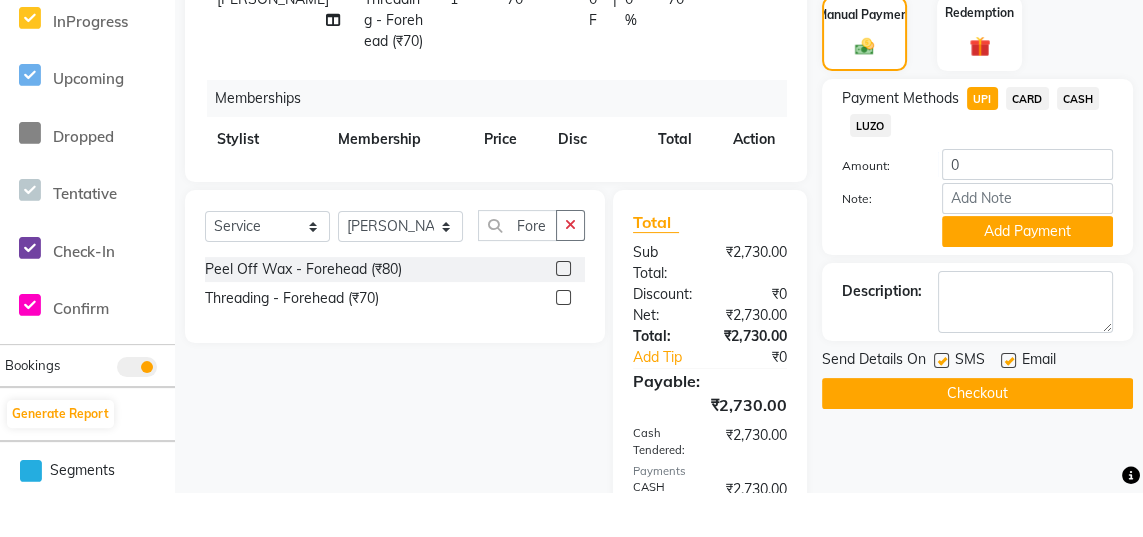 scroll, scrollTop: 541, scrollLeft: 0, axis: vertical 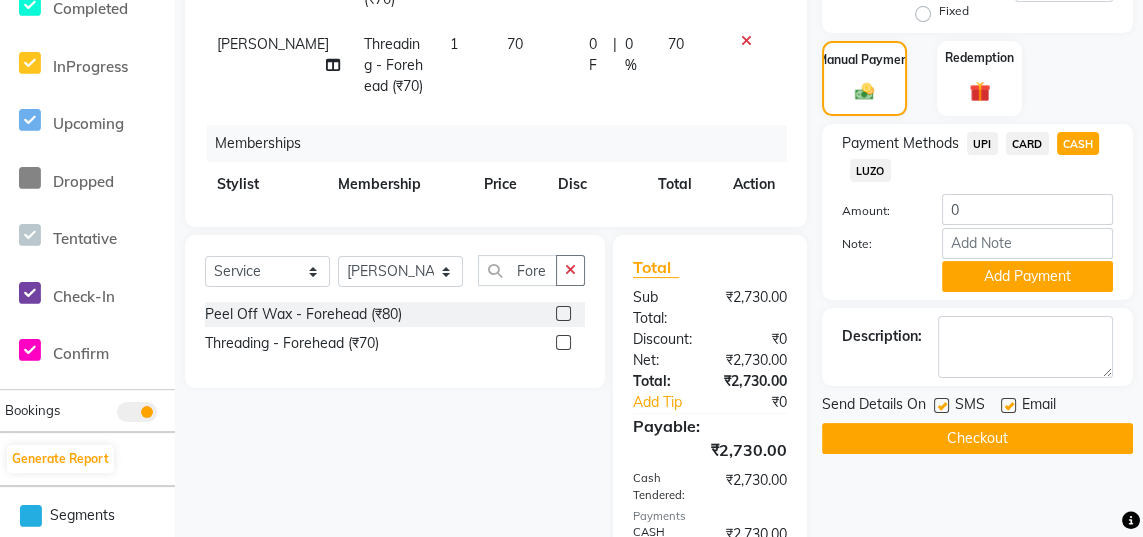 click on "UPI" 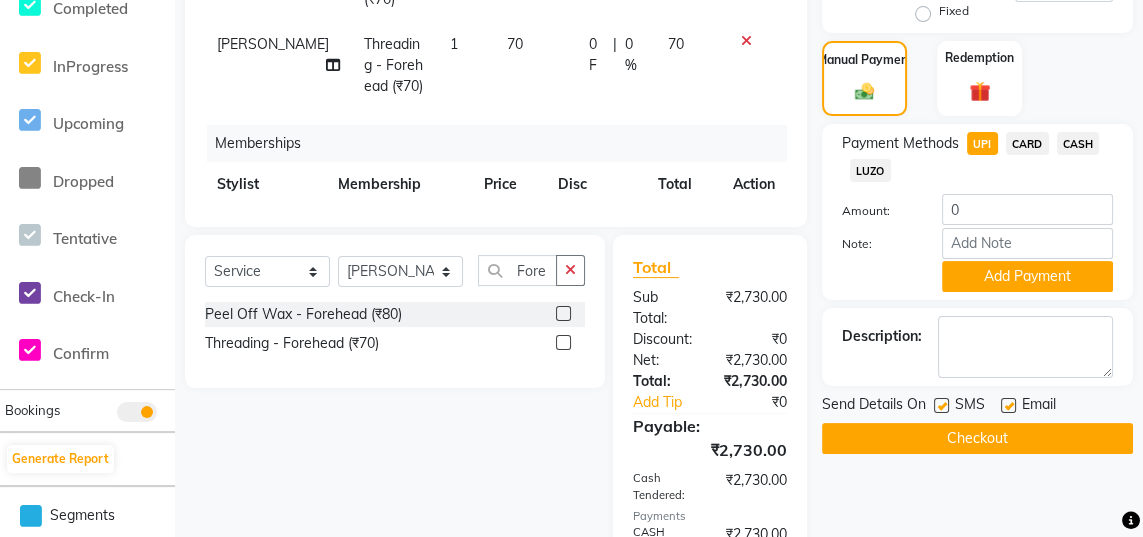 scroll, scrollTop: 524, scrollLeft: 0, axis: vertical 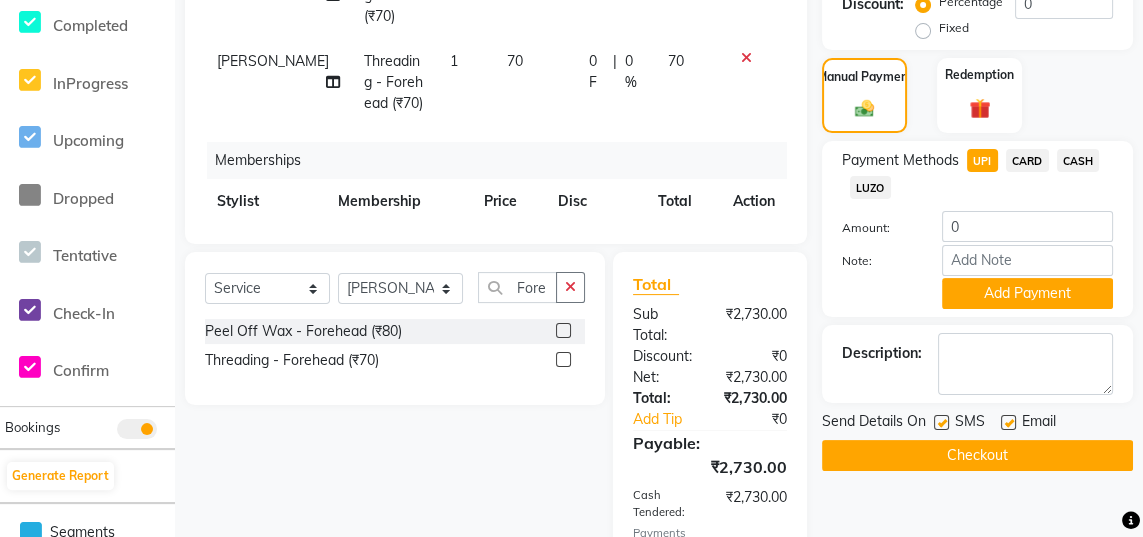 click on "Add Payment" 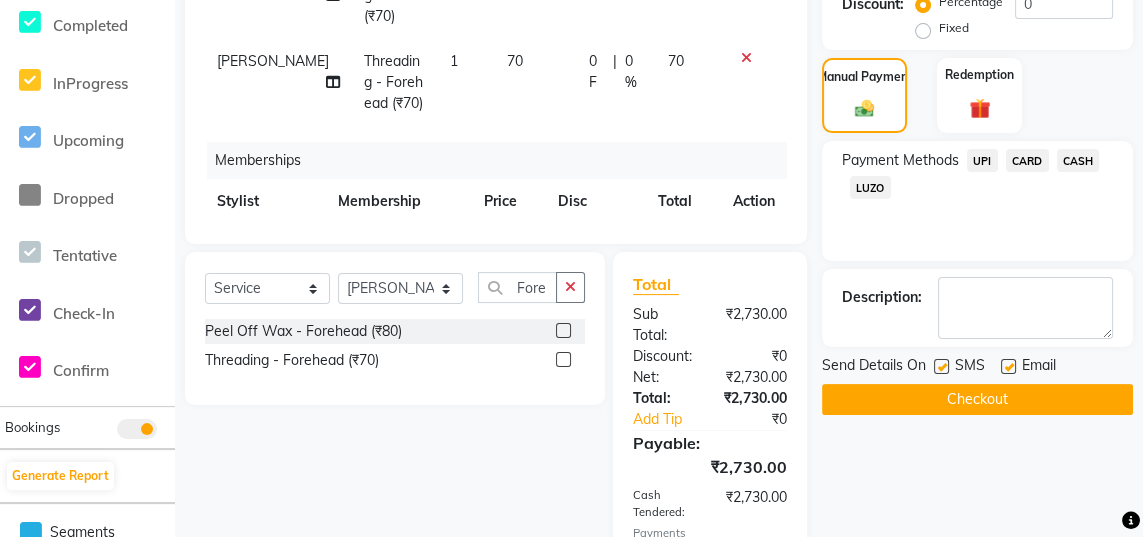 click on "₹0" 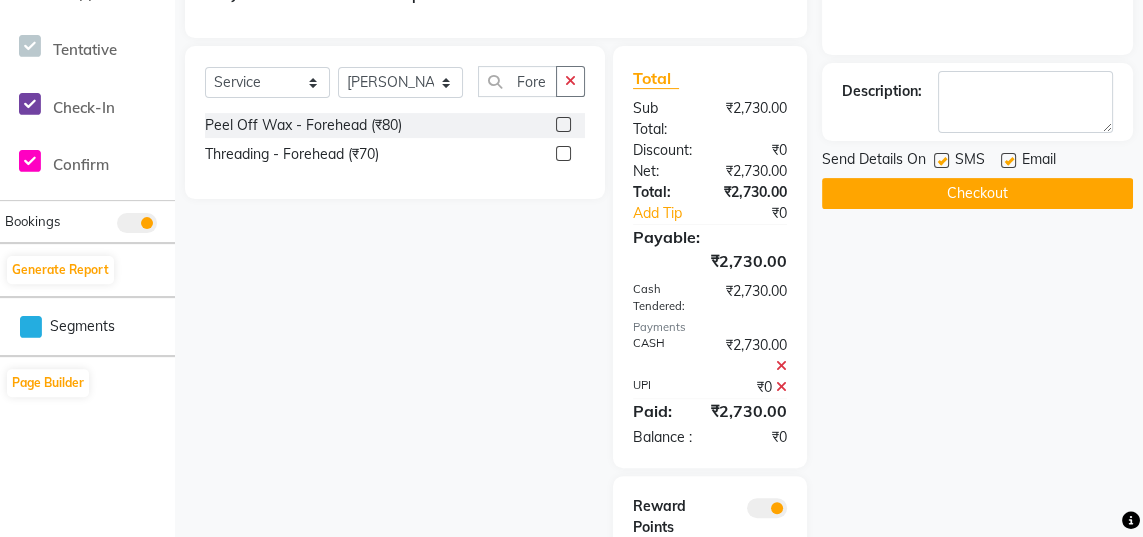 scroll, scrollTop: 776, scrollLeft: 0, axis: vertical 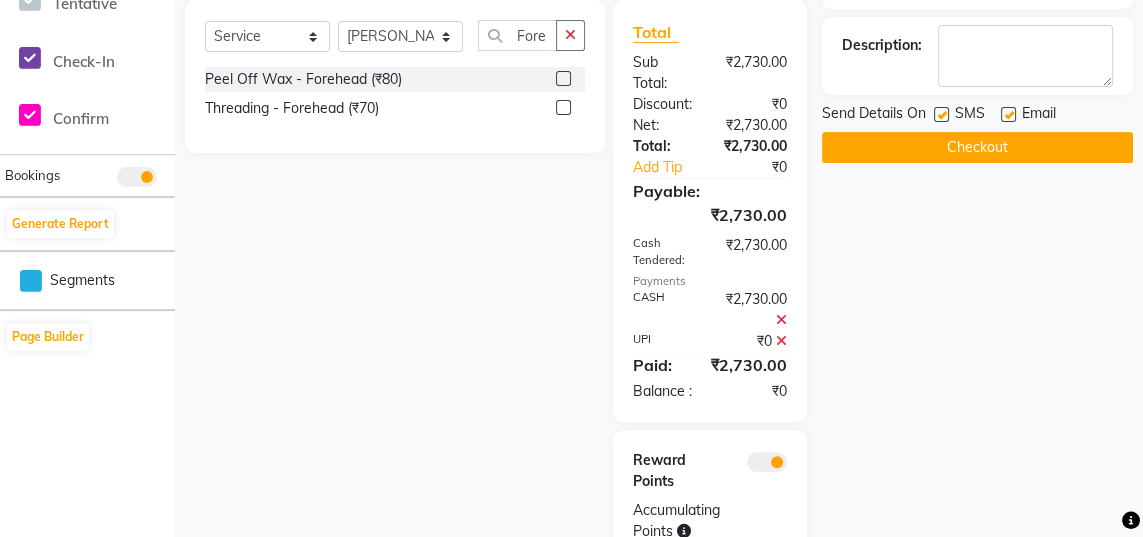 click 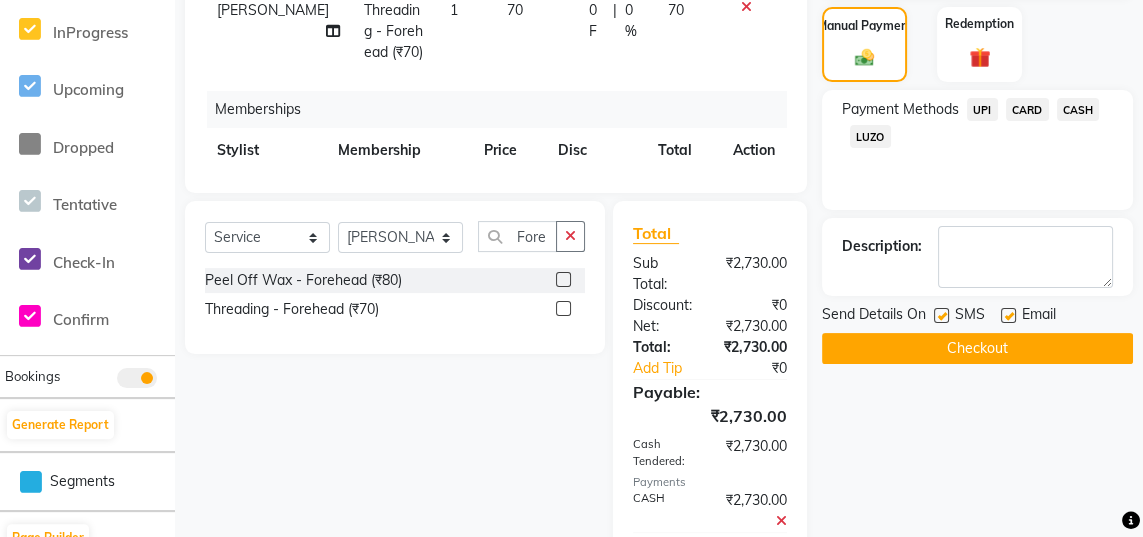 scroll, scrollTop: 574, scrollLeft: 0, axis: vertical 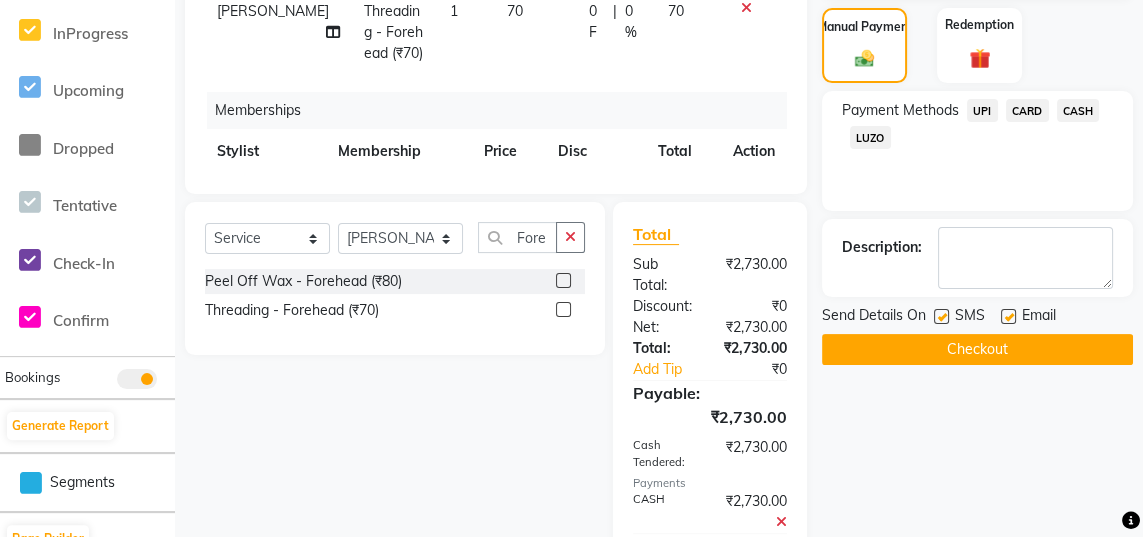 click on "UPI" 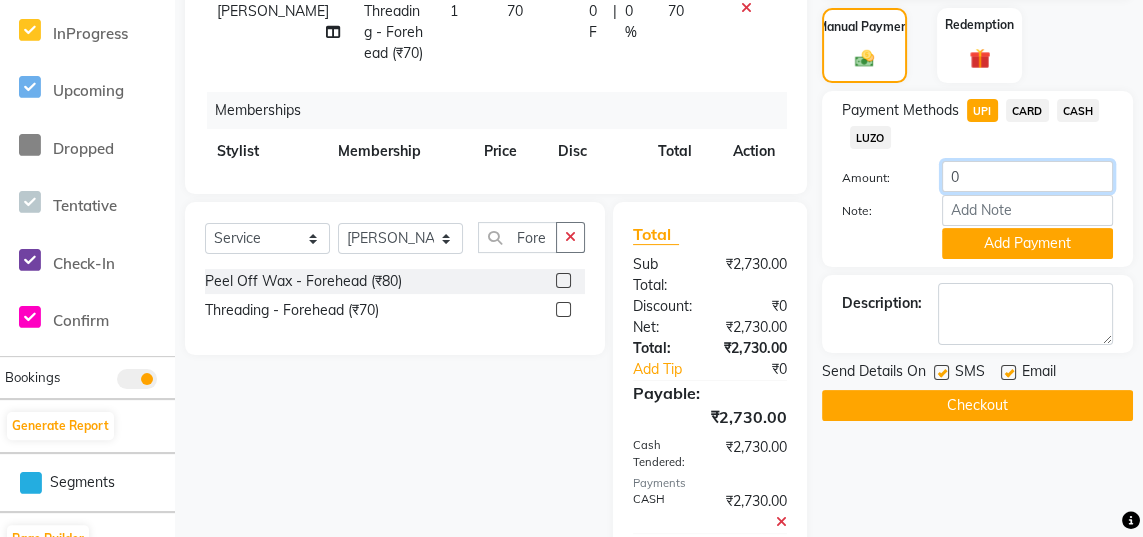 click on "0" 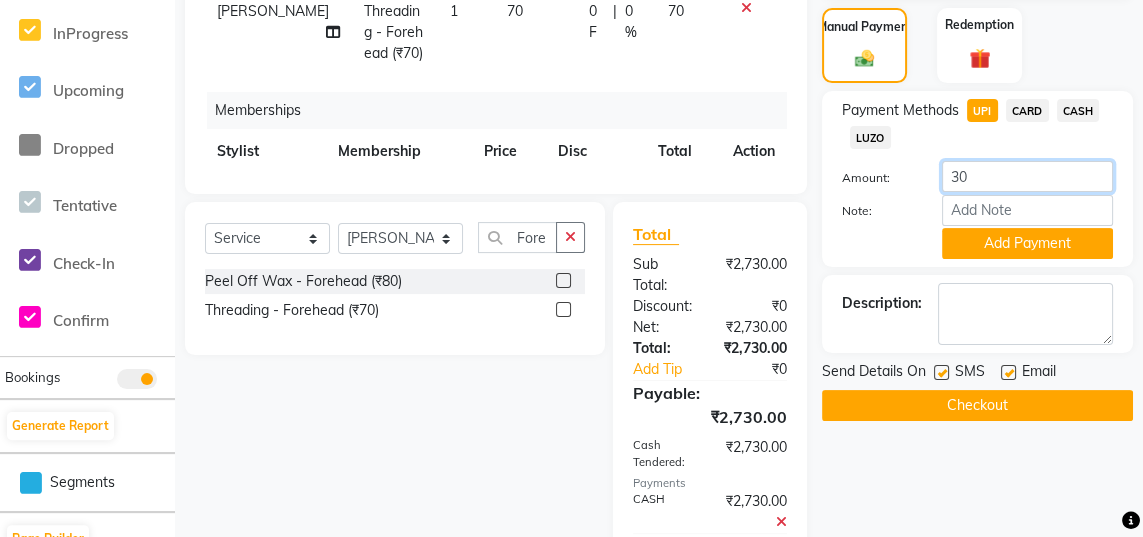 type on "30" 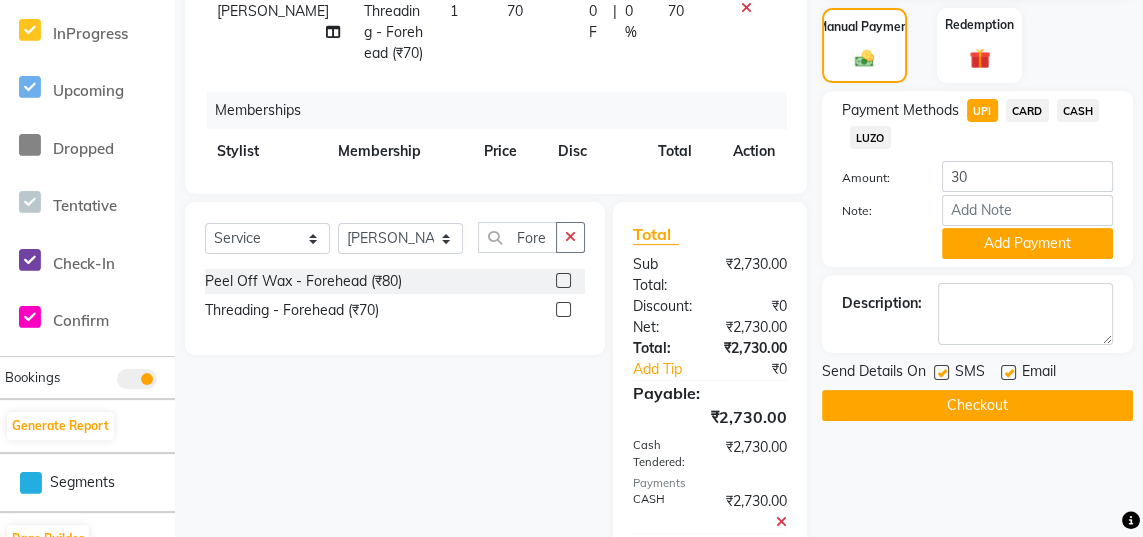 click on "Action" 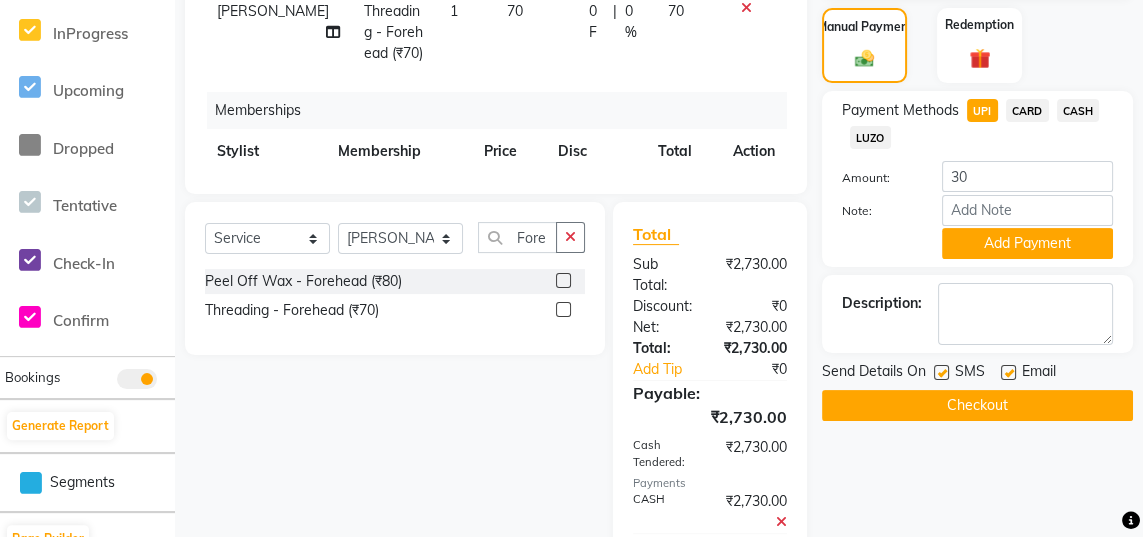 click on "Add Payment" 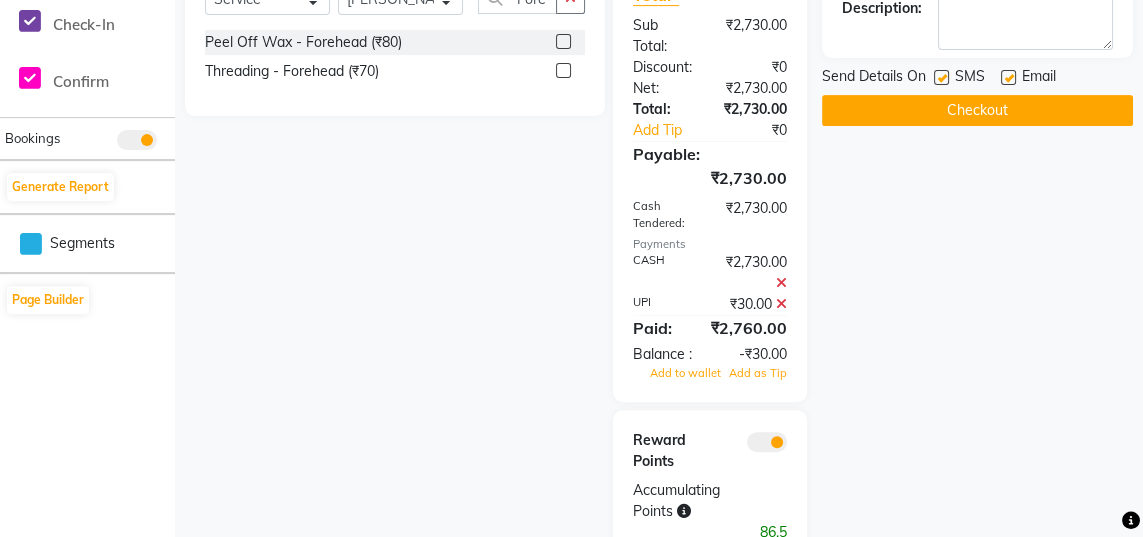 scroll, scrollTop: 842, scrollLeft: 0, axis: vertical 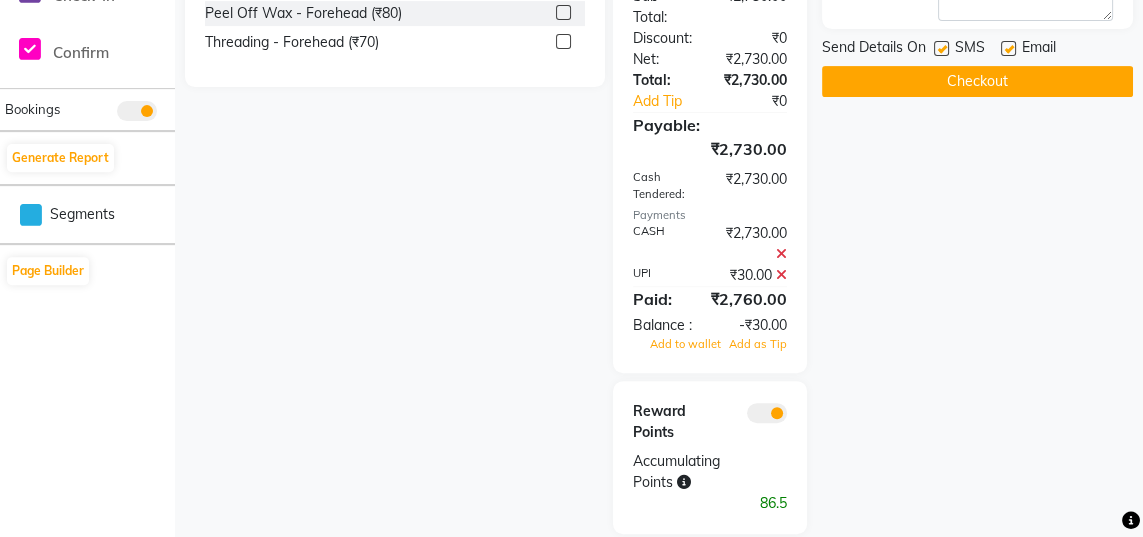 click 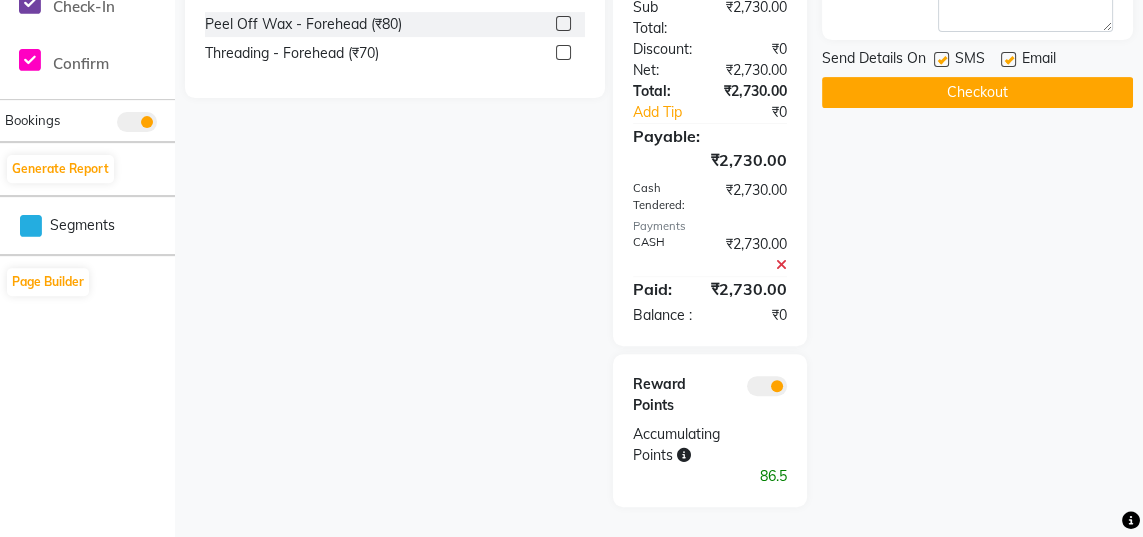 click 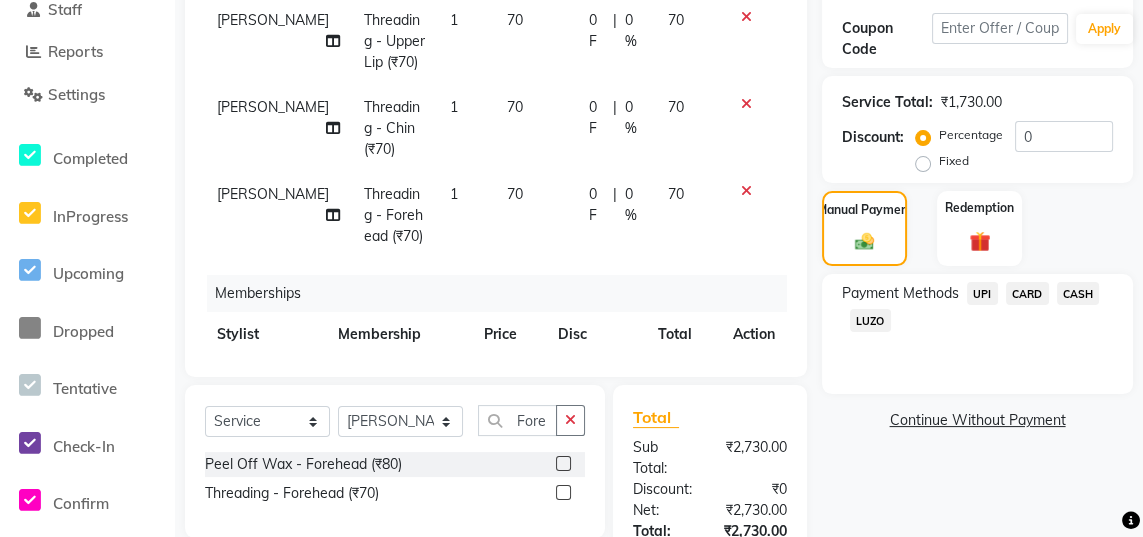 scroll, scrollTop: 385, scrollLeft: 0, axis: vertical 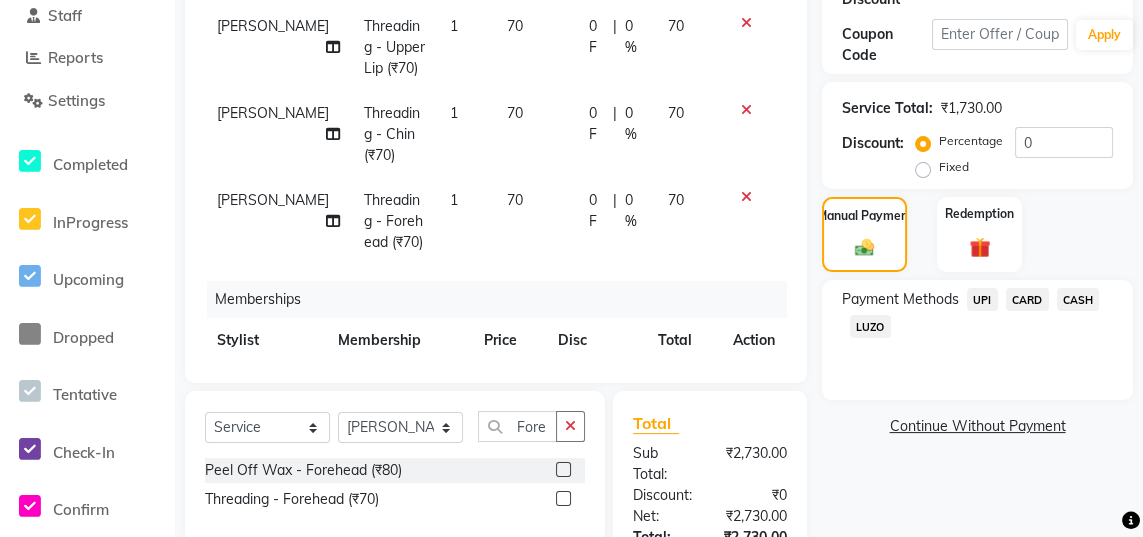 click on "Manual Payment" 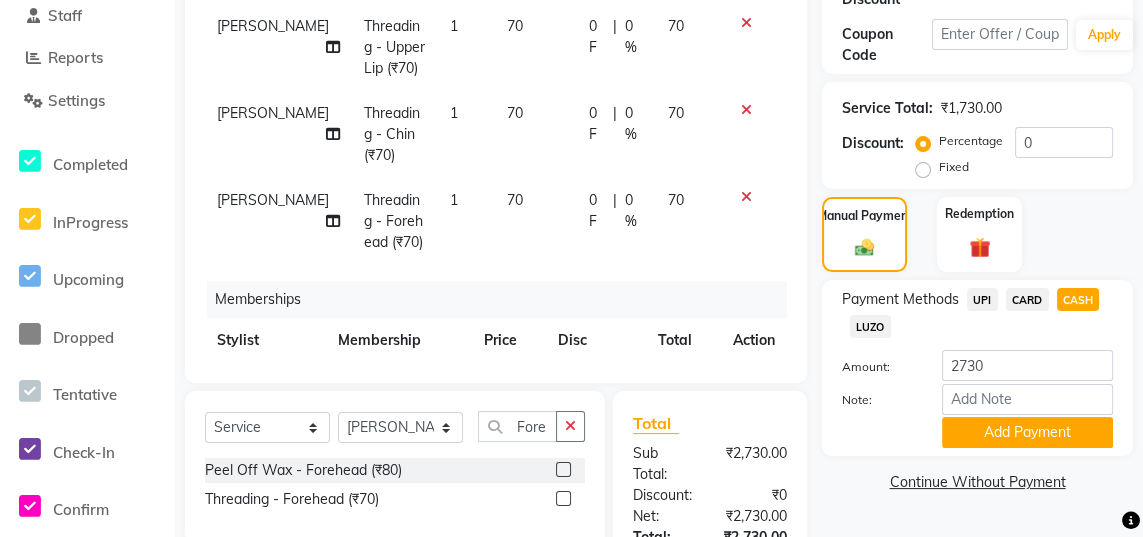 scroll, scrollTop: 376, scrollLeft: 0, axis: vertical 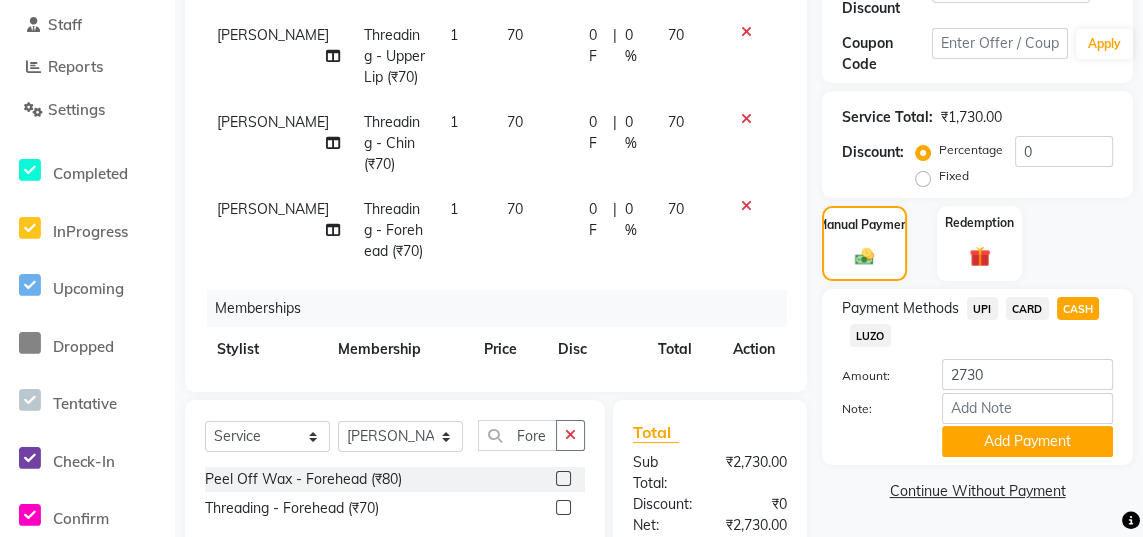 click on "UPI" 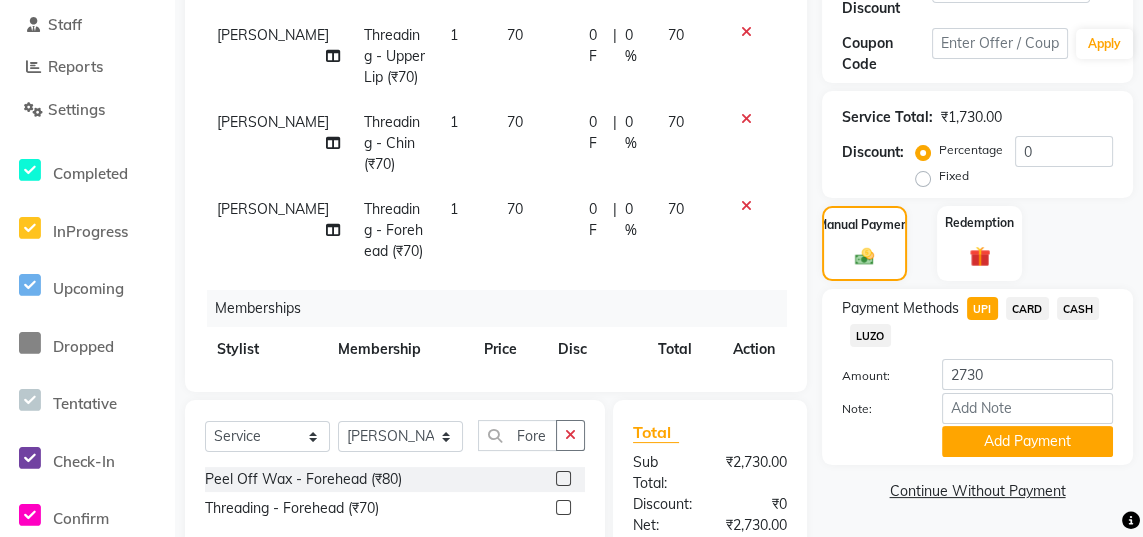 click on "CASH" 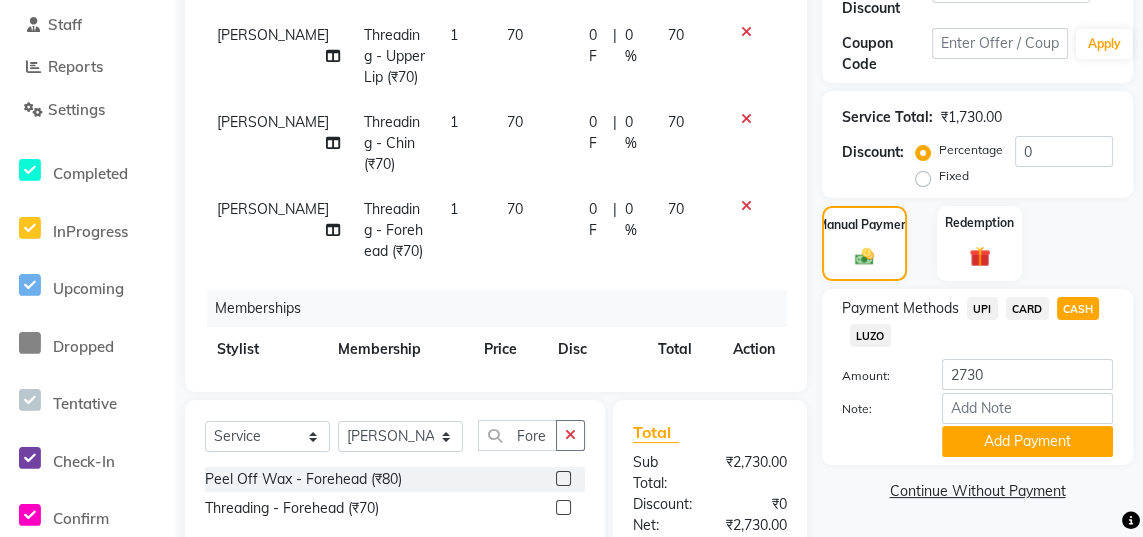 click on "Add Payment" 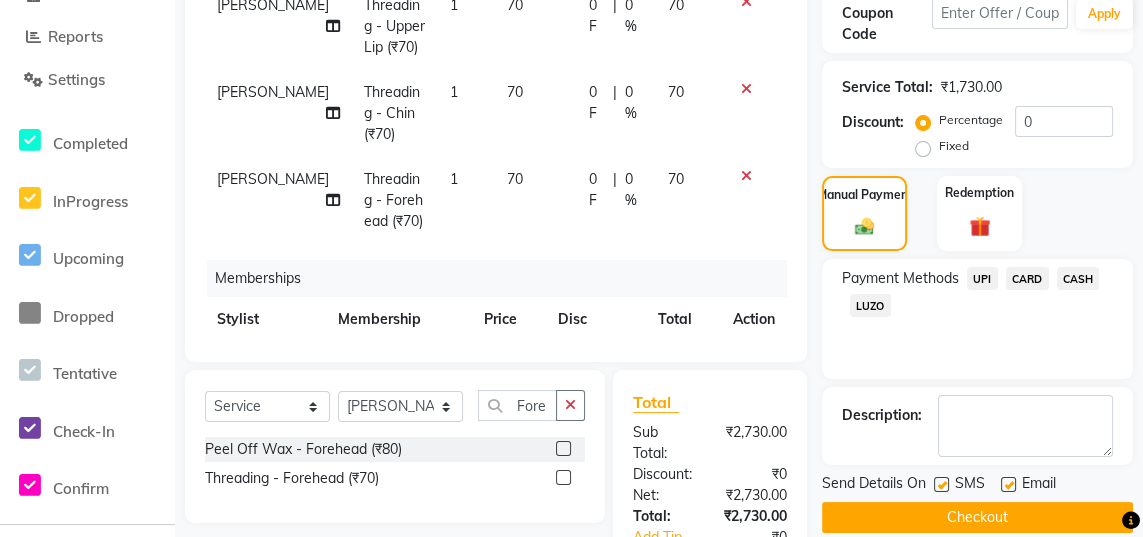 scroll, scrollTop: 410, scrollLeft: 0, axis: vertical 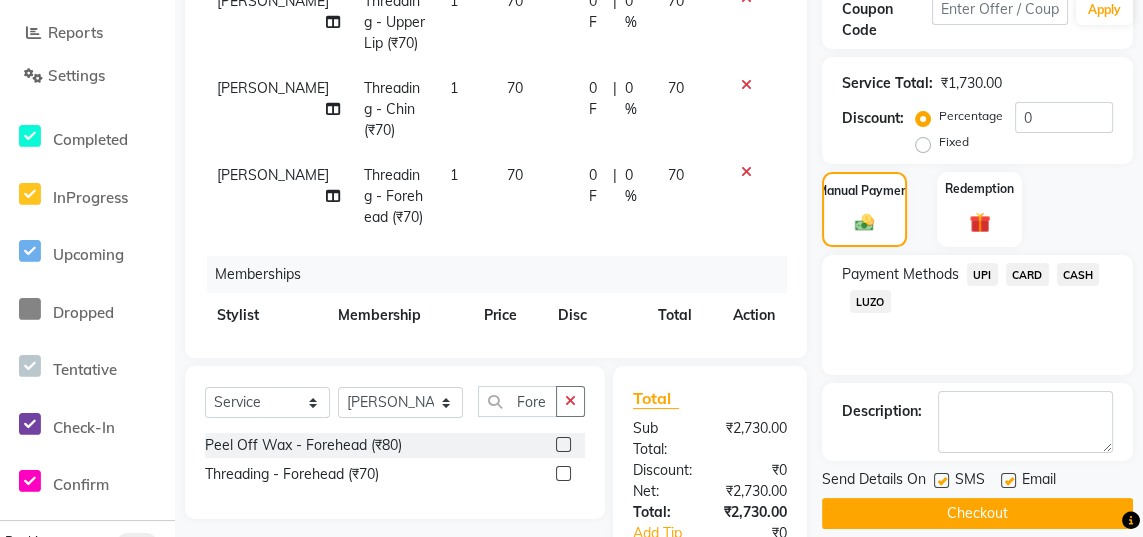 click on "UPI" 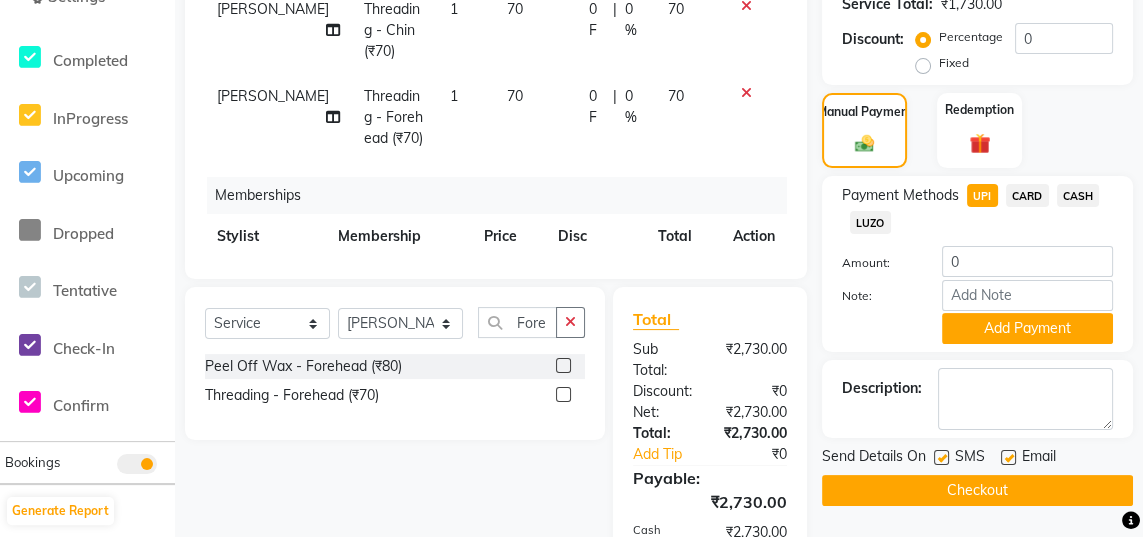 scroll, scrollTop: 496, scrollLeft: 0, axis: vertical 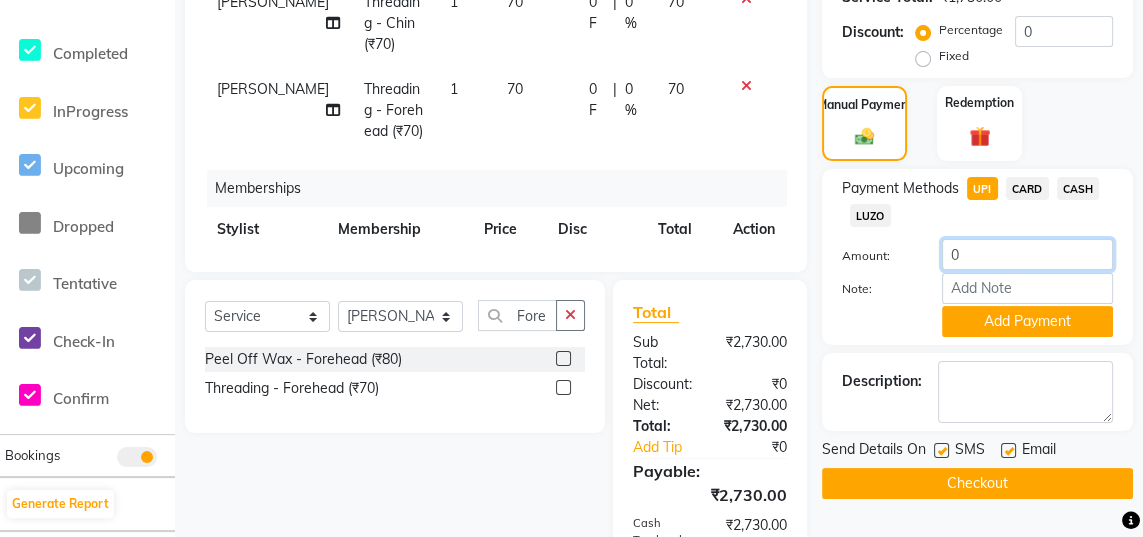 click on "0" 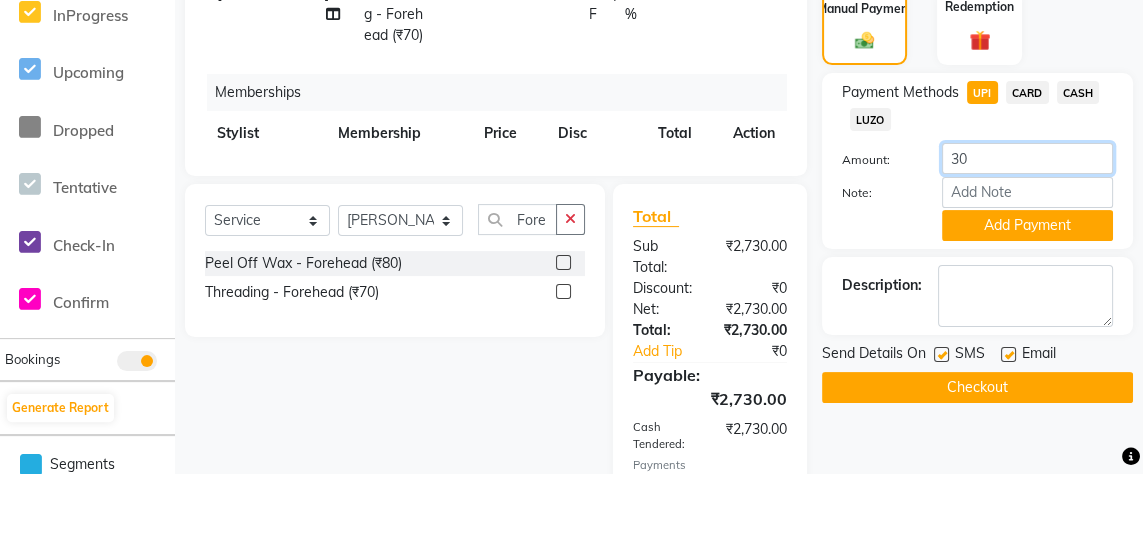 type on "30" 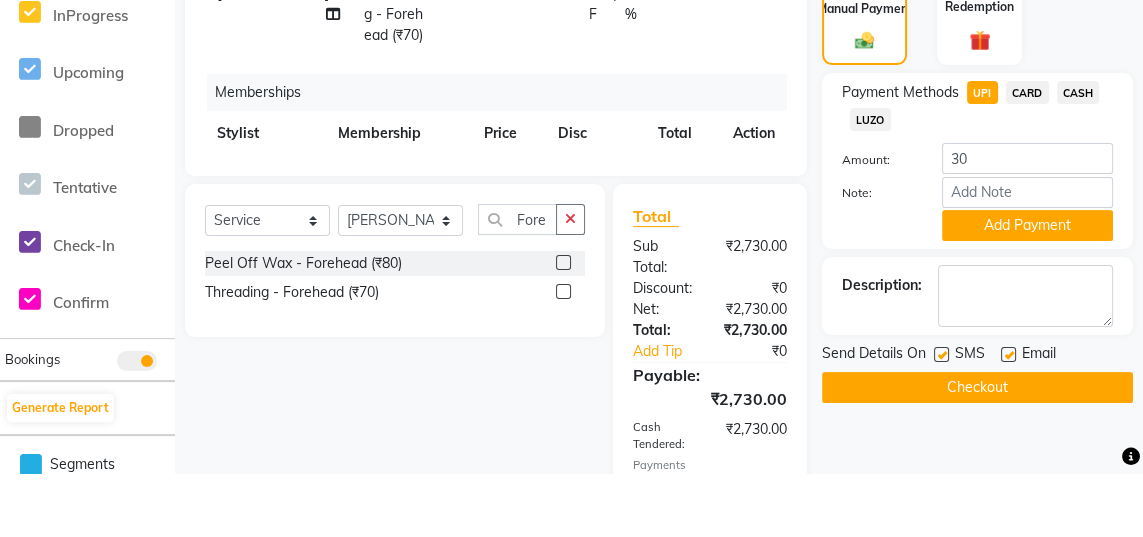 click on "Client +91 9920828303 Date 13-07-2025 Invoice Number V/2025 V/2025-26 0406 Services Stylist Service Qty Price Disc Total Action Sajida Waxing - Half Legs (₹600) 1 600 0 F | 0 % 600 Sajida Waxing - Under Arms (₹250) 1 250 0 F | 0 % 250 Sajida Waxing - Full Arms (₹600) 1 600 0 F | 0 % 600 Sajida Threading - Eyebrows (₹70) 1 70 0 F | 0 % 70 Sajida Threading - Upper Lip (₹70) 1 70 0 F | 0 % 70 Sajida Threading - Chin (₹70) 1 70 0 F | 0 % 70 Sajida Threading - Forehead (₹70) 1 70 0 F | 0 % 70 Memberships Stylist Membership Price Disc Total Action Samar Annual Membership  1000 0 F | 0 % 1000" 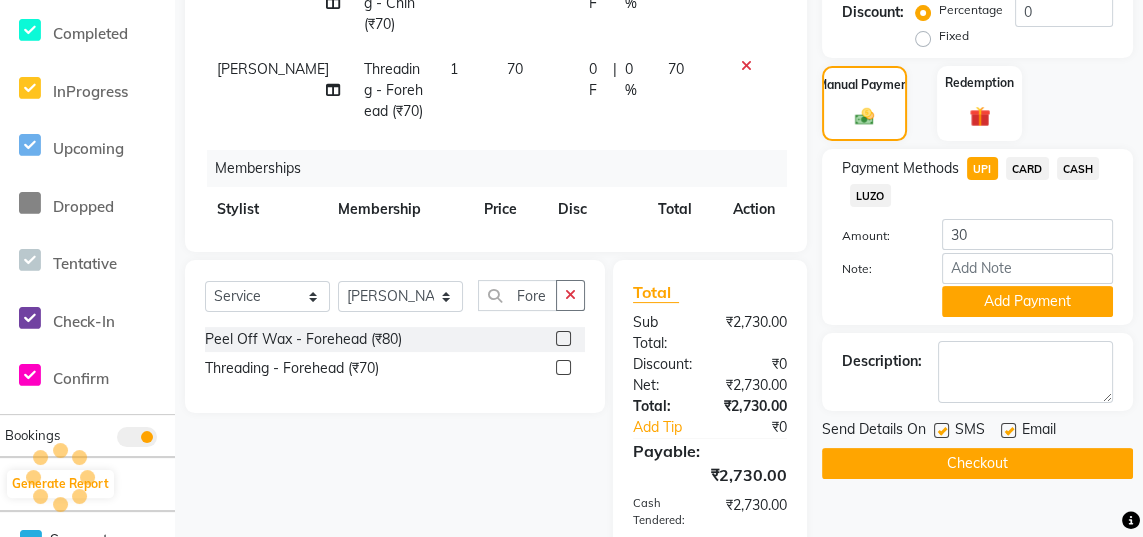 scroll, scrollTop: 492, scrollLeft: 0, axis: vertical 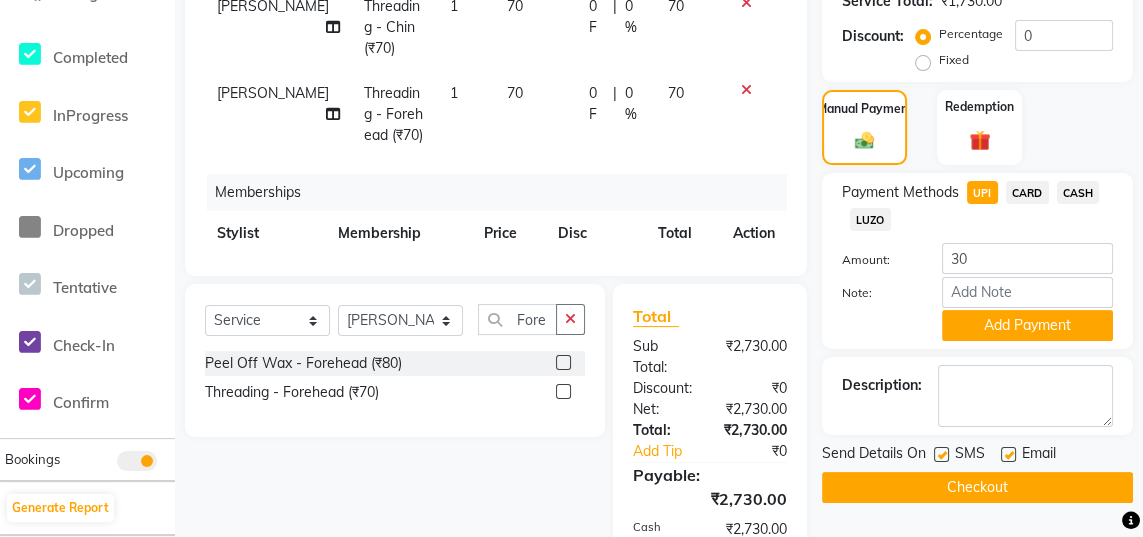 click on "Add Payment" 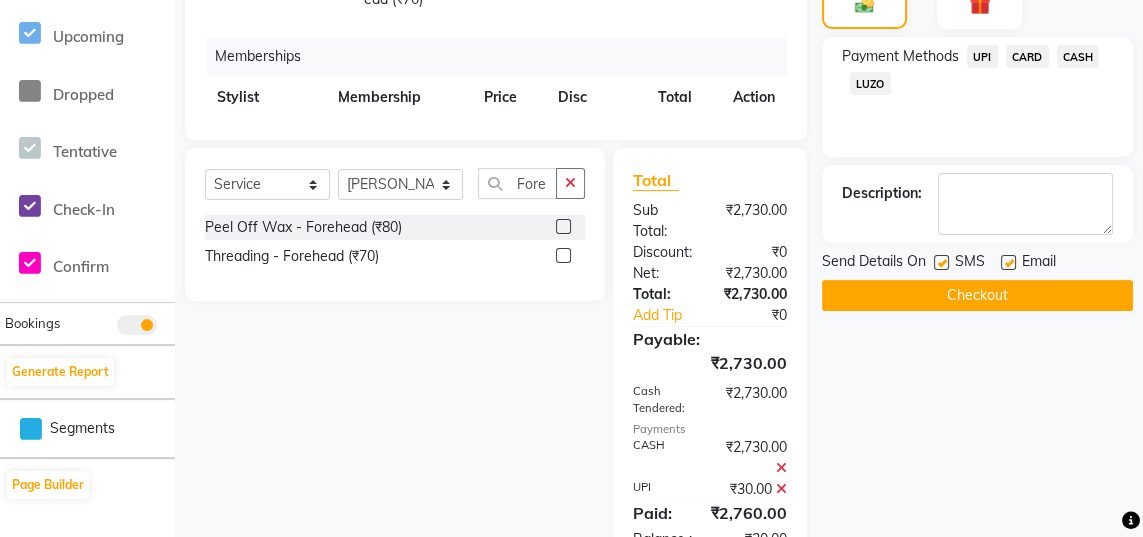 scroll, scrollTop: 626, scrollLeft: 0, axis: vertical 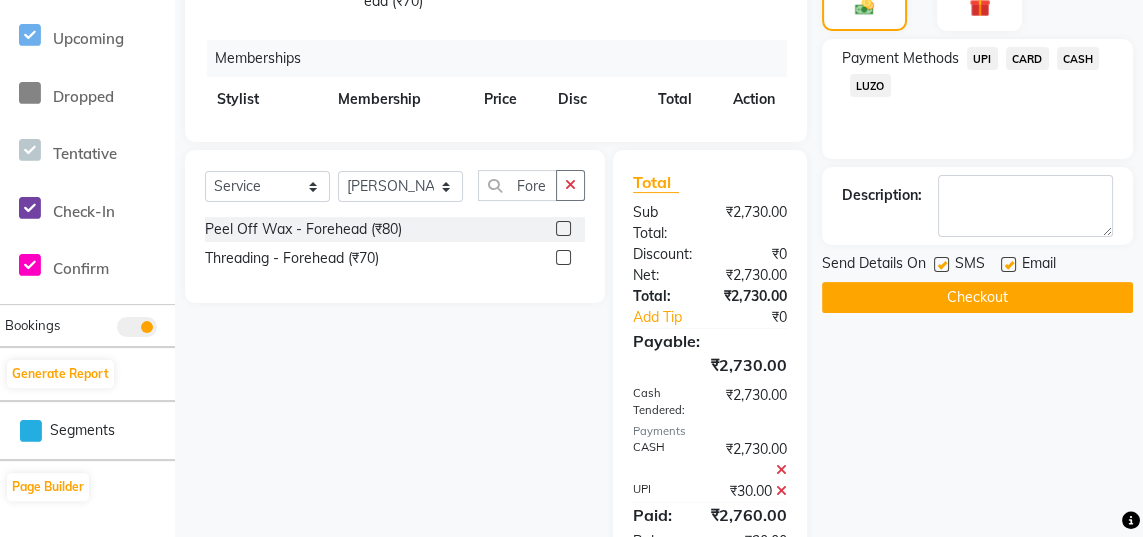 click on "CASH" 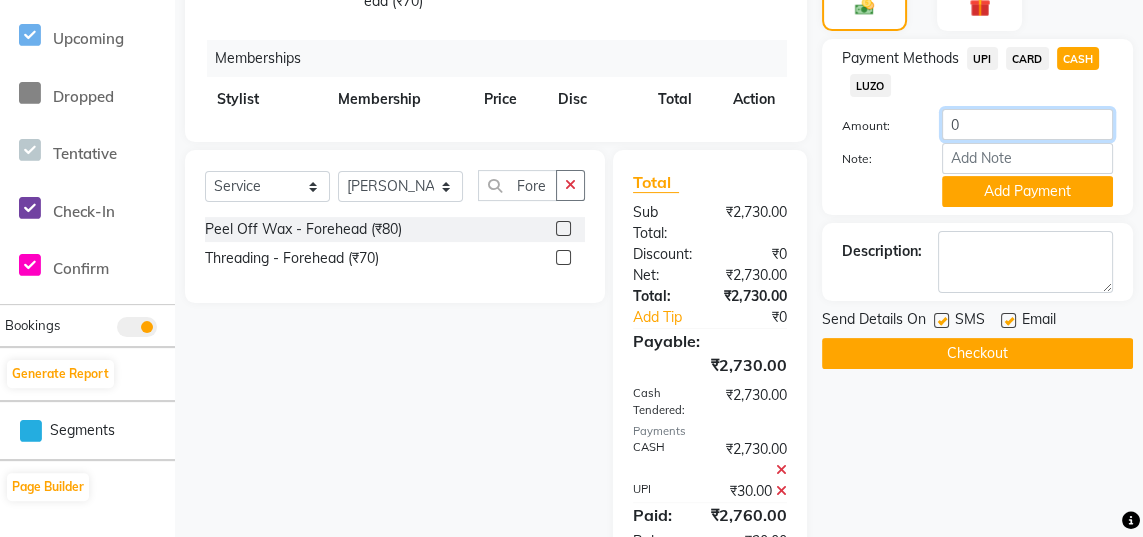 click on "0" 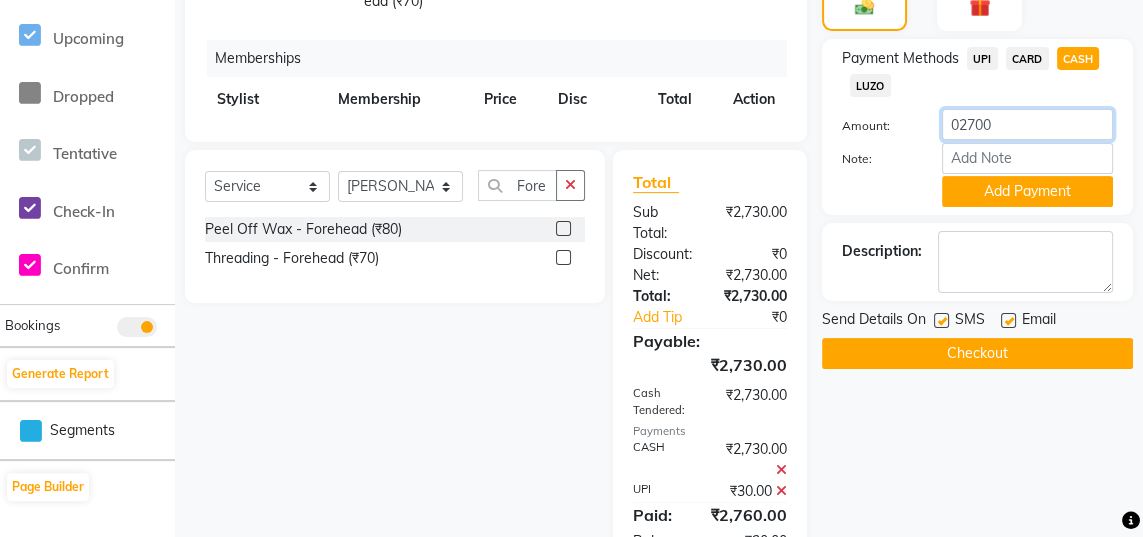 click on "02700" 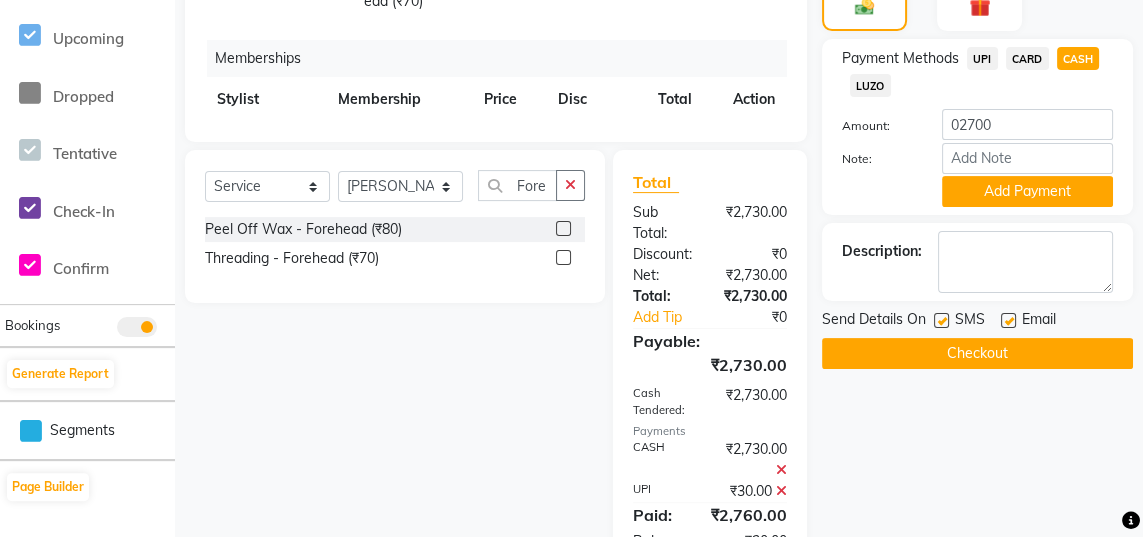 click on "Note:" 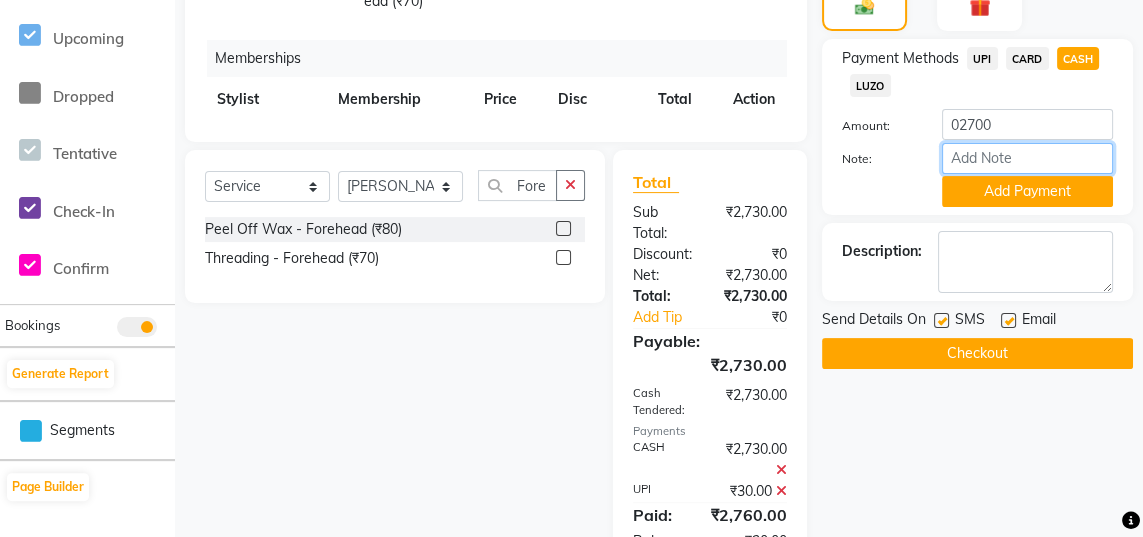 click on "Note:" at bounding box center (1027, 158) 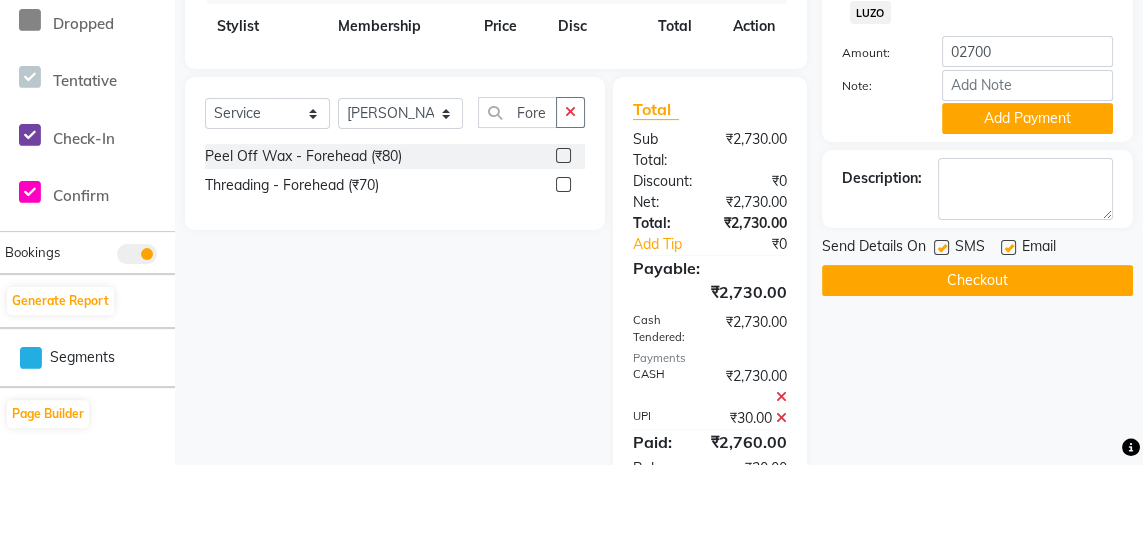 click on "Add Payment" 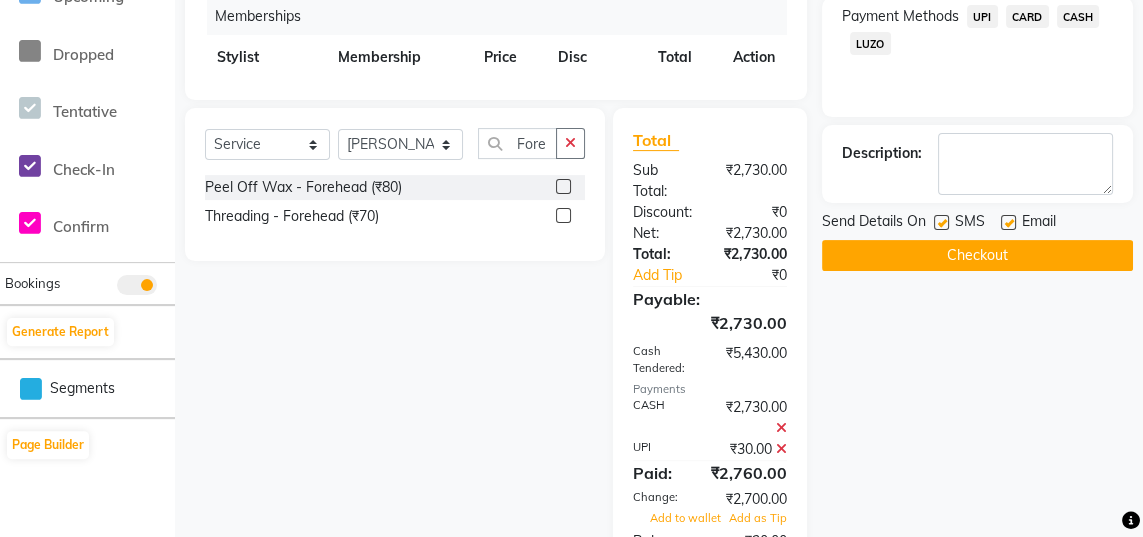 scroll, scrollTop: 669, scrollLeft: 0, axis: vertical 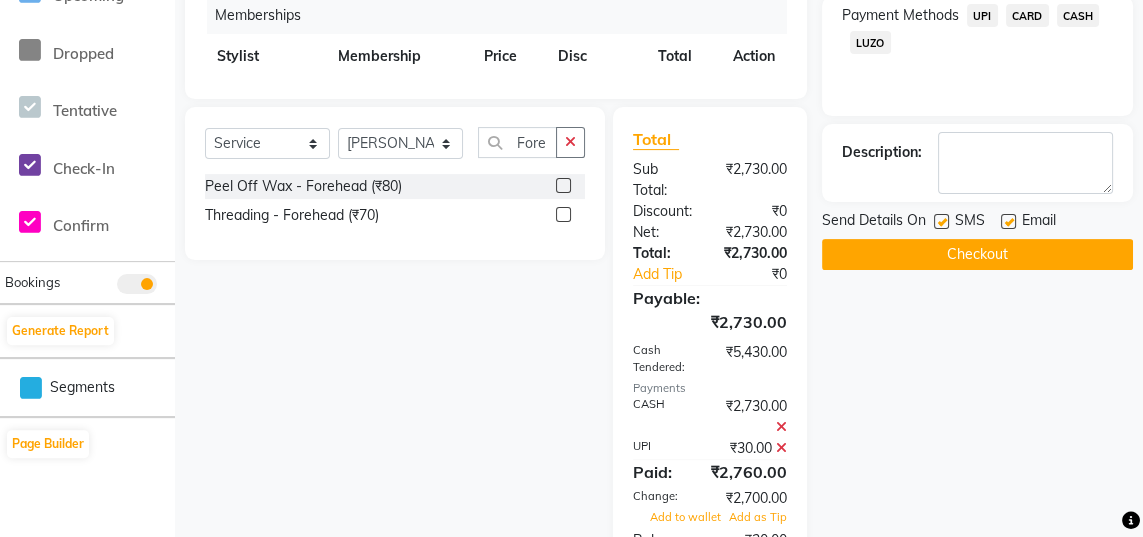 click 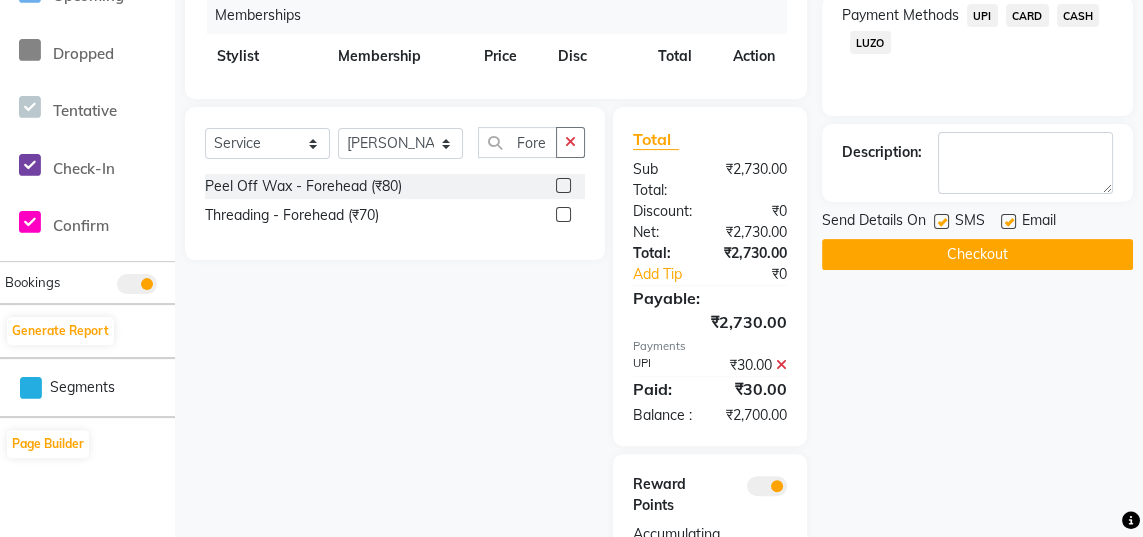 click 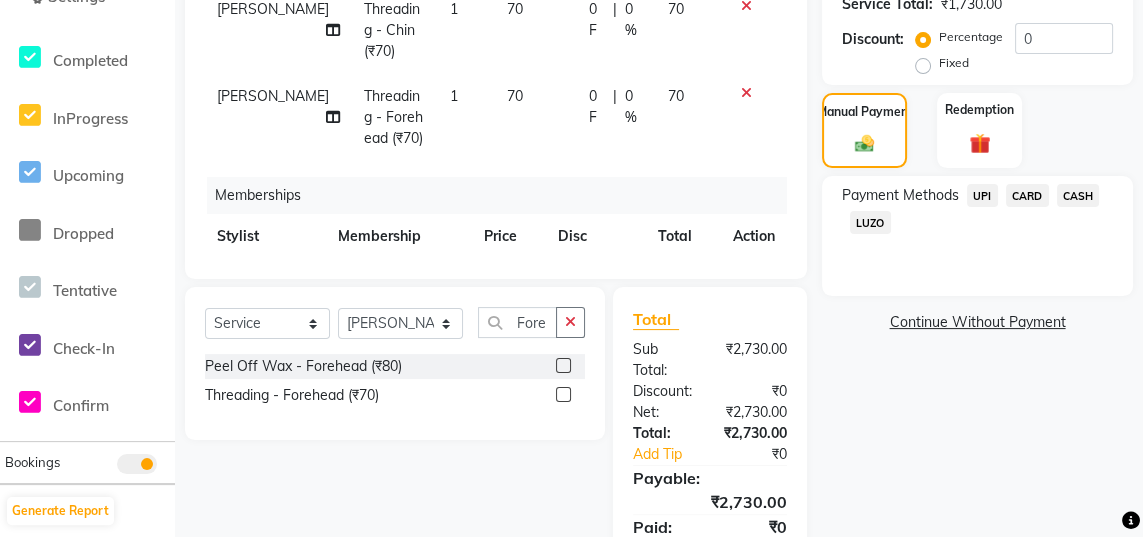 click on "CASH" 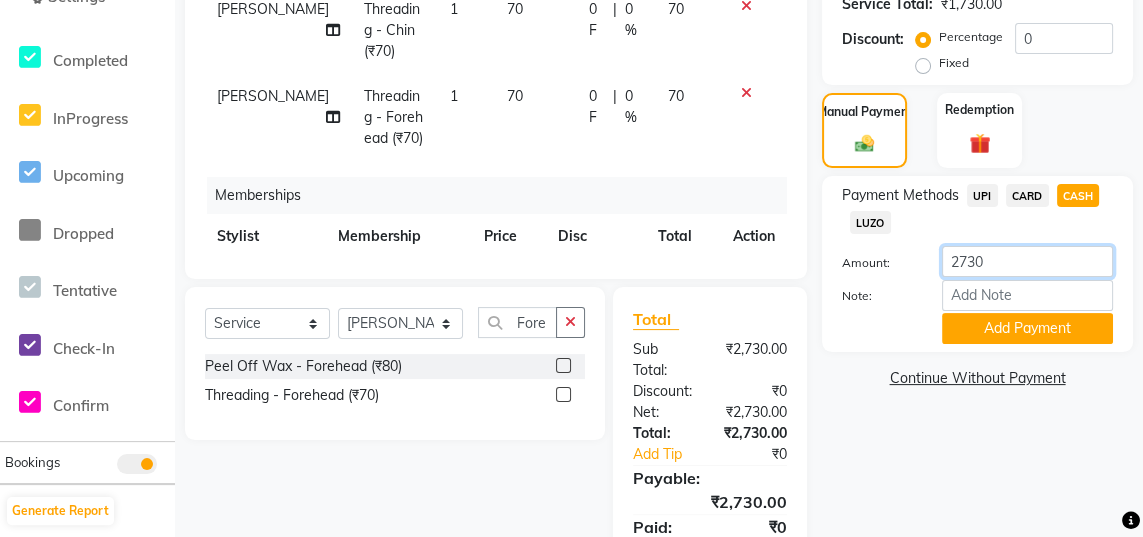 click on "2730" 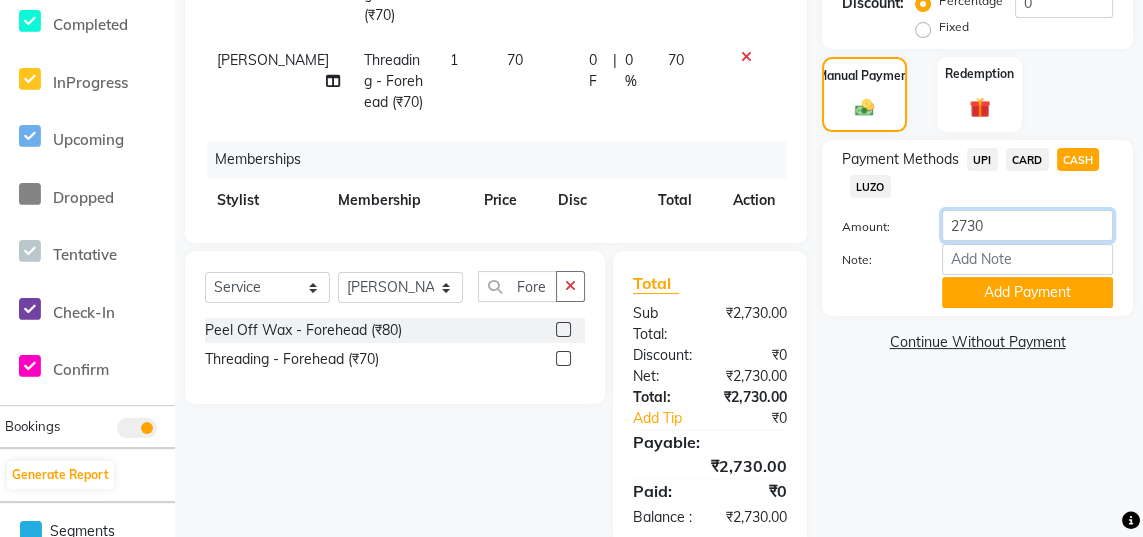 scroll, scrollTop: 541, scrollLeft: 0, axis: vertical 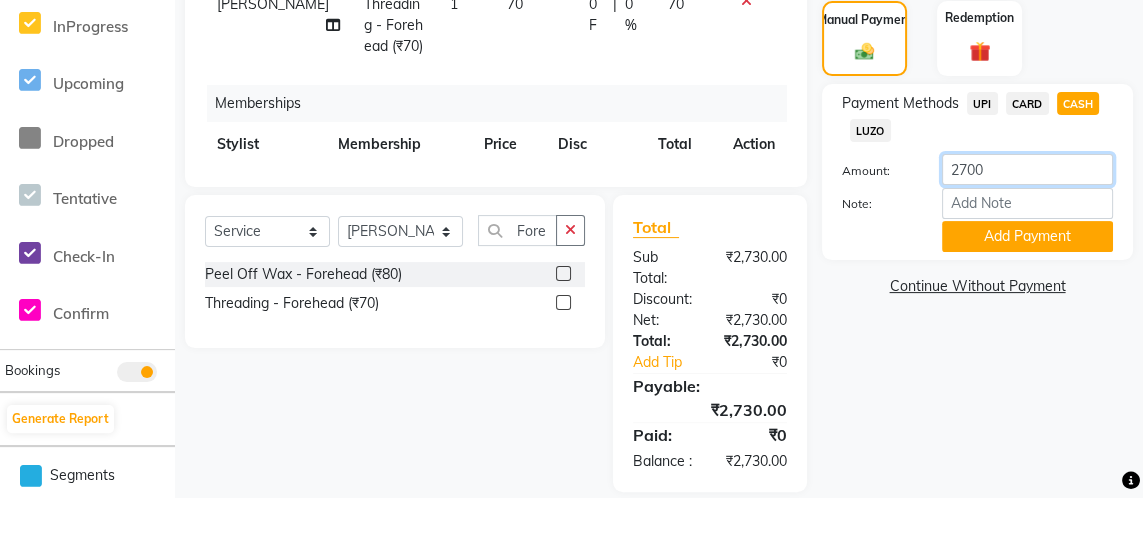 type on "2700" 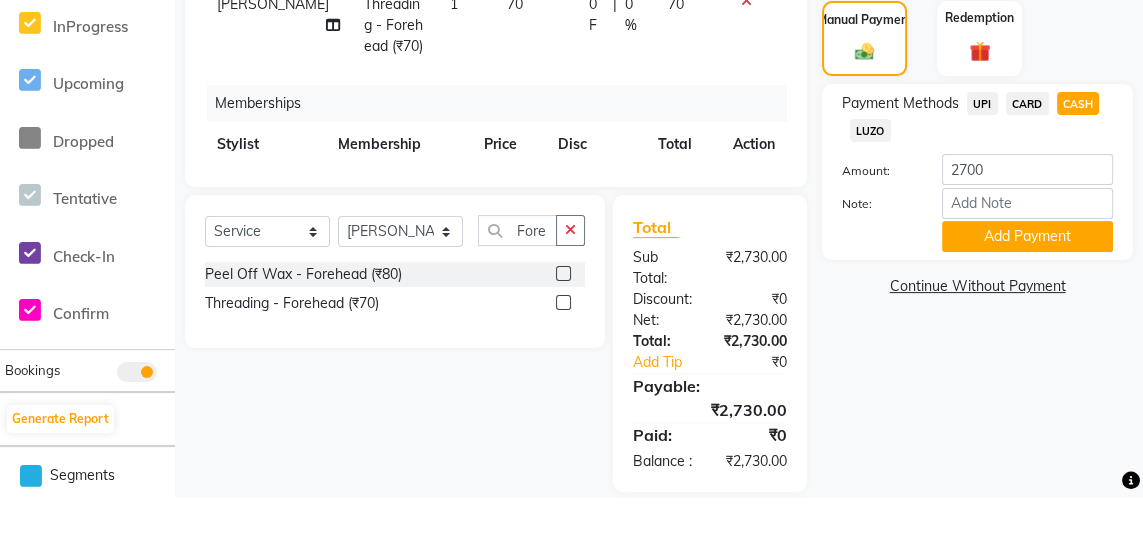 click on "Note:" 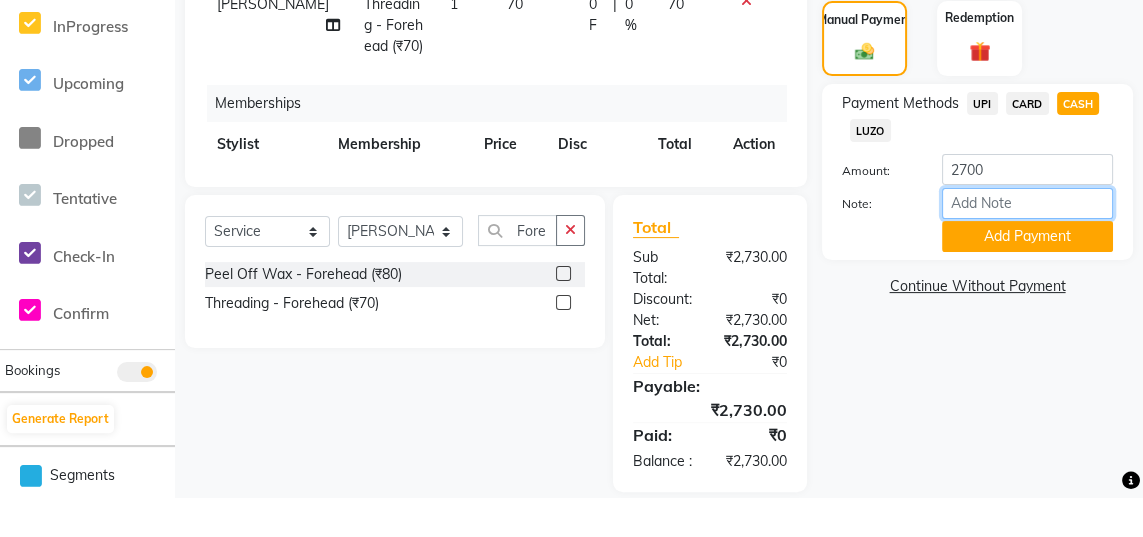 click on "Note:" at bounding box center [1027, 243] 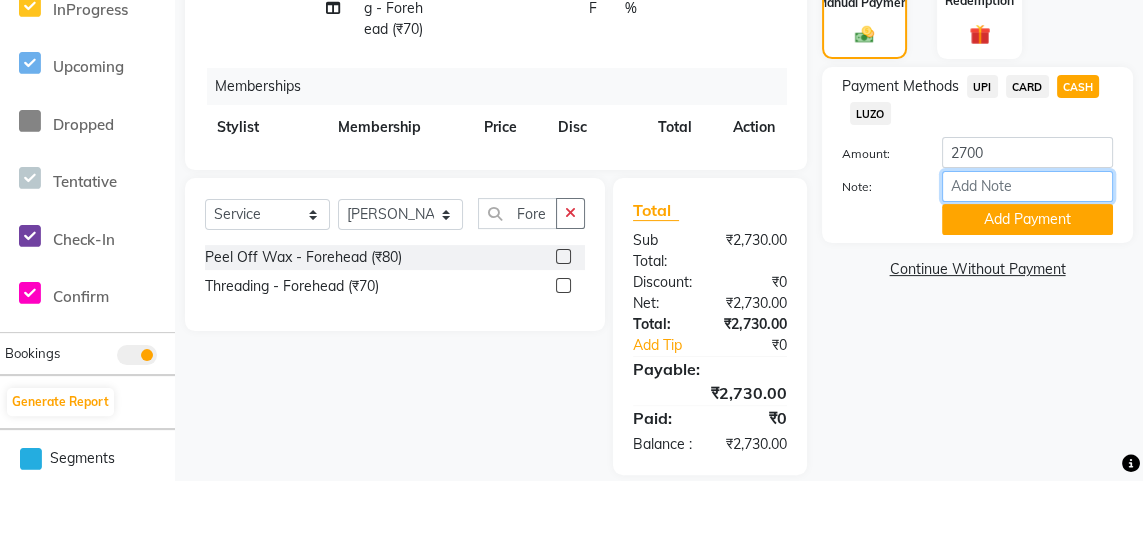 scroll, scrollTop: 541, scrollLeft: 0, axis: vertical 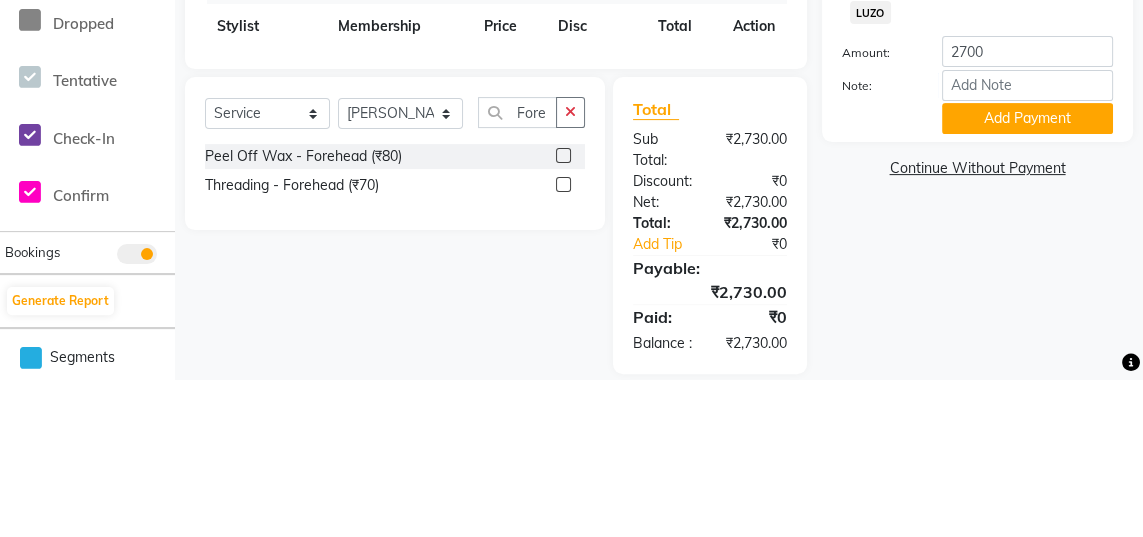 click on "Add Payment" 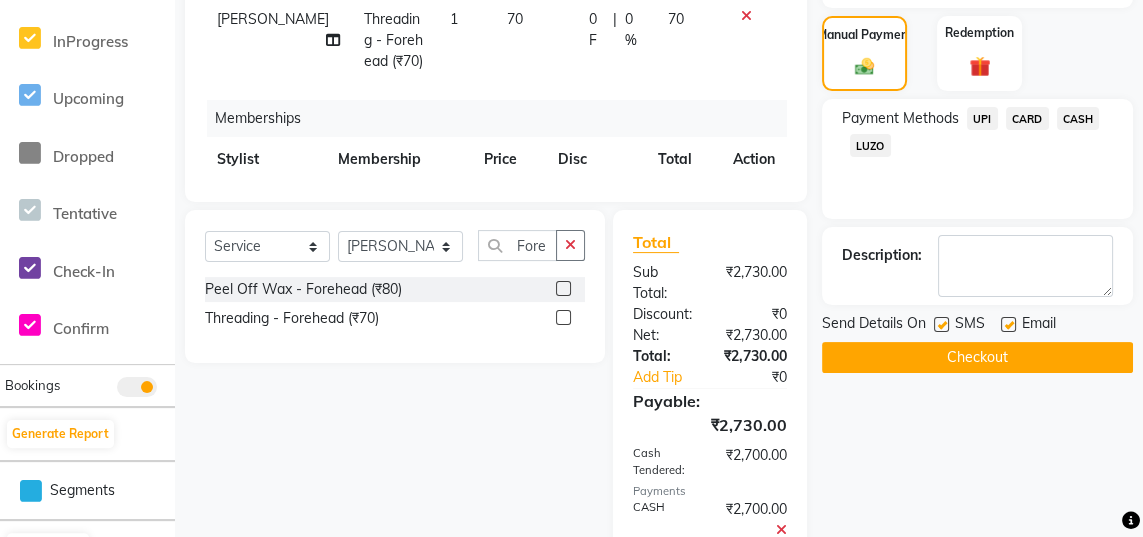 scroll, scrollTop: 609, scrollLeft: 0, axis: vertical 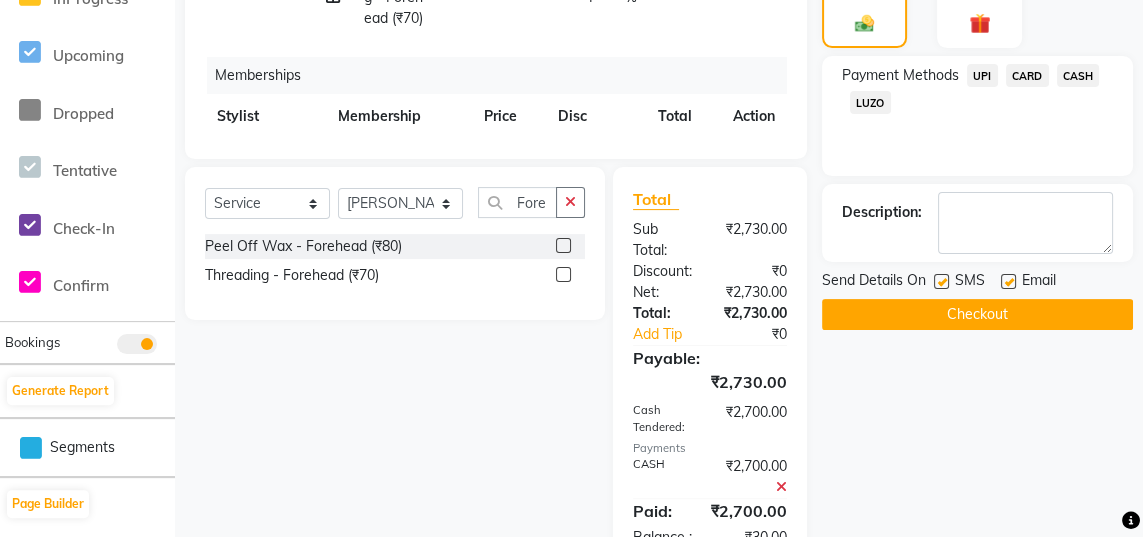 click on "UPI" 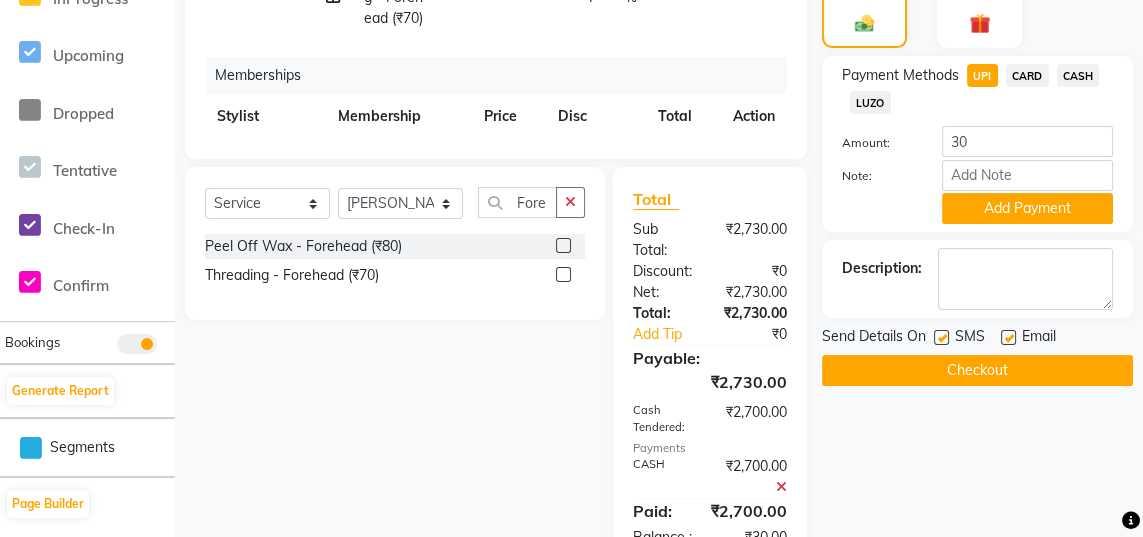 click on "Add Payment" 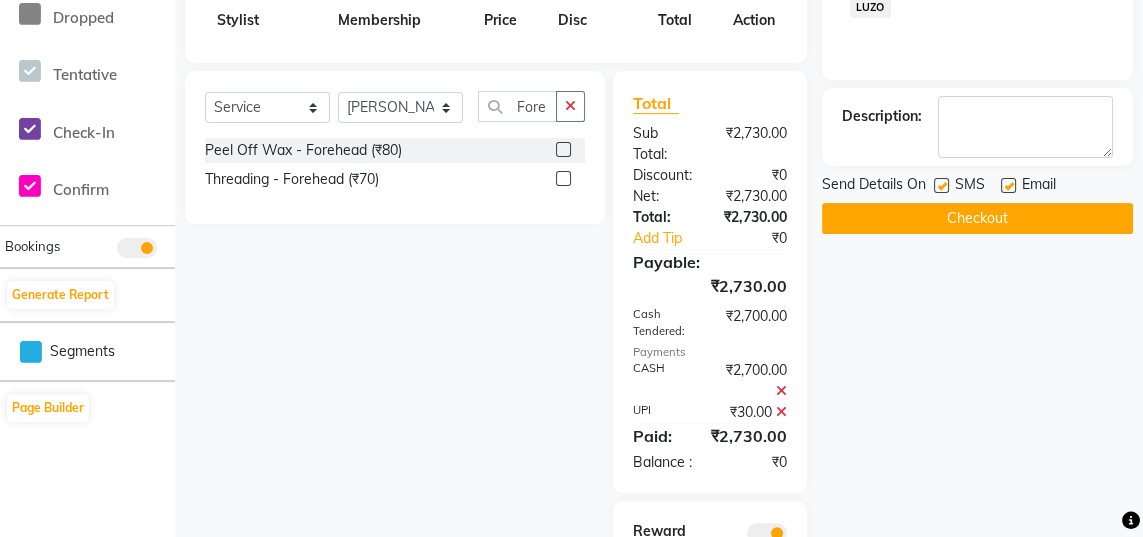 scroll, scrollTop: 709, scrollLeft: 0, axis: vertical 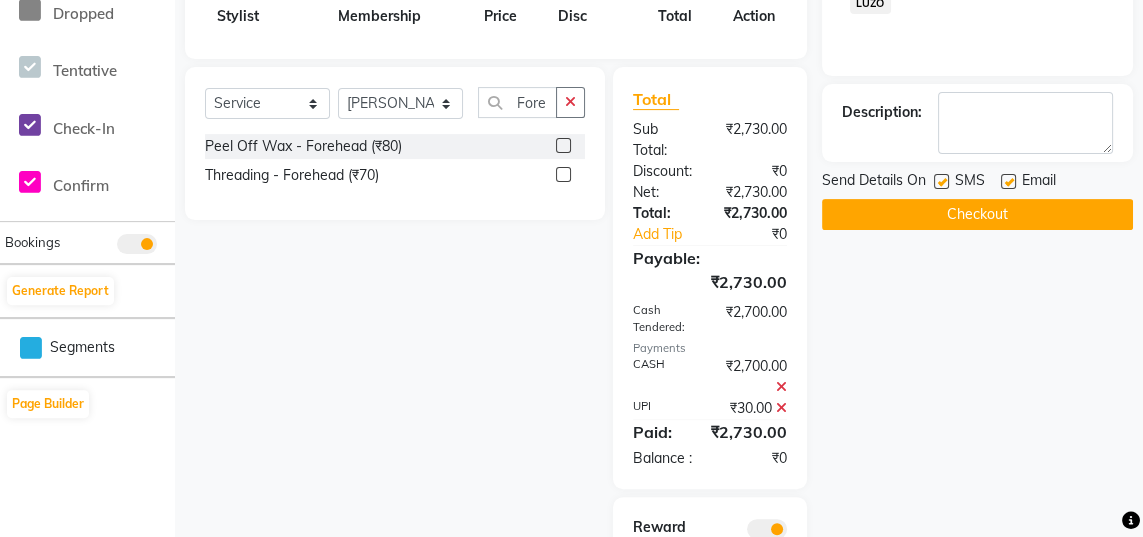 click on "Checkout" 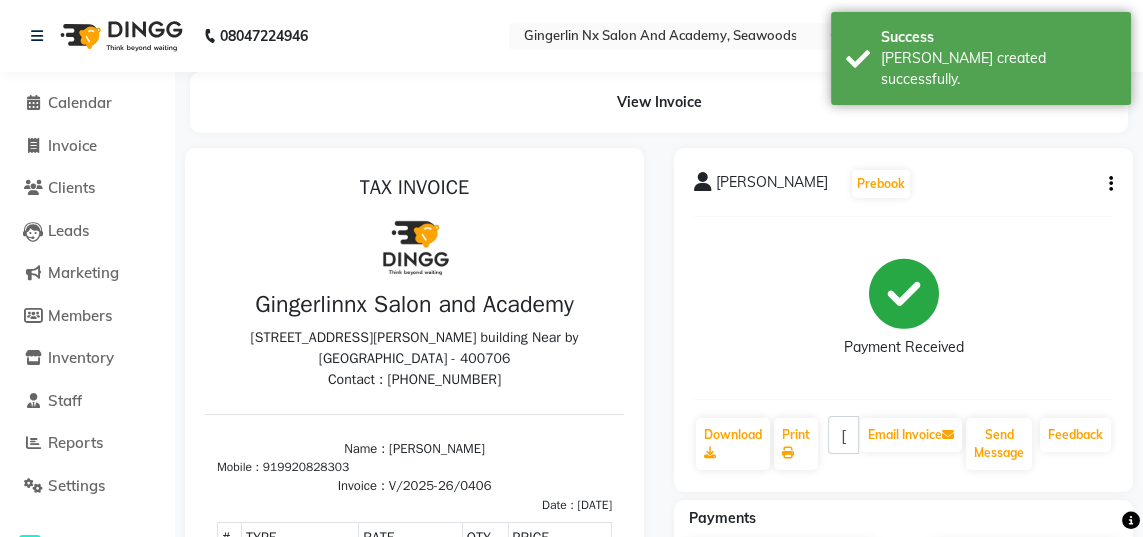 scroll, scrollTop: 0, scrollLeft: 0, axis: both 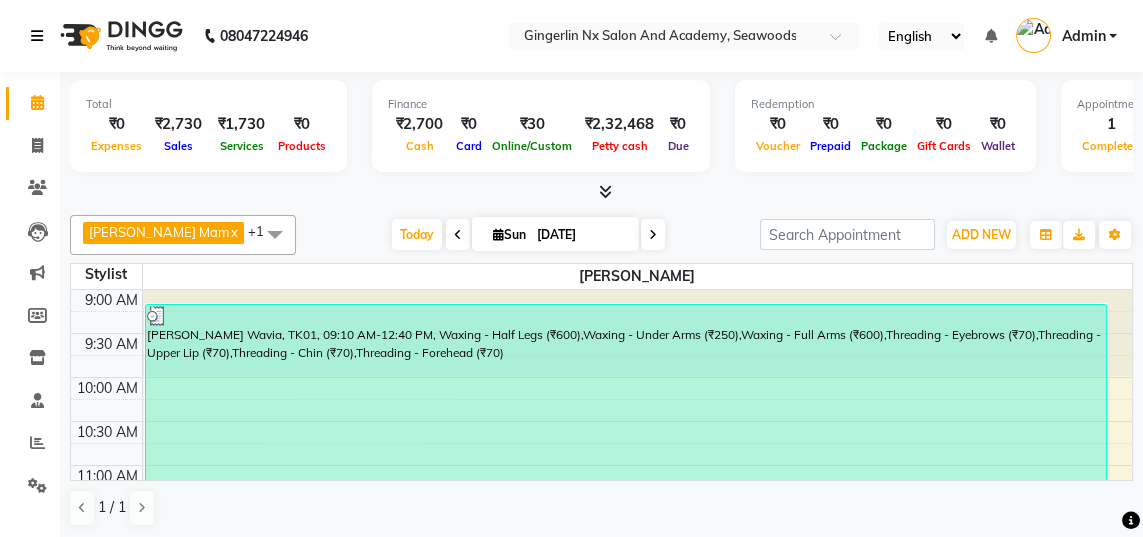 click at bounding box center [41, 36] 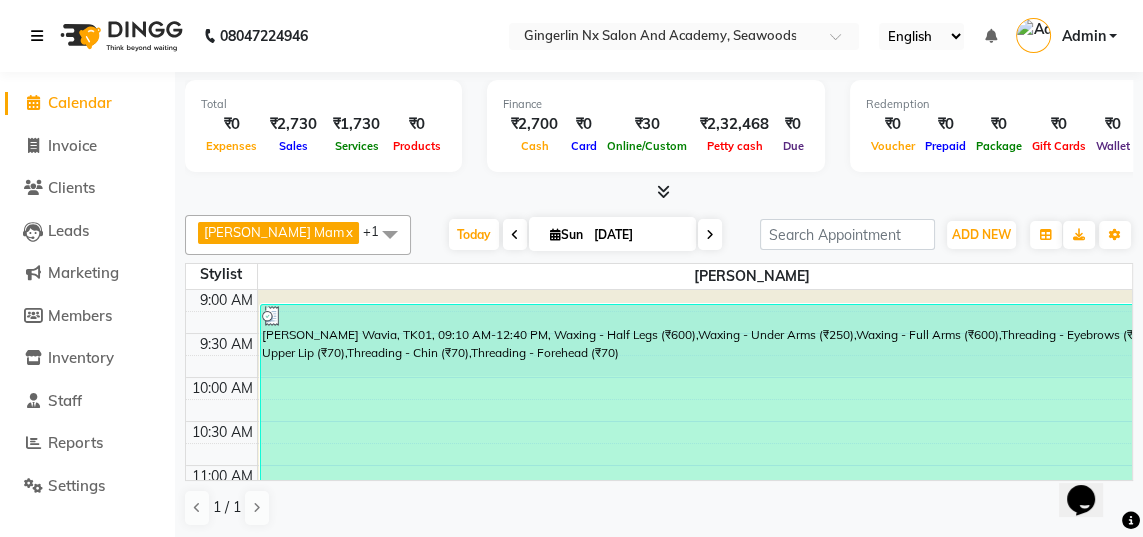 scroll, scrollTop: 0, scrollLeft: 0, axis: both 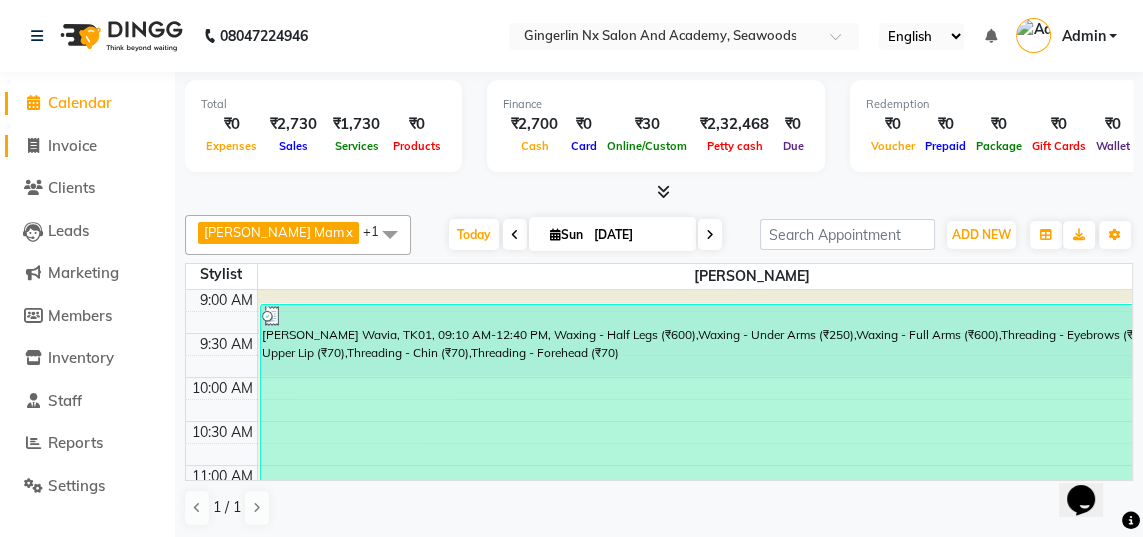 click on "Invoice" 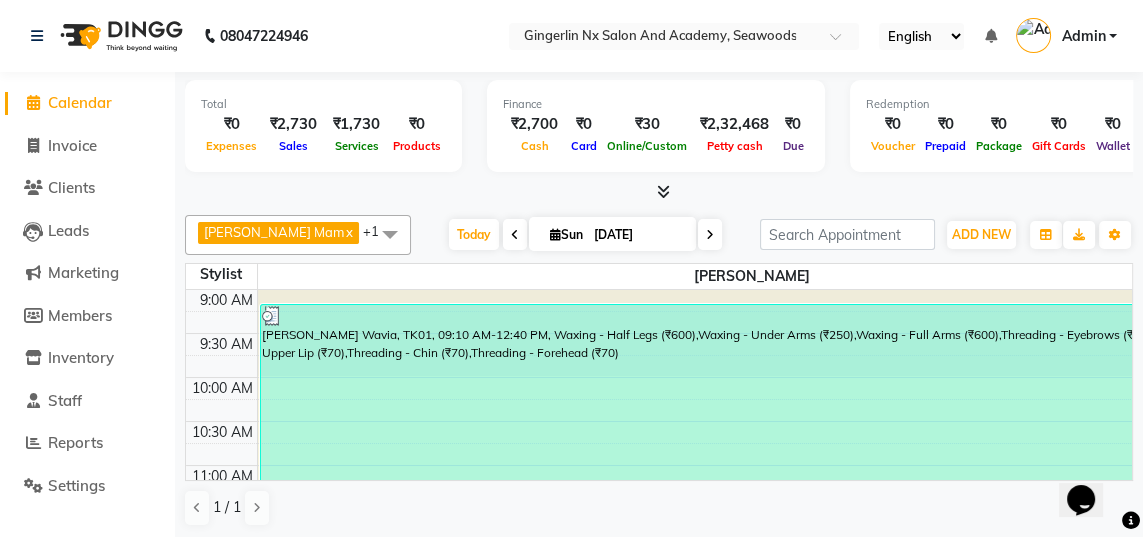 select on "service" 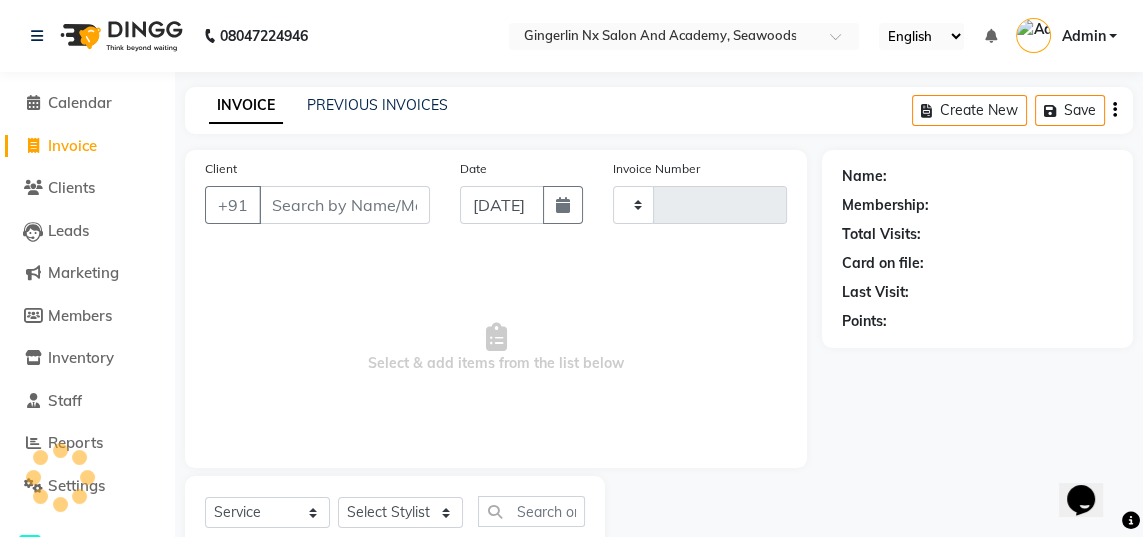 type on "0407" 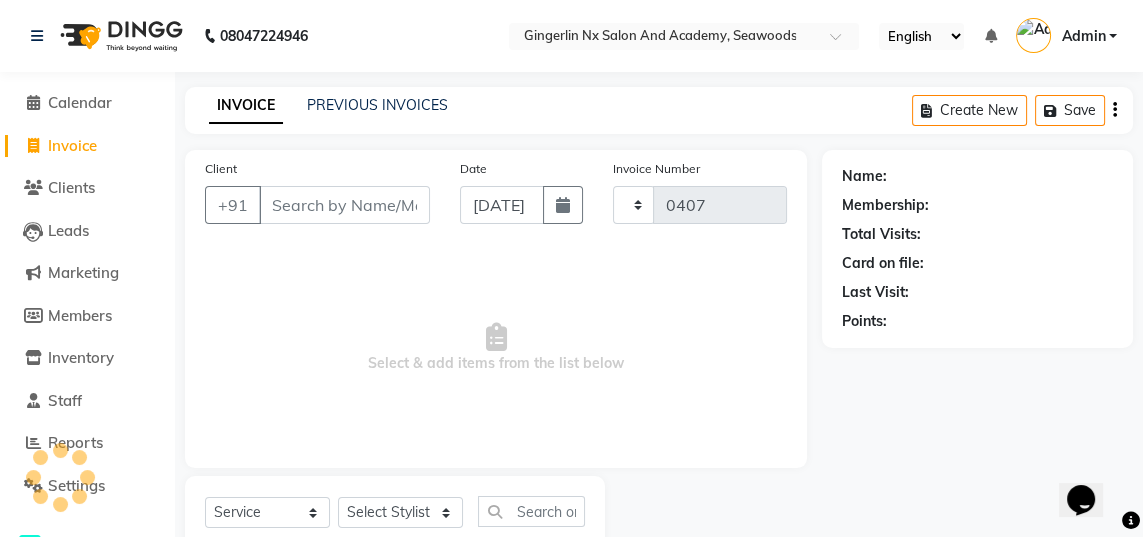 select on "480" 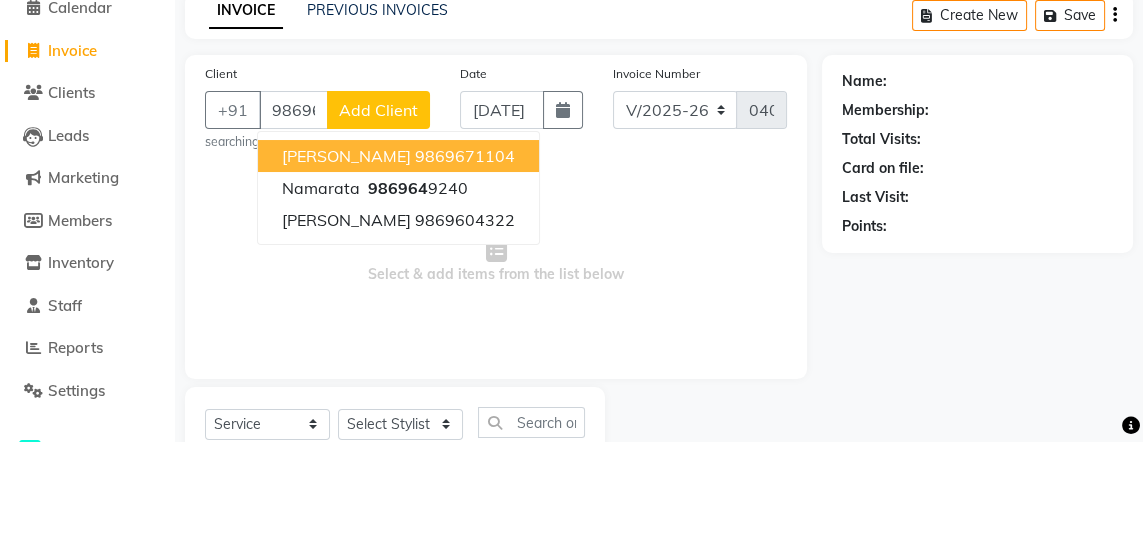 scroll, scrollTop: 0, scrollLeft: 0, axis: both 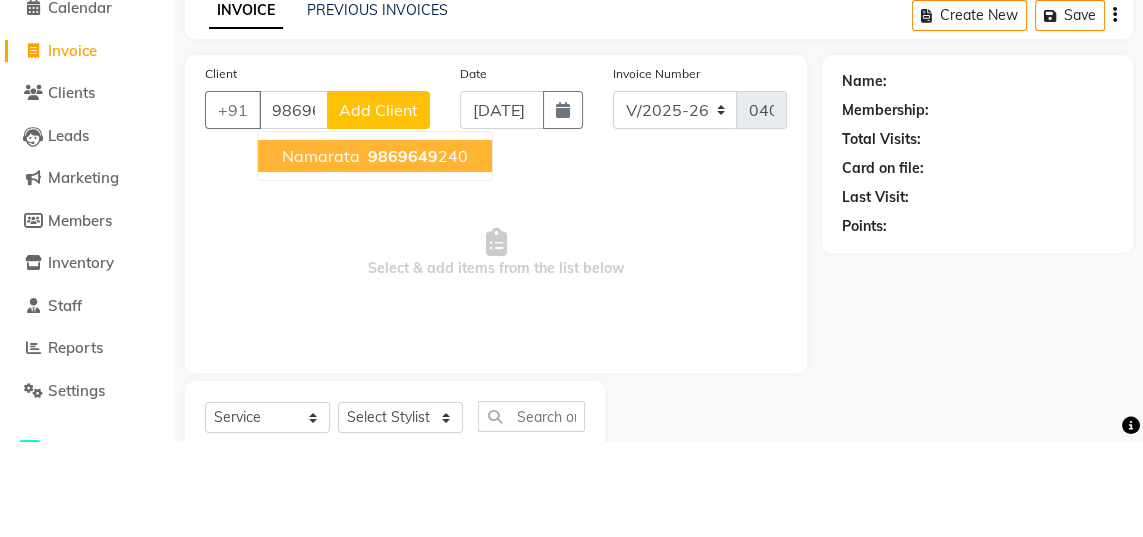 click on "9869649 240" at bounding box center (416, 251) 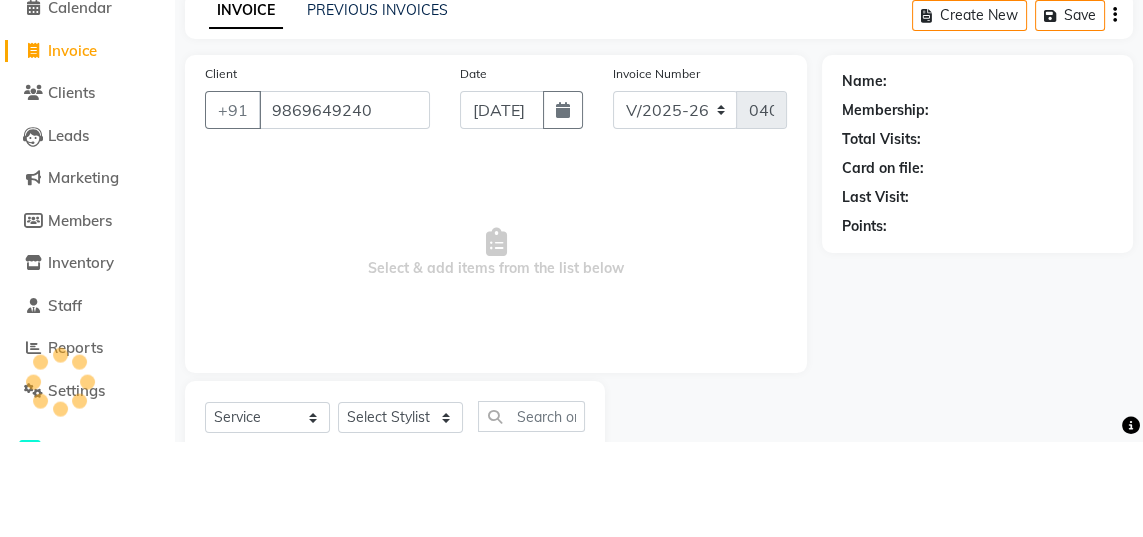 type on "9869649240" 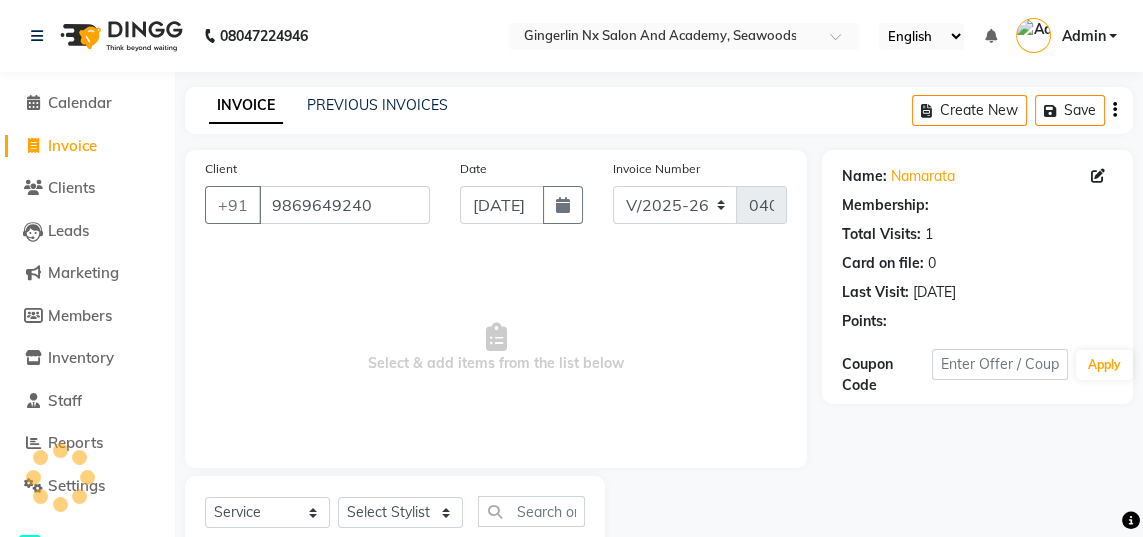 select on "1: Object" 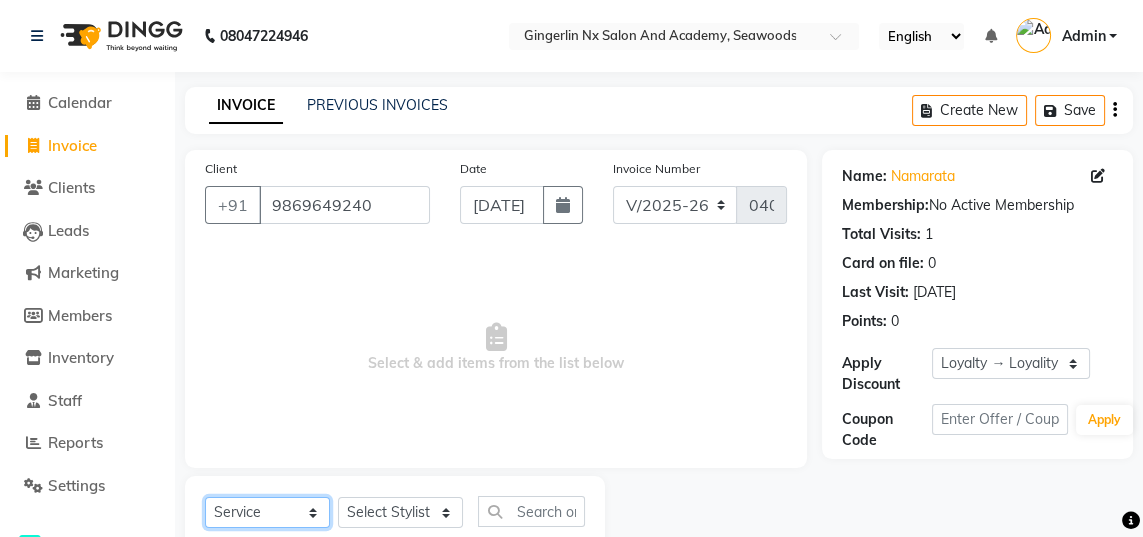 click on "Select  Service  Product  Membership  Package Voucher Prepaid Gift Card" 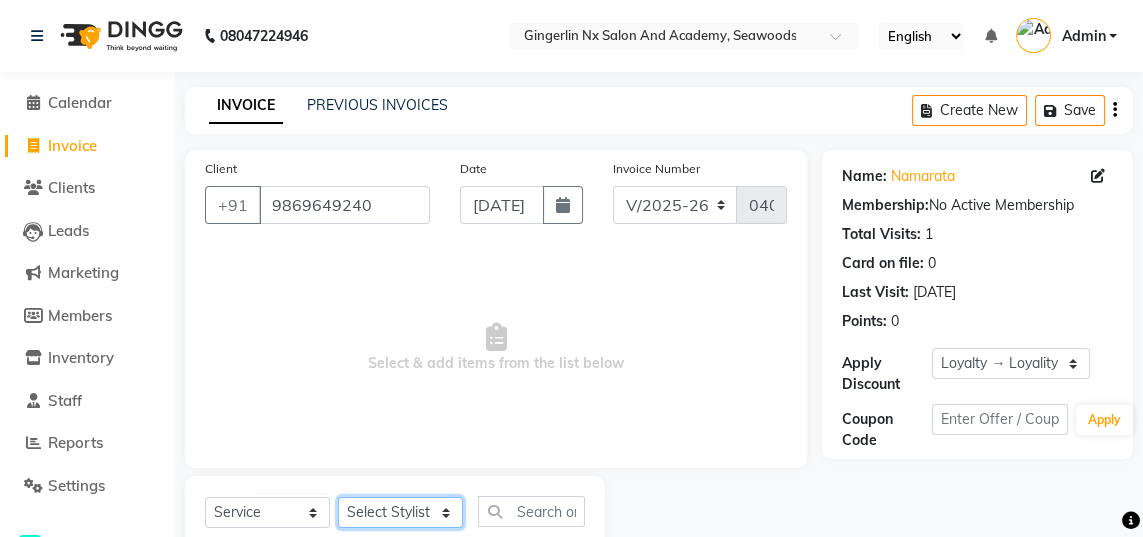 click on "Select Stylist [PERSON_NAME] [PERSON_NAME] [PERSON_NAME]" 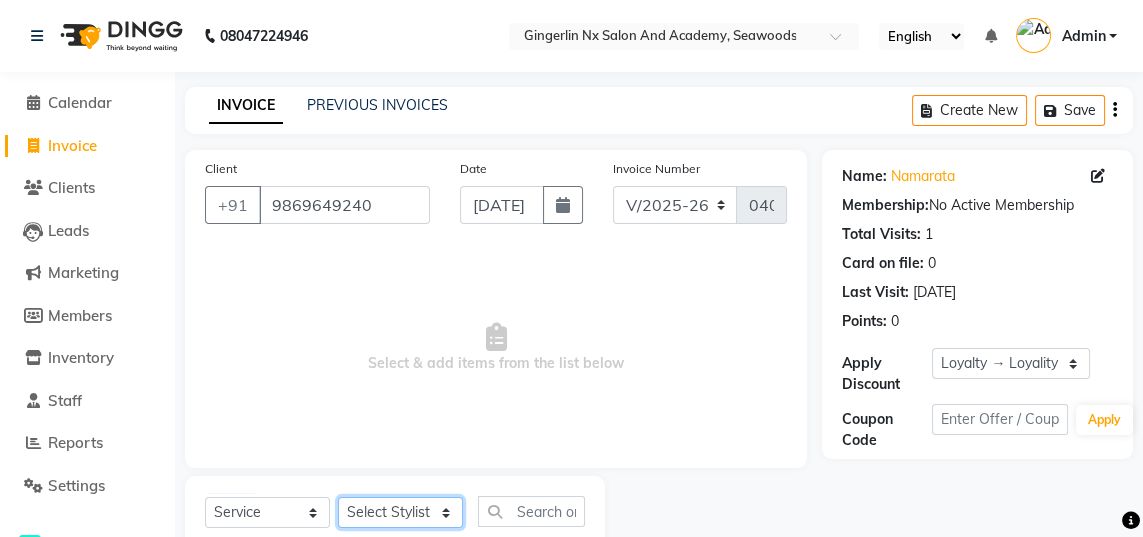 select on "84225" 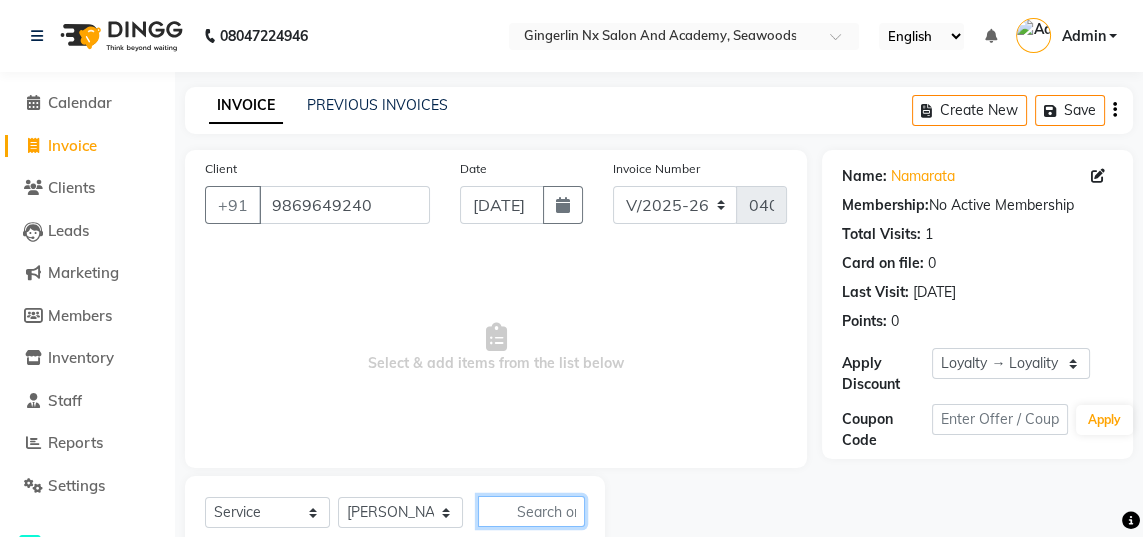click 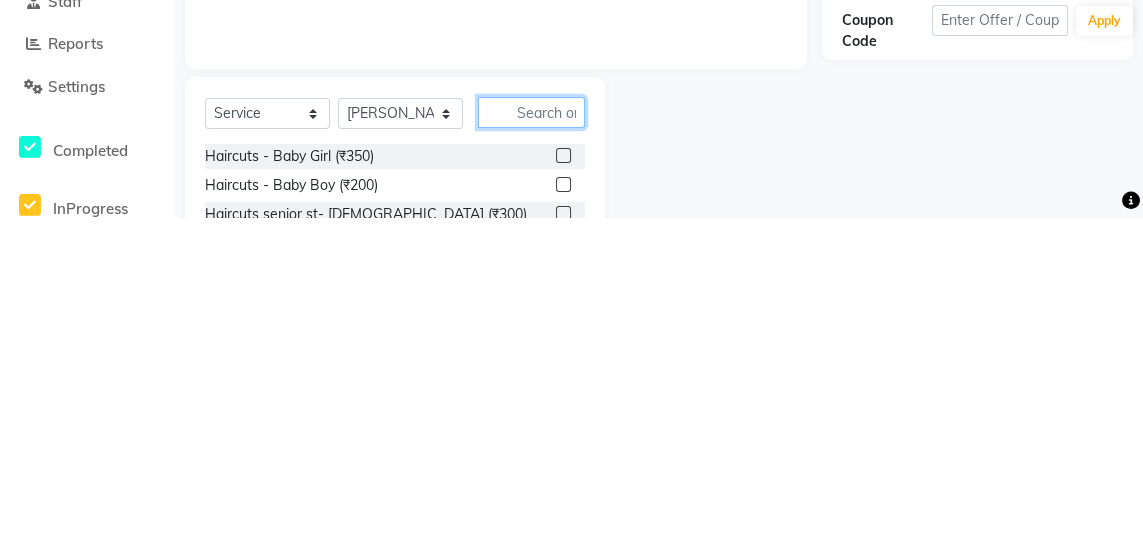 scroll, scrollTop: 82, scrollLeft: 0, axis: vertical 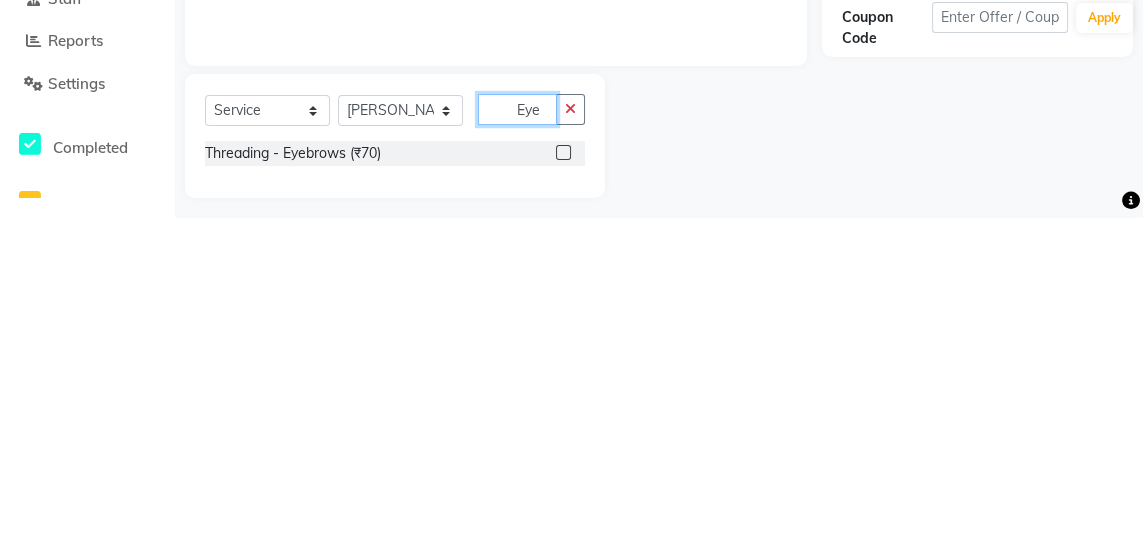 type on "Eye" 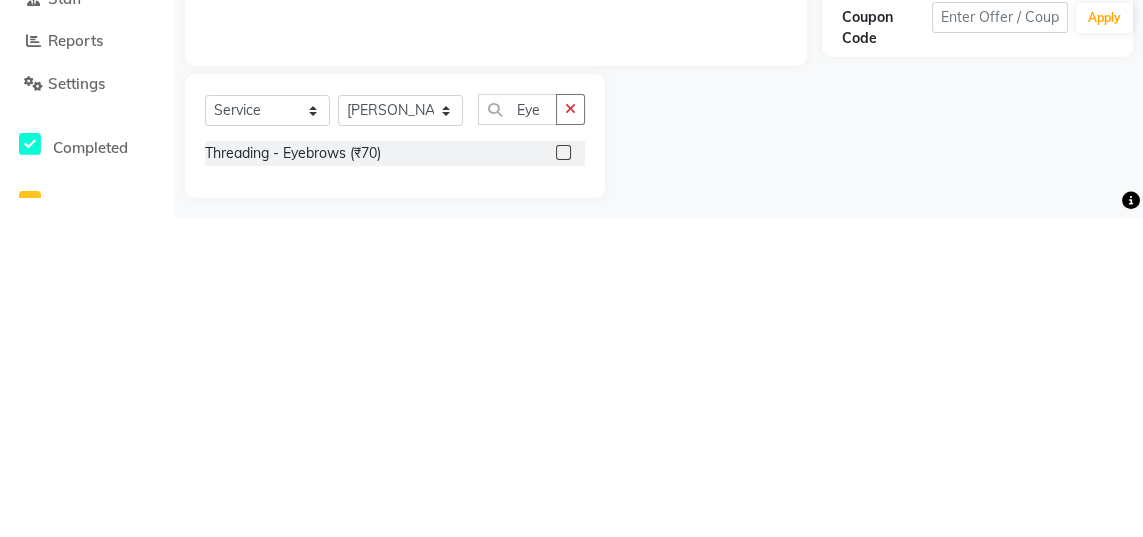 click 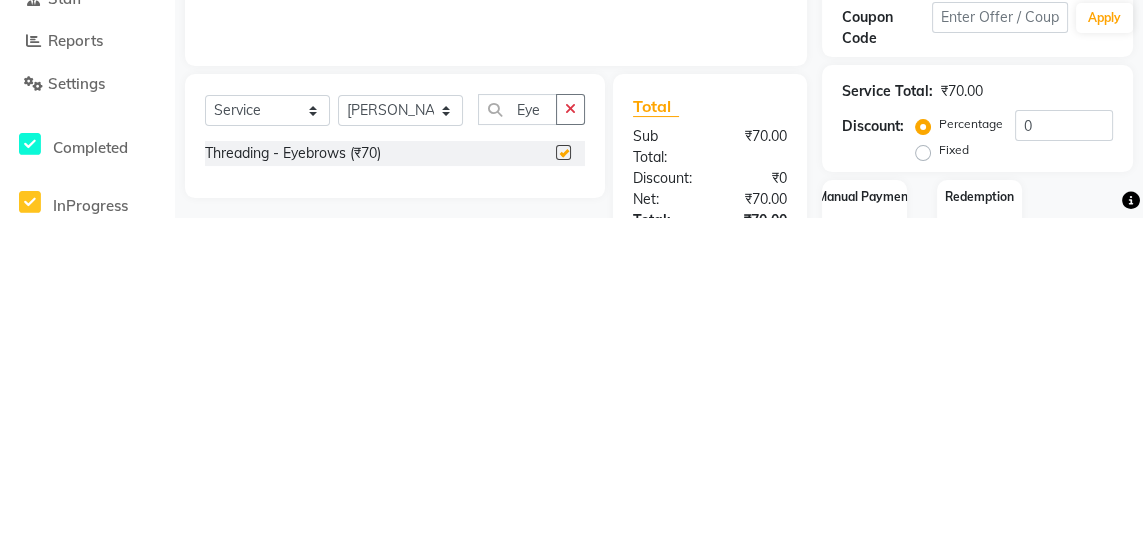 scroll, scrollTop: 82, scrollLeft: 0, axis: vertical 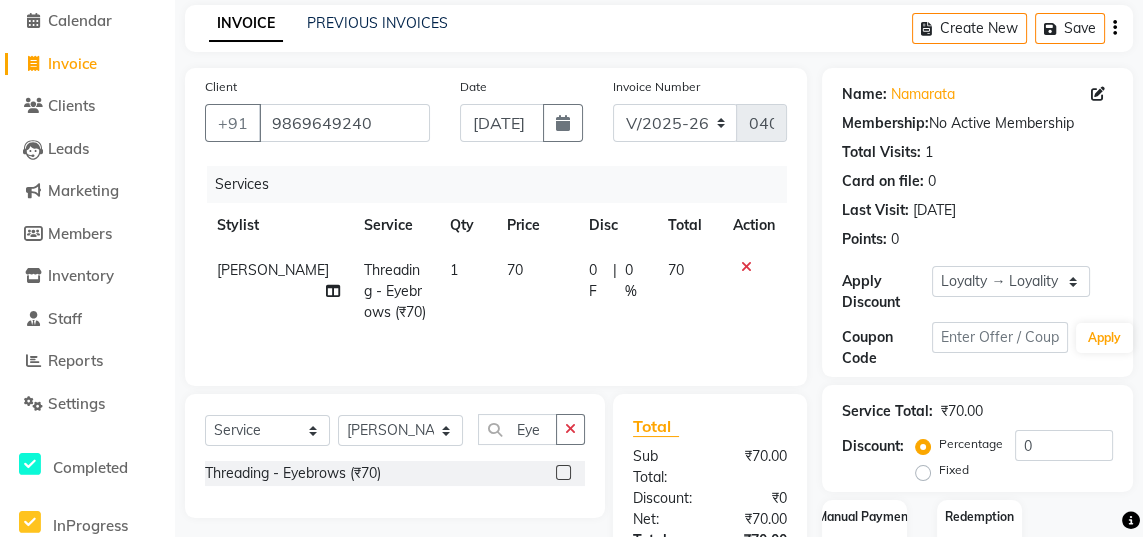 checkbox on "false" 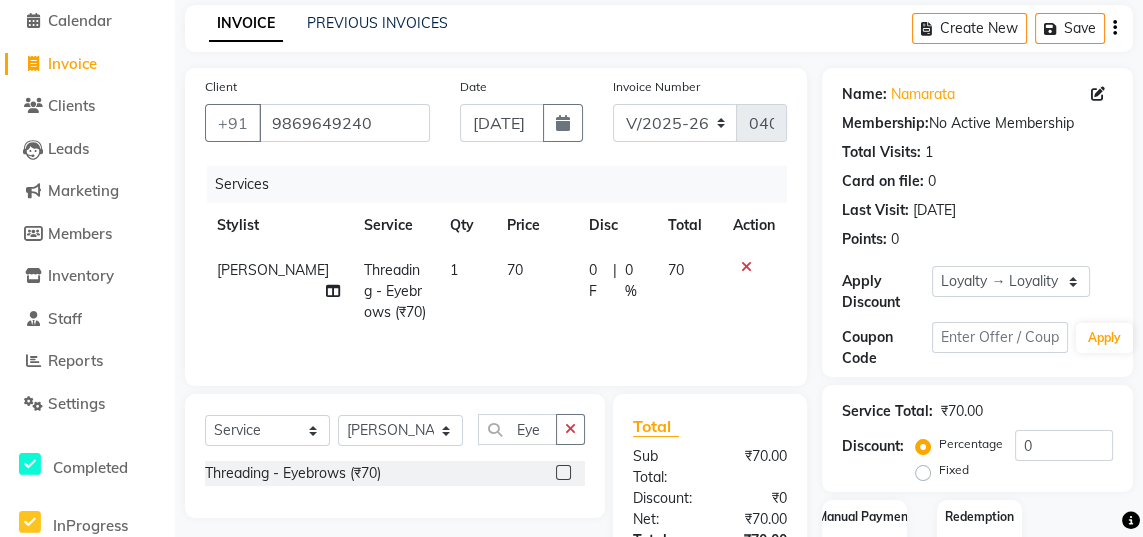 scroll, scrollTop: 165, scrollLeft: 0, axis: vertical 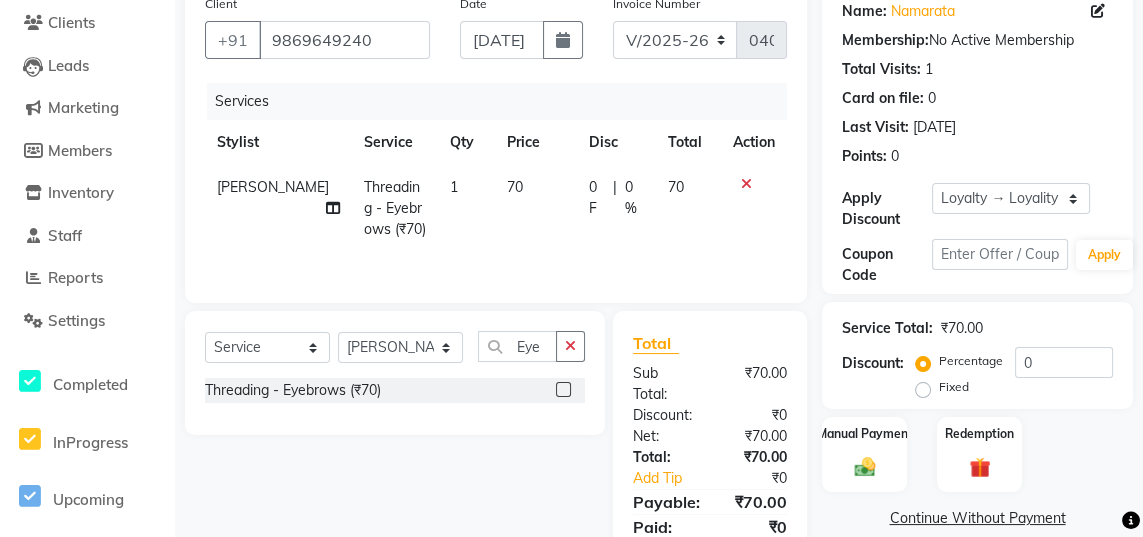 click on "Manual Payment" 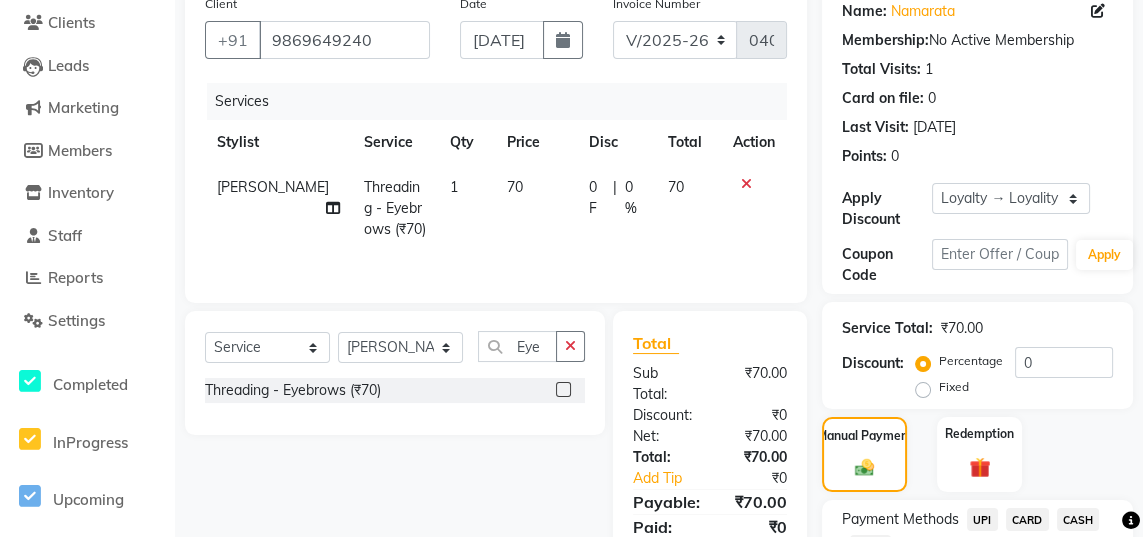 click on "UPI" 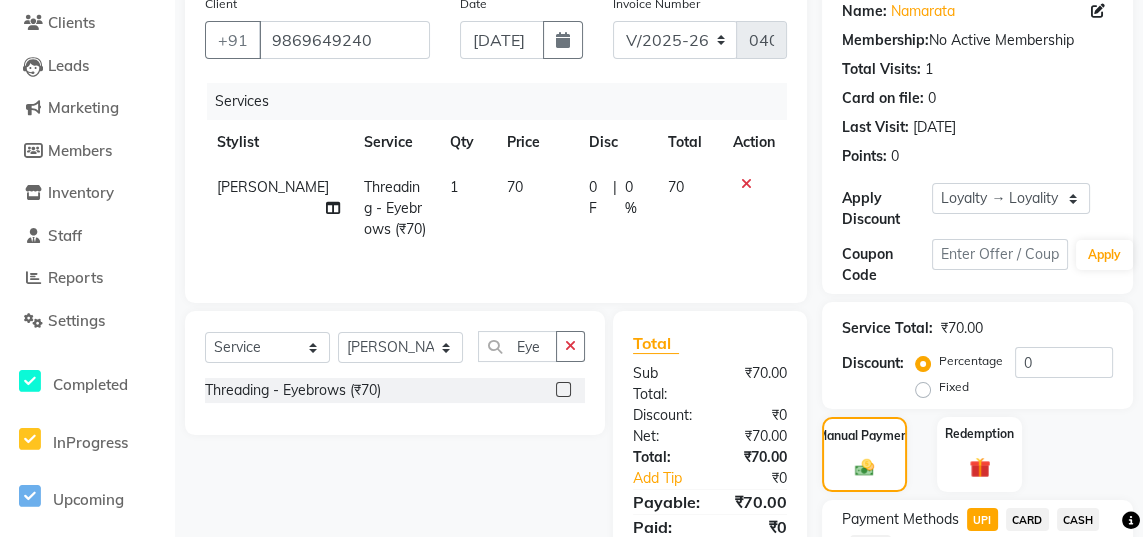 scroll, scrollTop: 277, scrollLeft: 0, axis: vertical 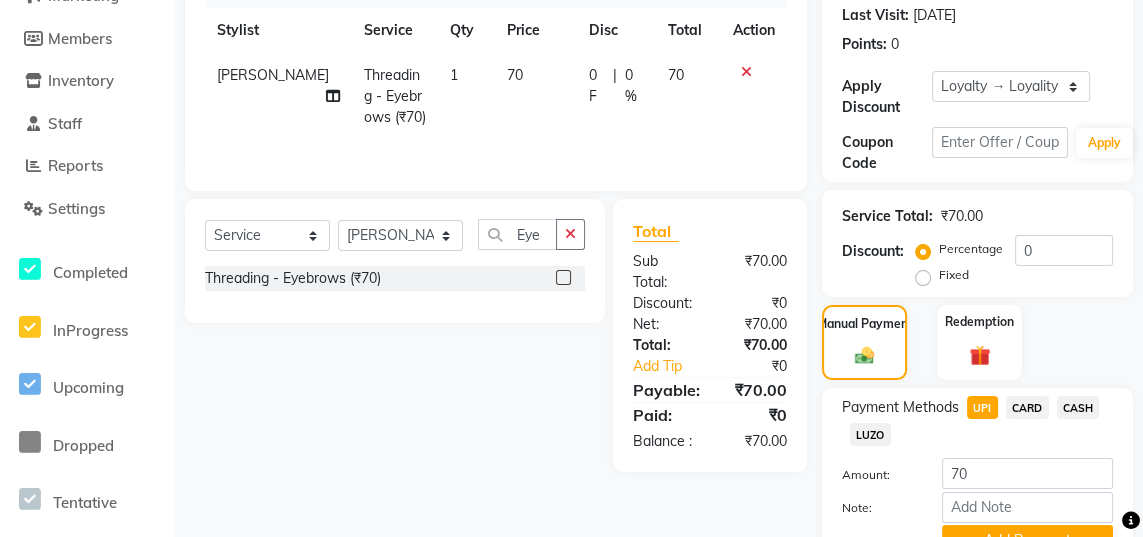 click on "Add Payment" 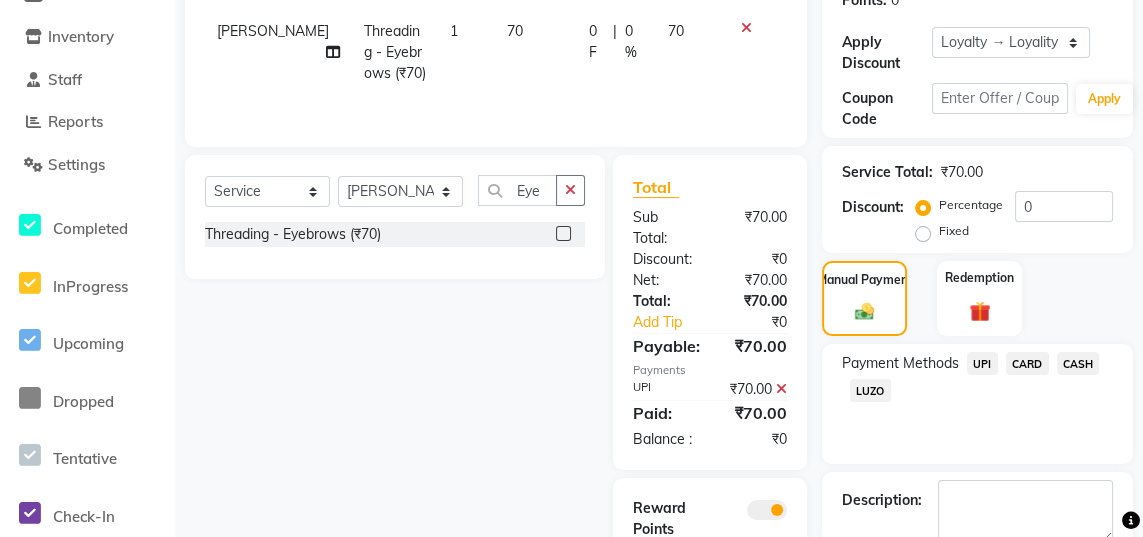 scroll, scrollTop: 389, scrollLeft: 0, axis: vertical 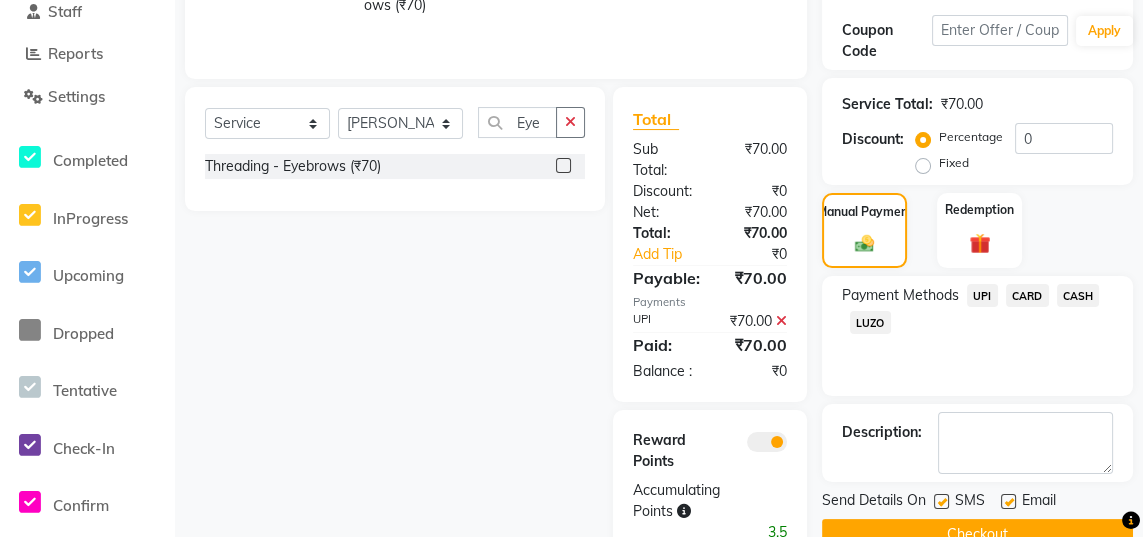 click 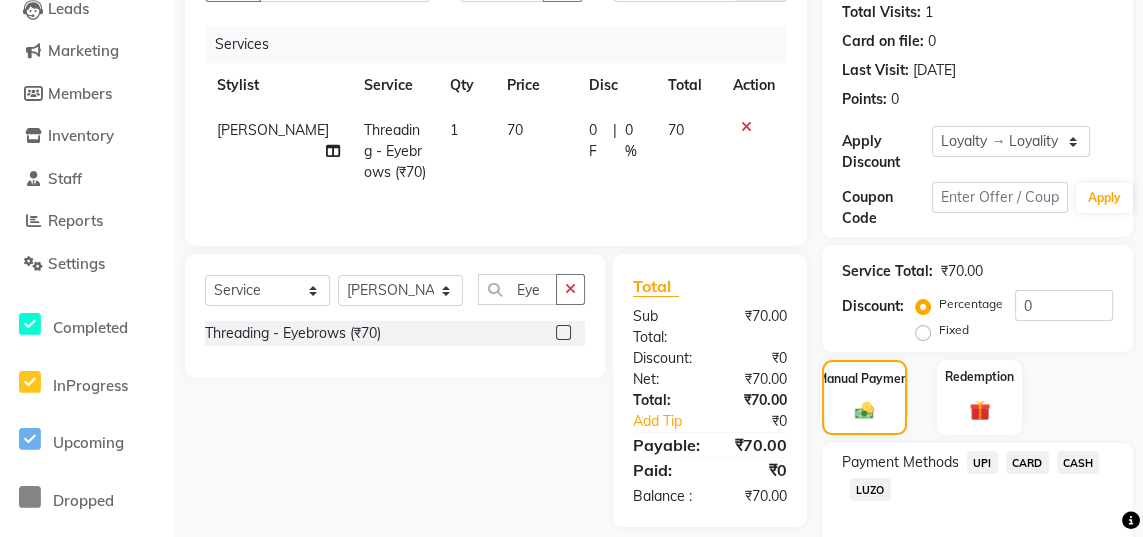 click on "CASH" 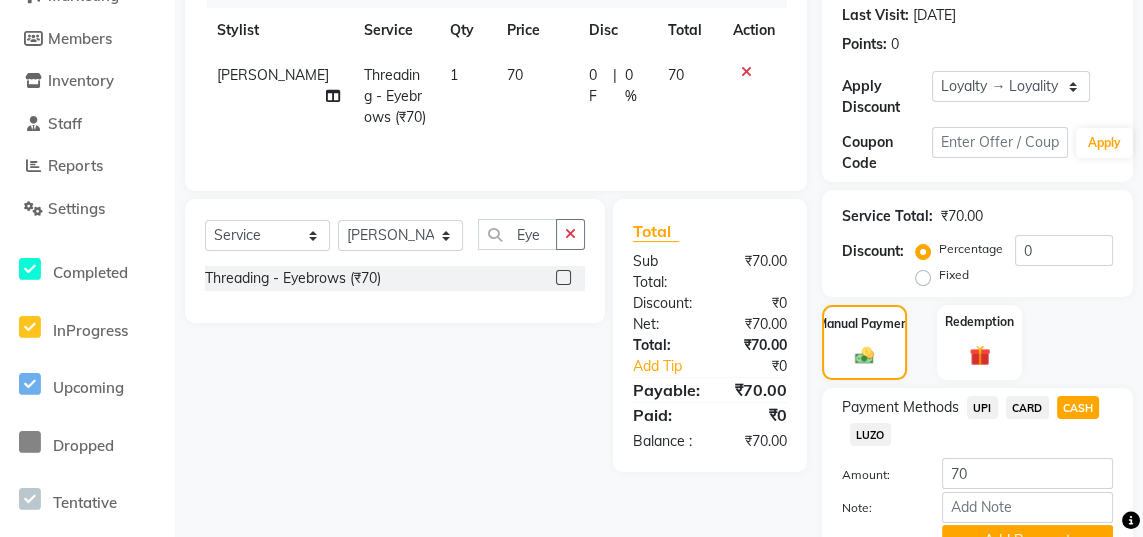 click on "Add Payment" 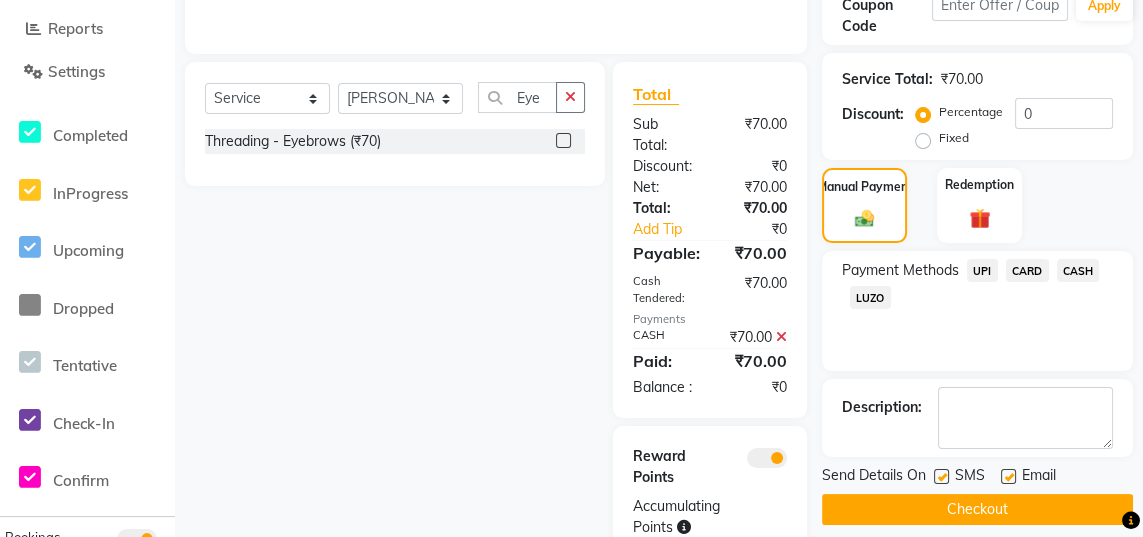 scroll, scrollTop: 430, scrollLeft: 0, axis: vertical 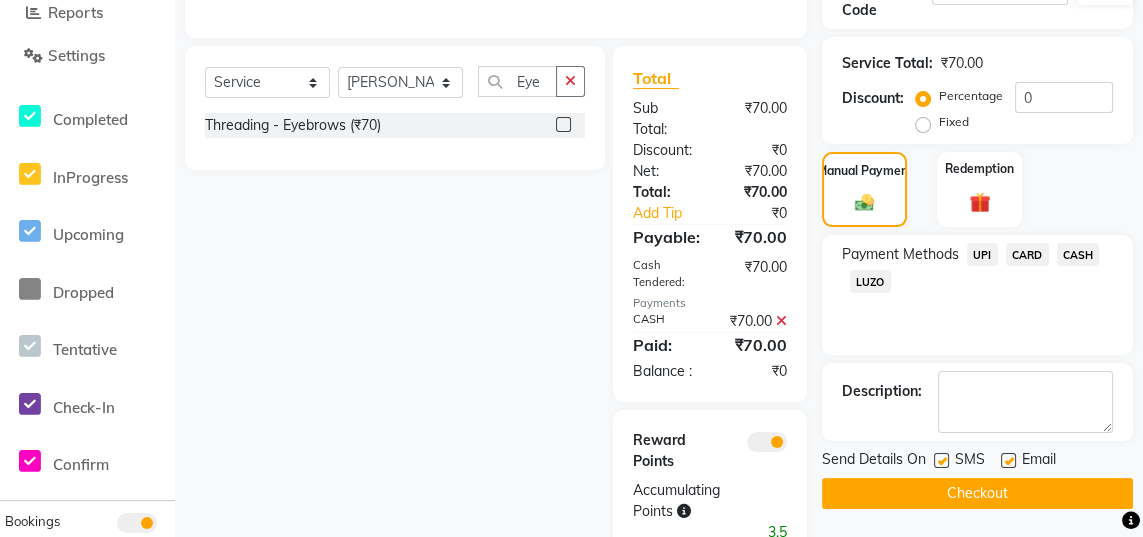 click on "Checkout" 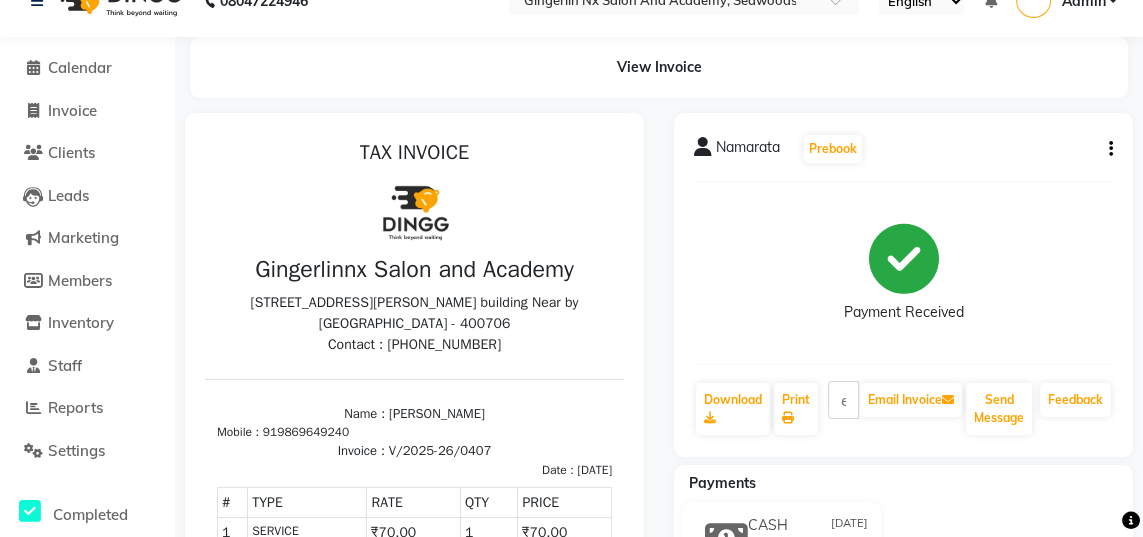 scroll, scrollTop: 33, scrollLeft: 0, axis: vertical 